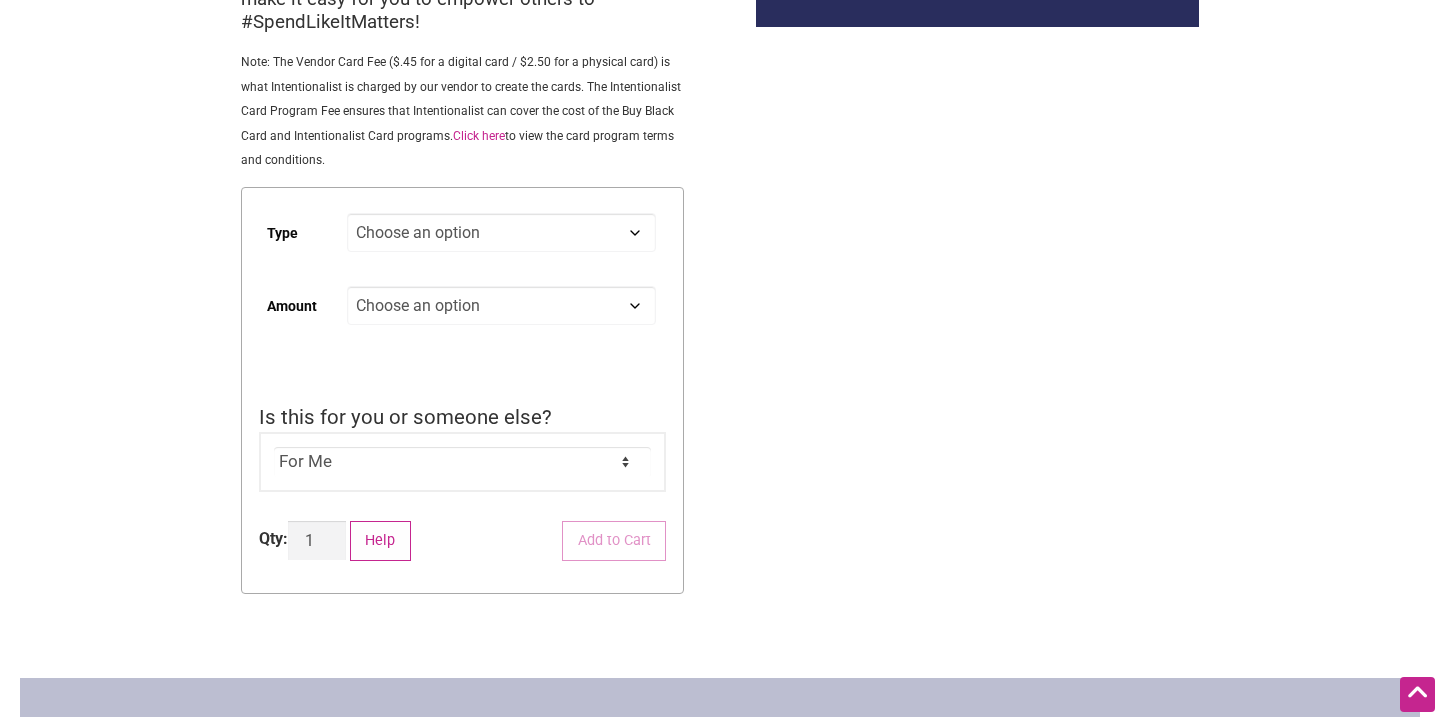 scroll, scrollTop: 355, scrollLeft: 0, axis: vertical 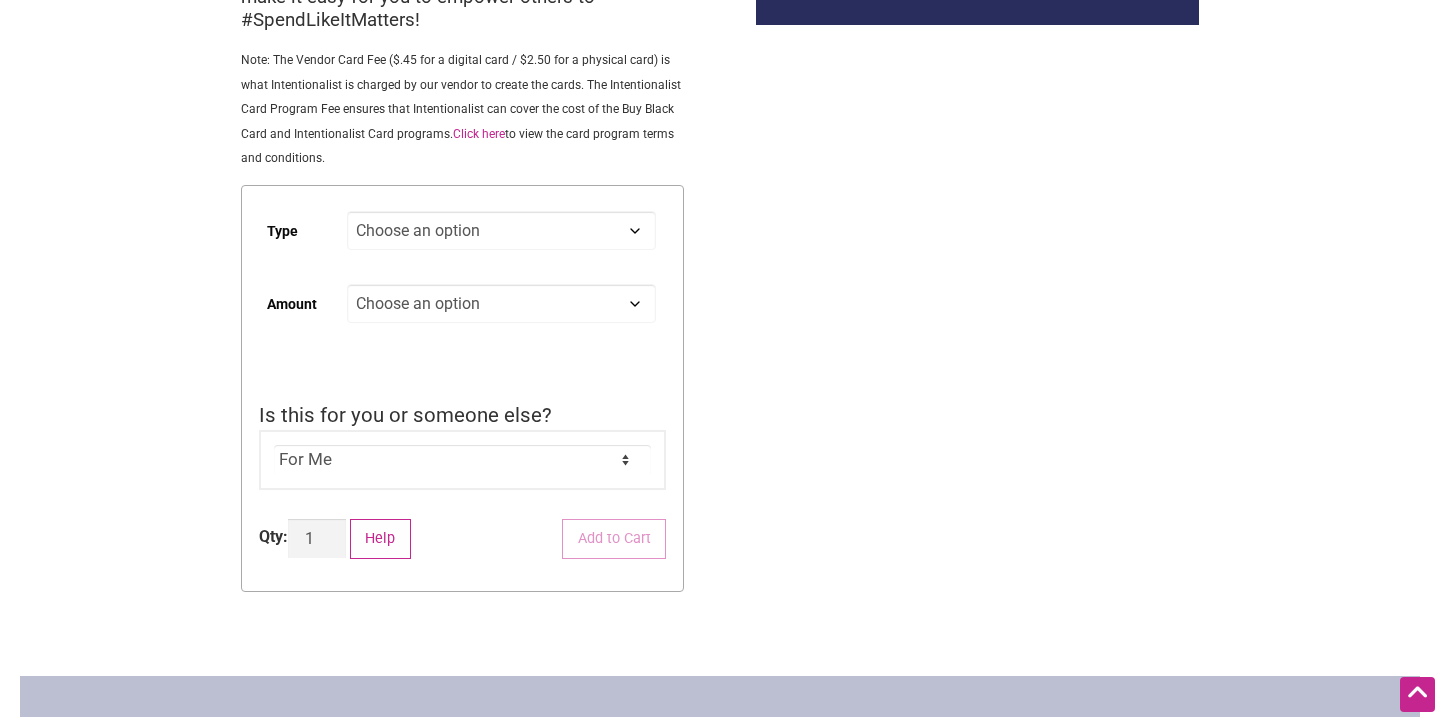 click on "For Me For Someone Else" 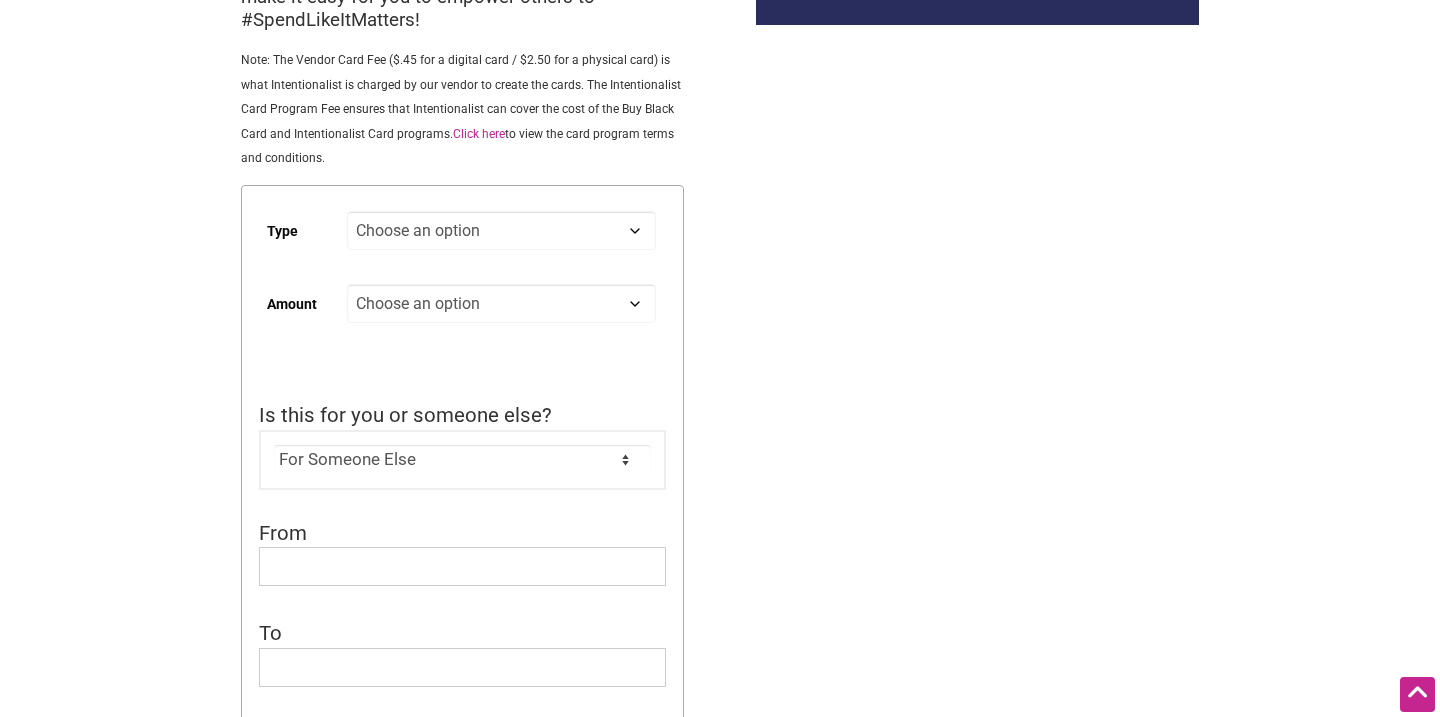 click on "Intentionalist
Spend like it matters
0 Add a Business
Map
Blog
Store
Offers
Intentionalist Cards
Buy Black Card
Intentionalist Card
My Cards
Log In Sign up
Intentionalist
Intentionalist Card $ 0.00
The Intentionalist Card can be used in person and online at participating Washington State-based diverse small businesses, as well as online in the Intentionalist Store.
With the option to use the card yourself, or to gift either a physical or digital Intentionalist Card, we make it easy for you to empower others to #SpendLikeItMatters!
Click here  to view the card program terms and conditions." at bounding box center (720, 586) 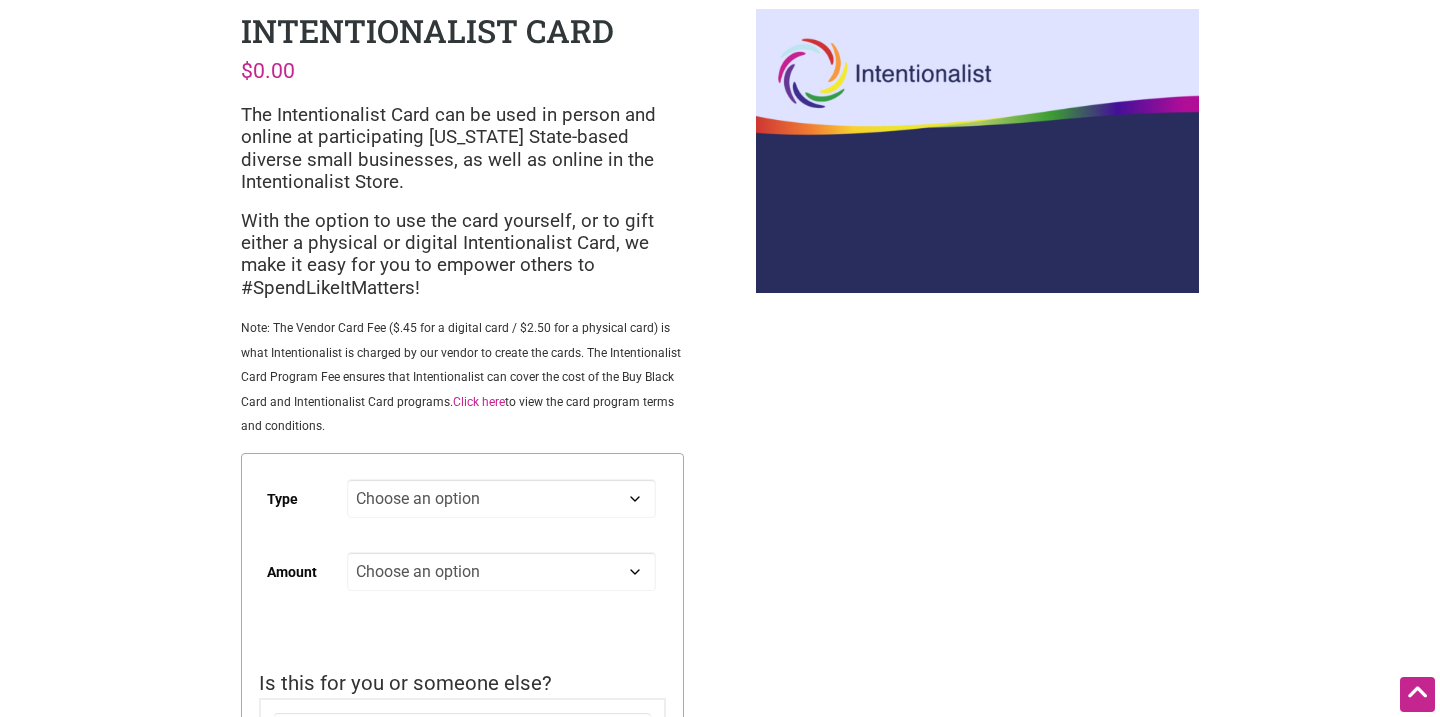 scroll, scrollTop: 77, scrollLeft: 0, axis: vertical 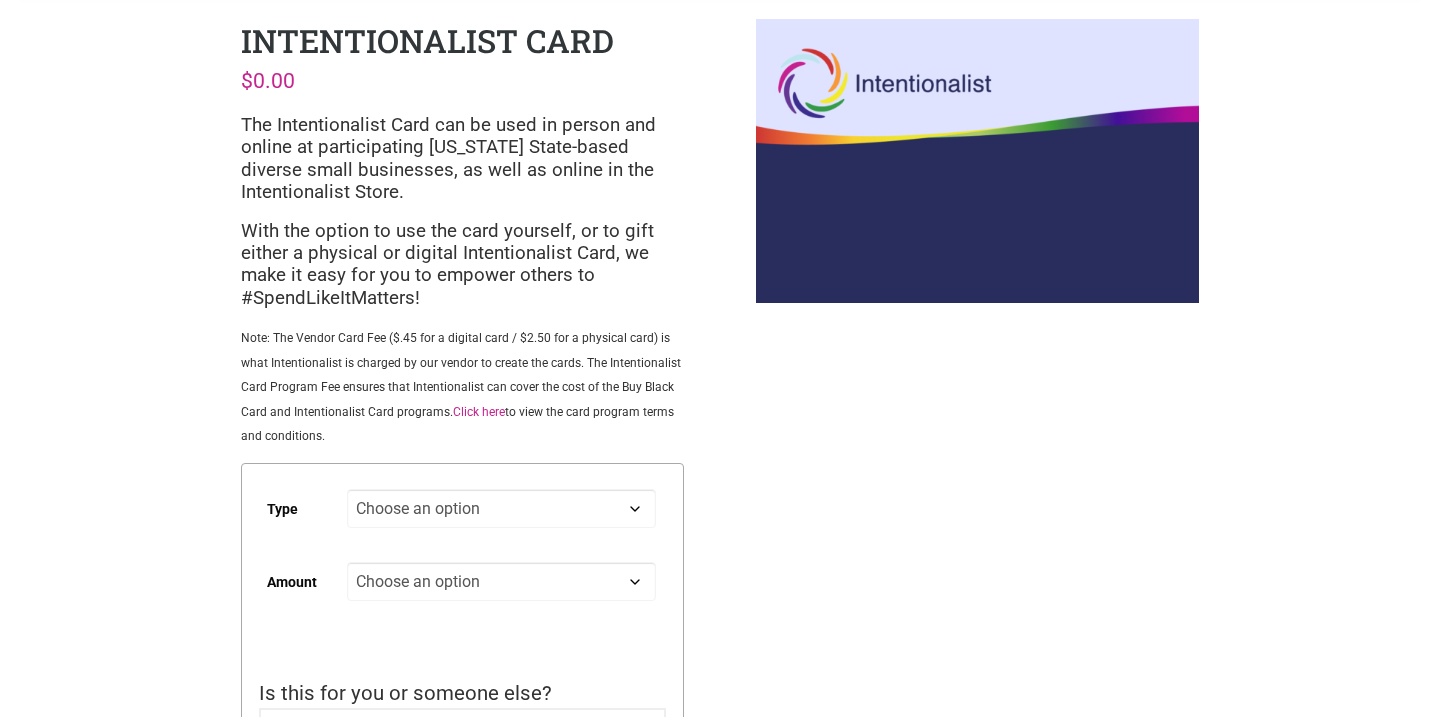 click on "Choose an option Digital Physical" 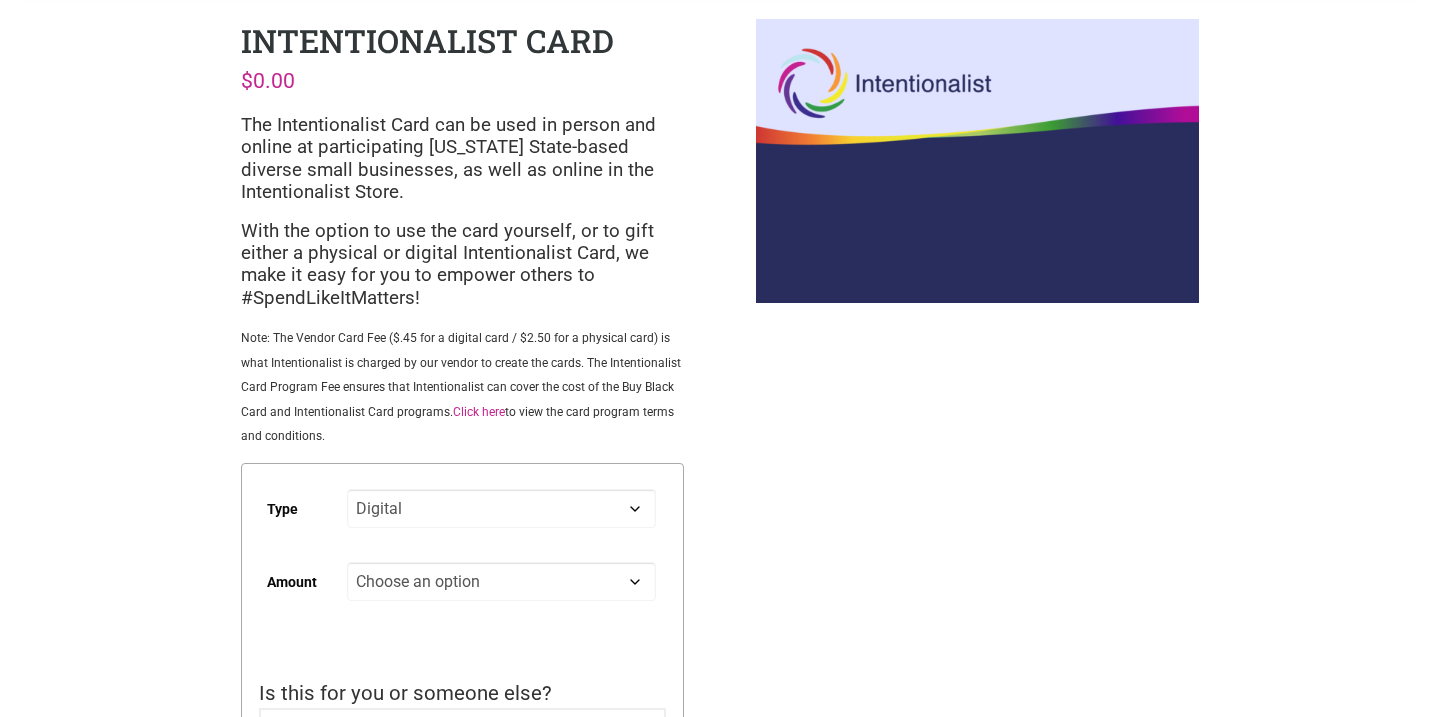 select on "Digital" 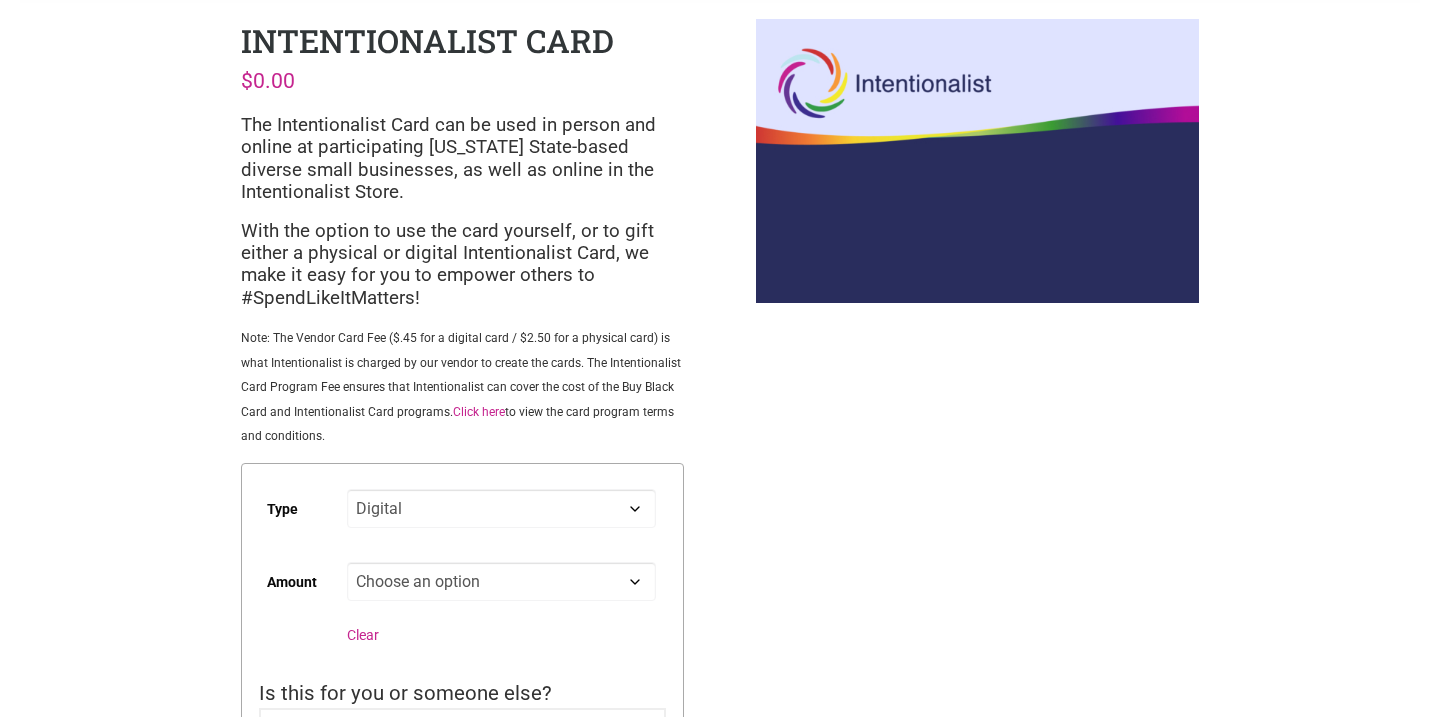 click on "Choose an option Custom 25 50 100 150 200 250 500" 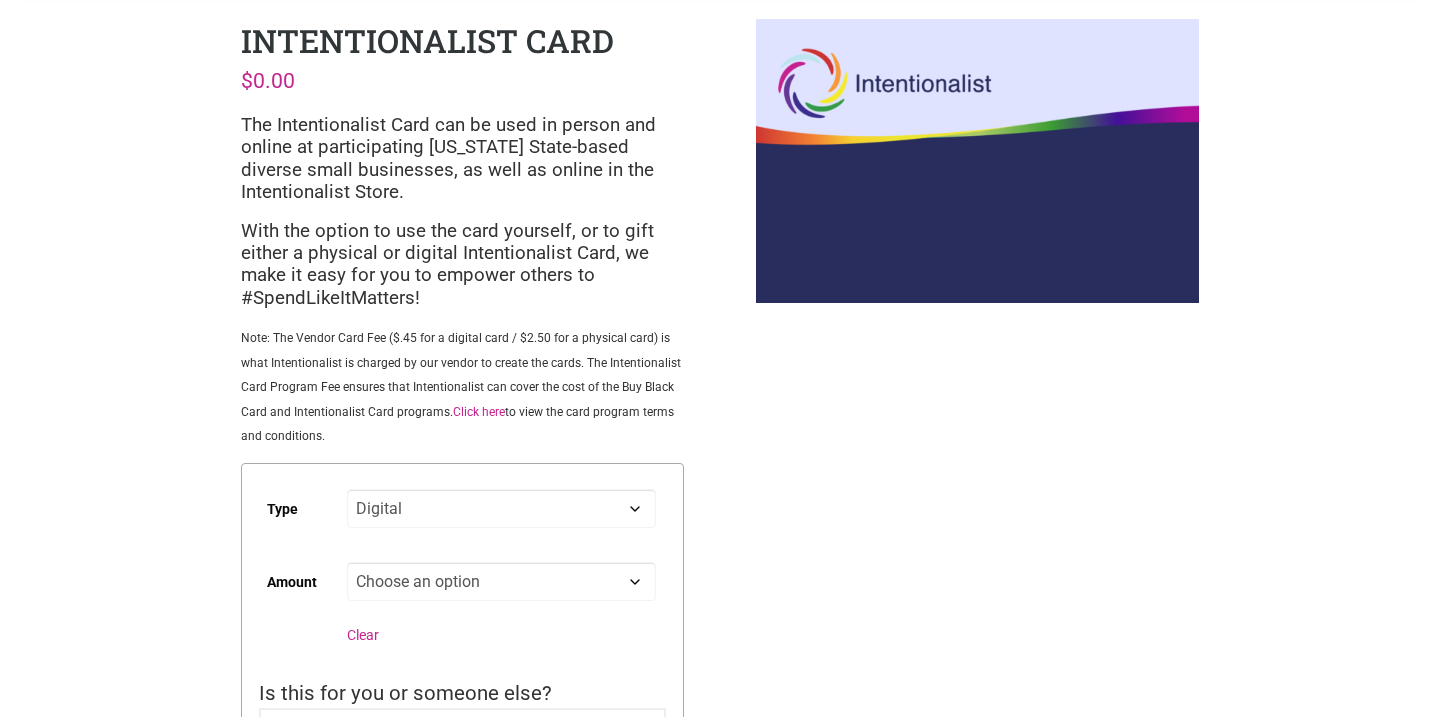 select on "Custom" 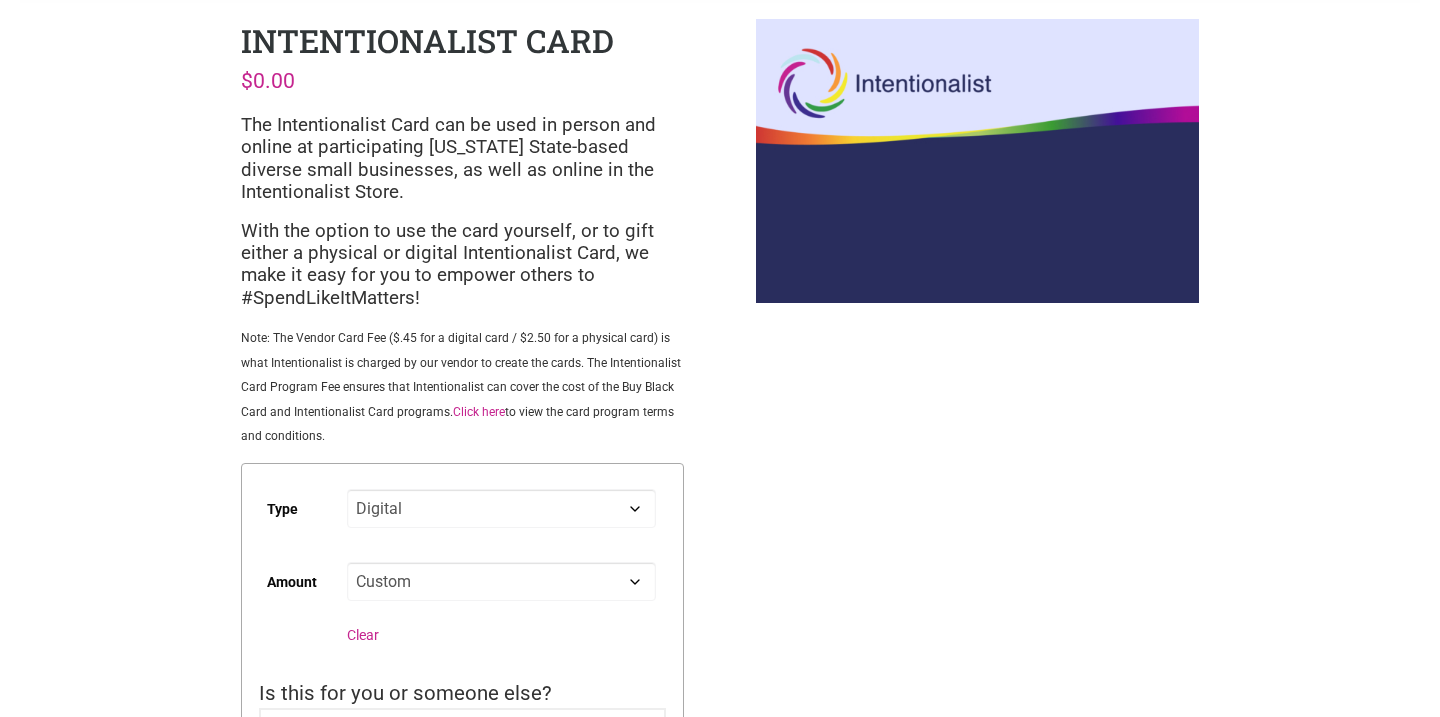 select on "Digital" 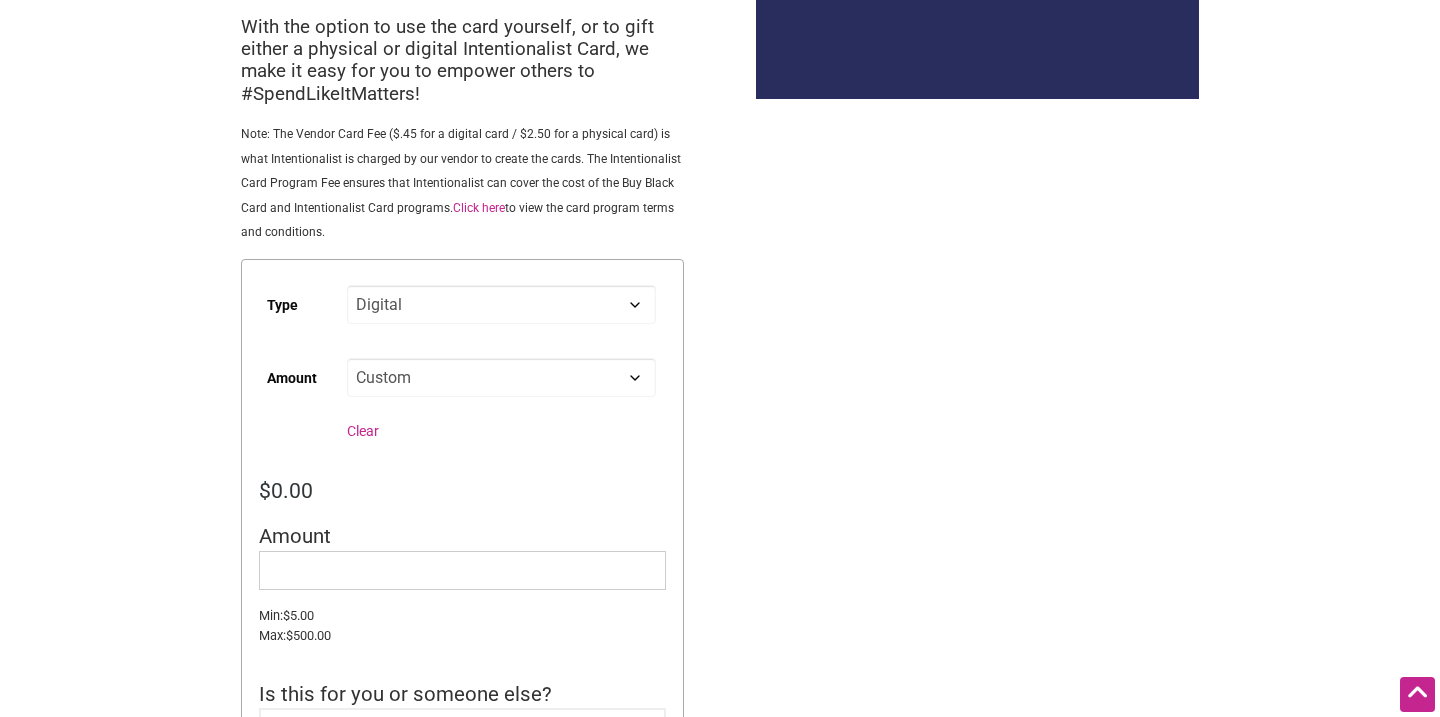 scroll, scrollTop: 283, scrollLeft: 0, axis: vertical 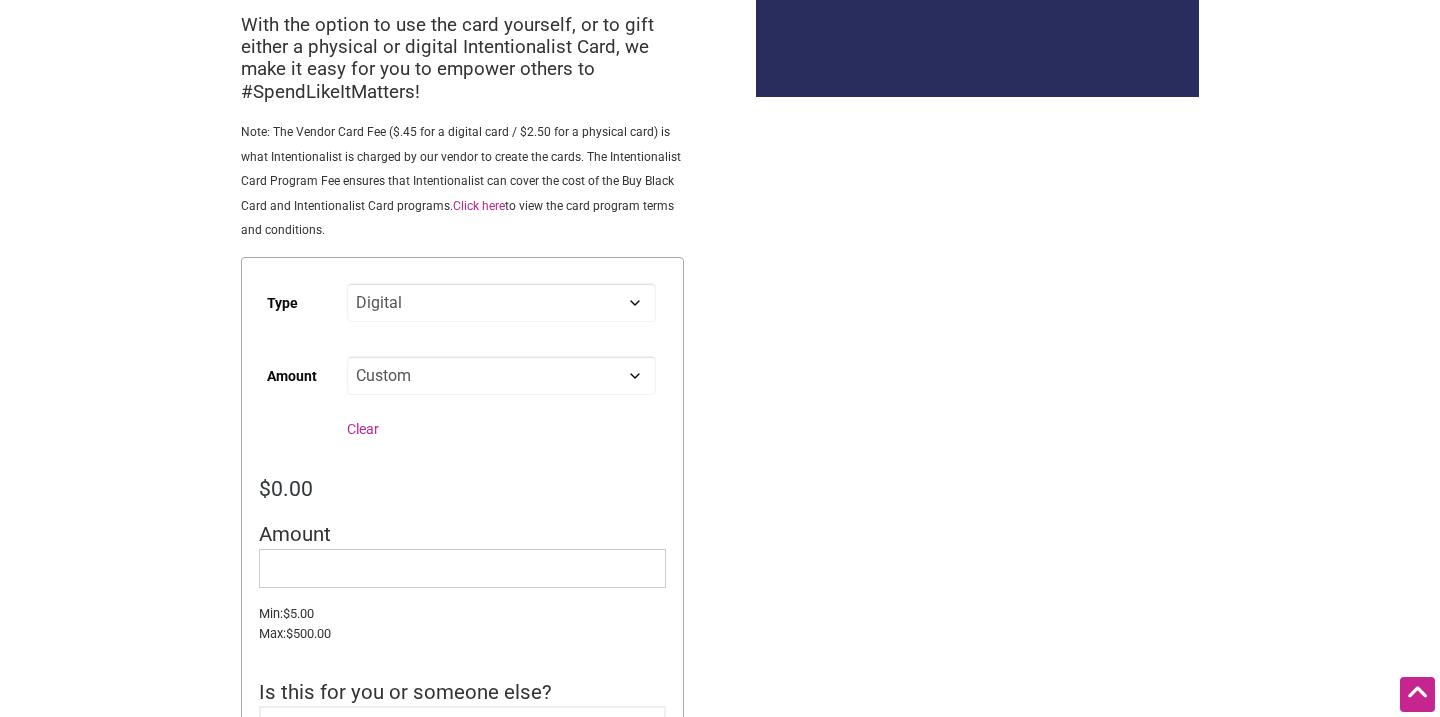 select on "100" 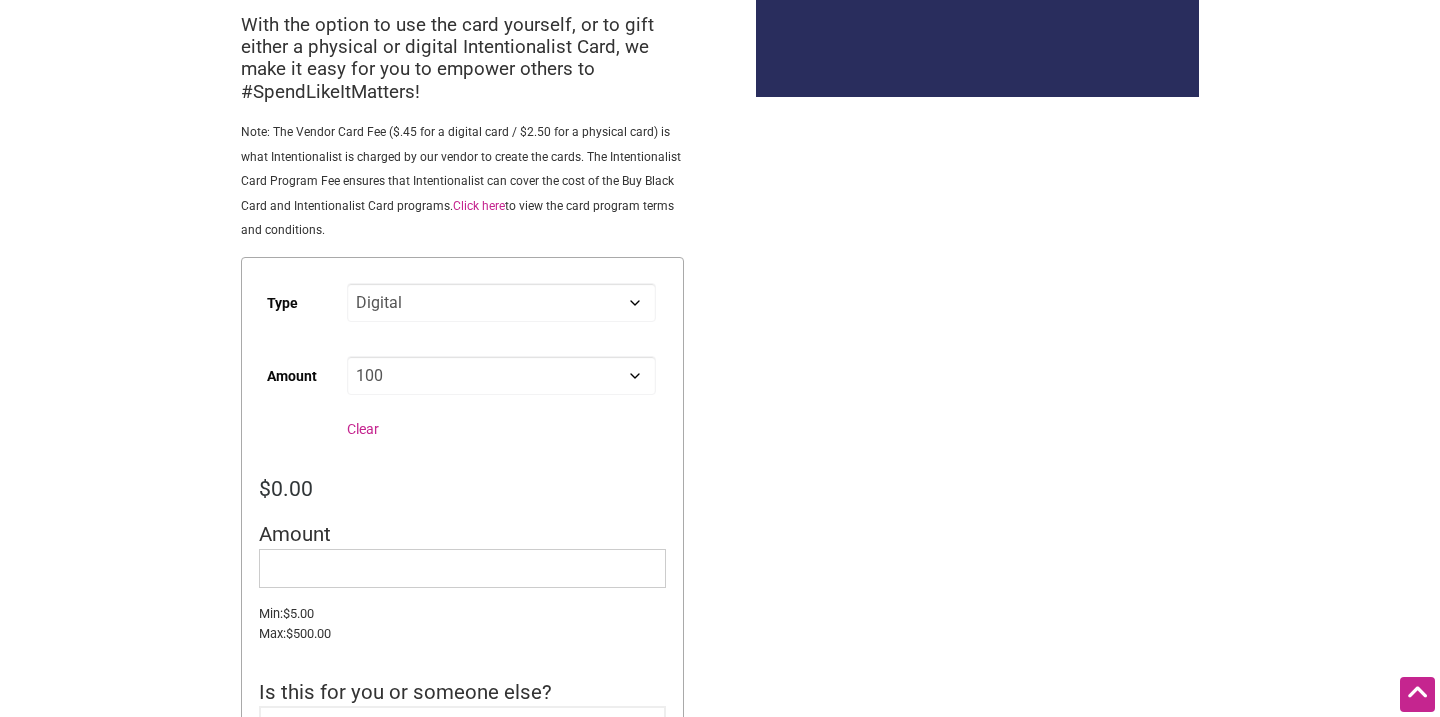 select on "Digital" 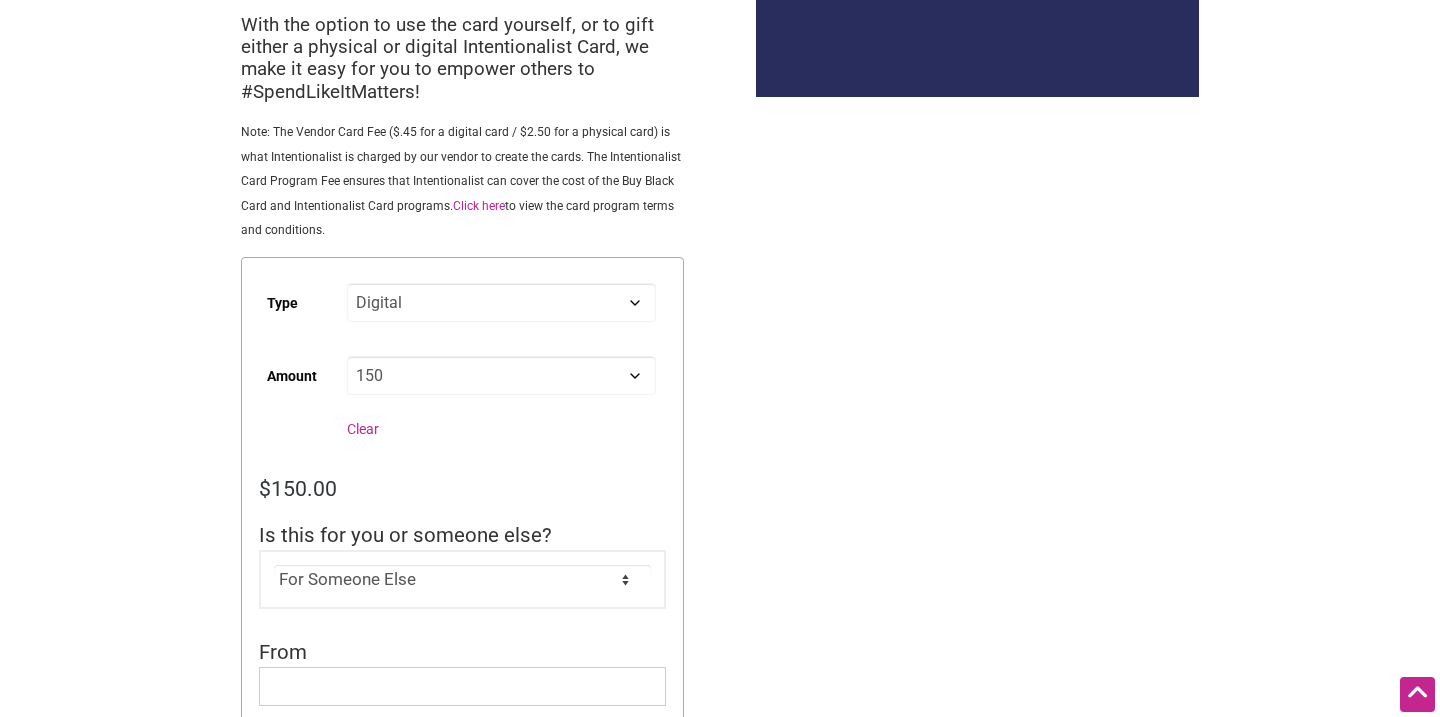 click on "Choose an option Custom 25 50 100 150 200 250 500" 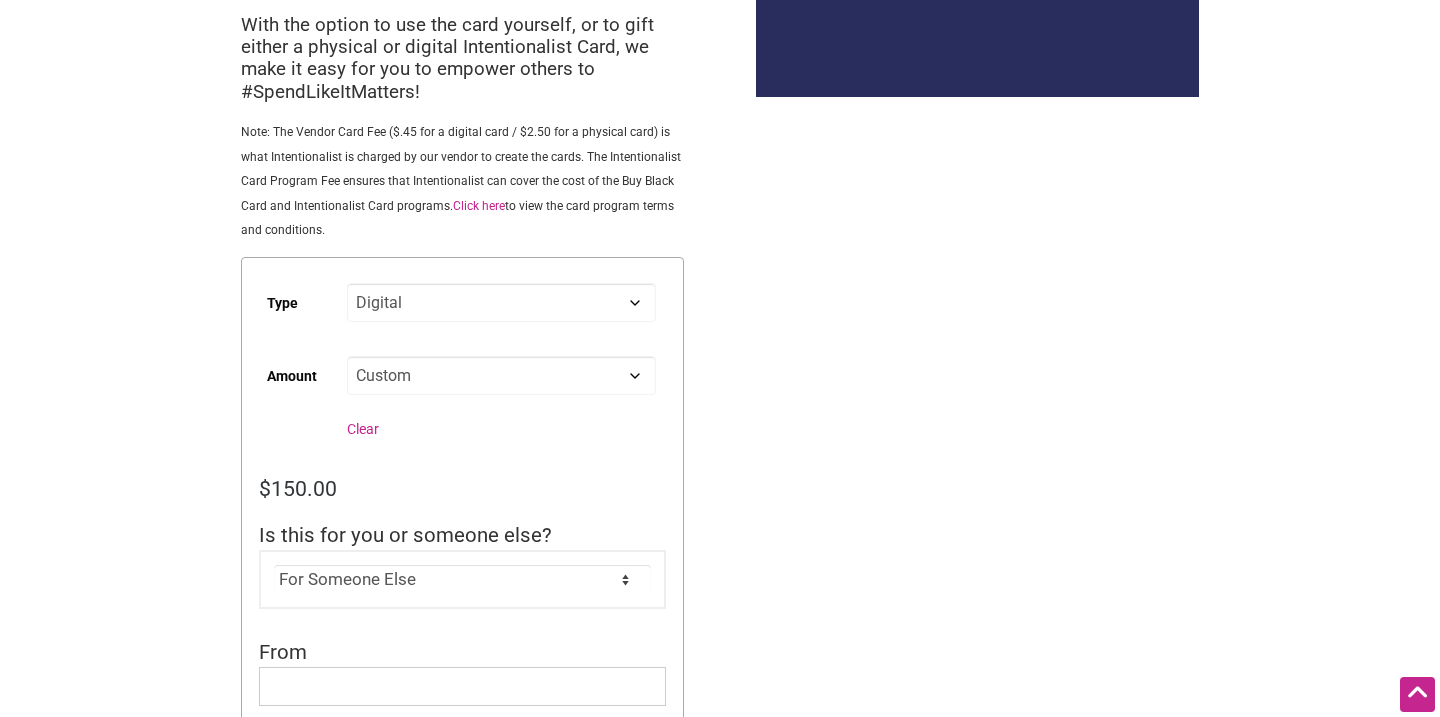 select on "Digital" 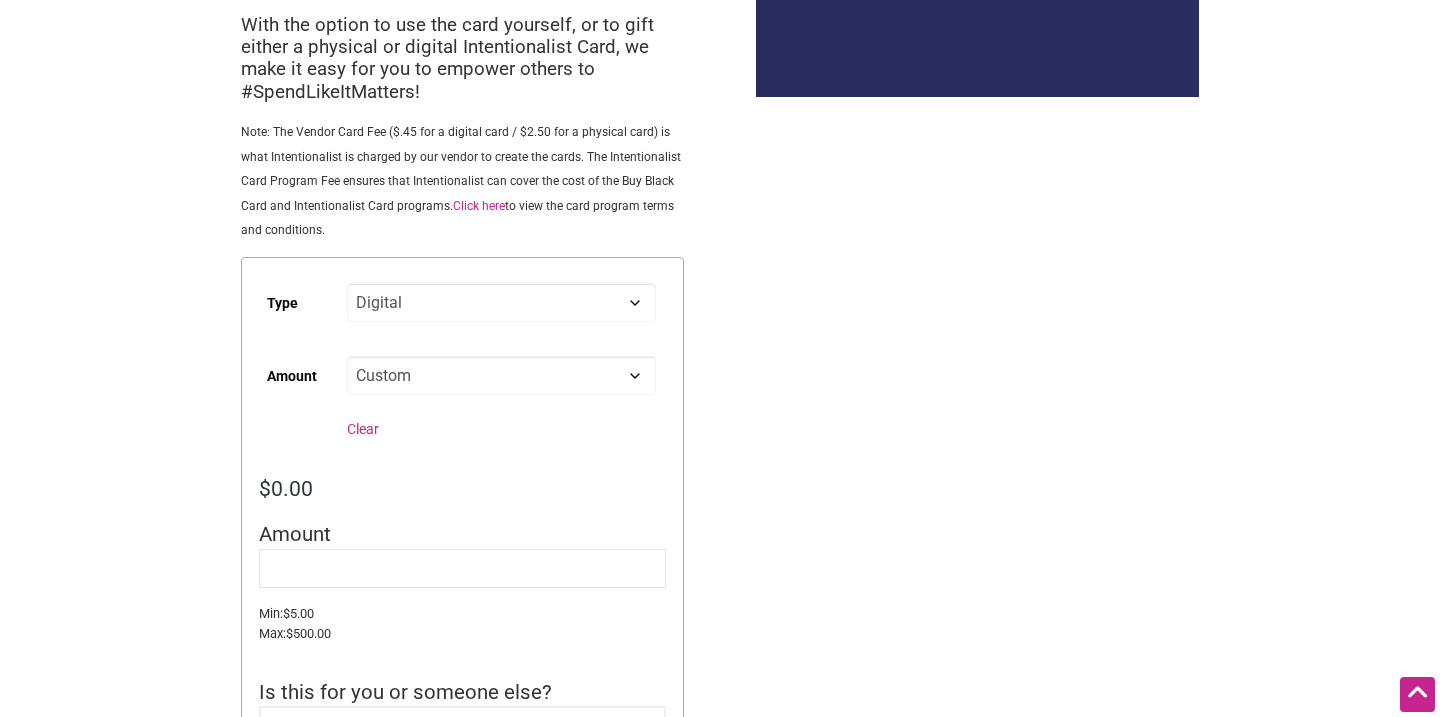 click 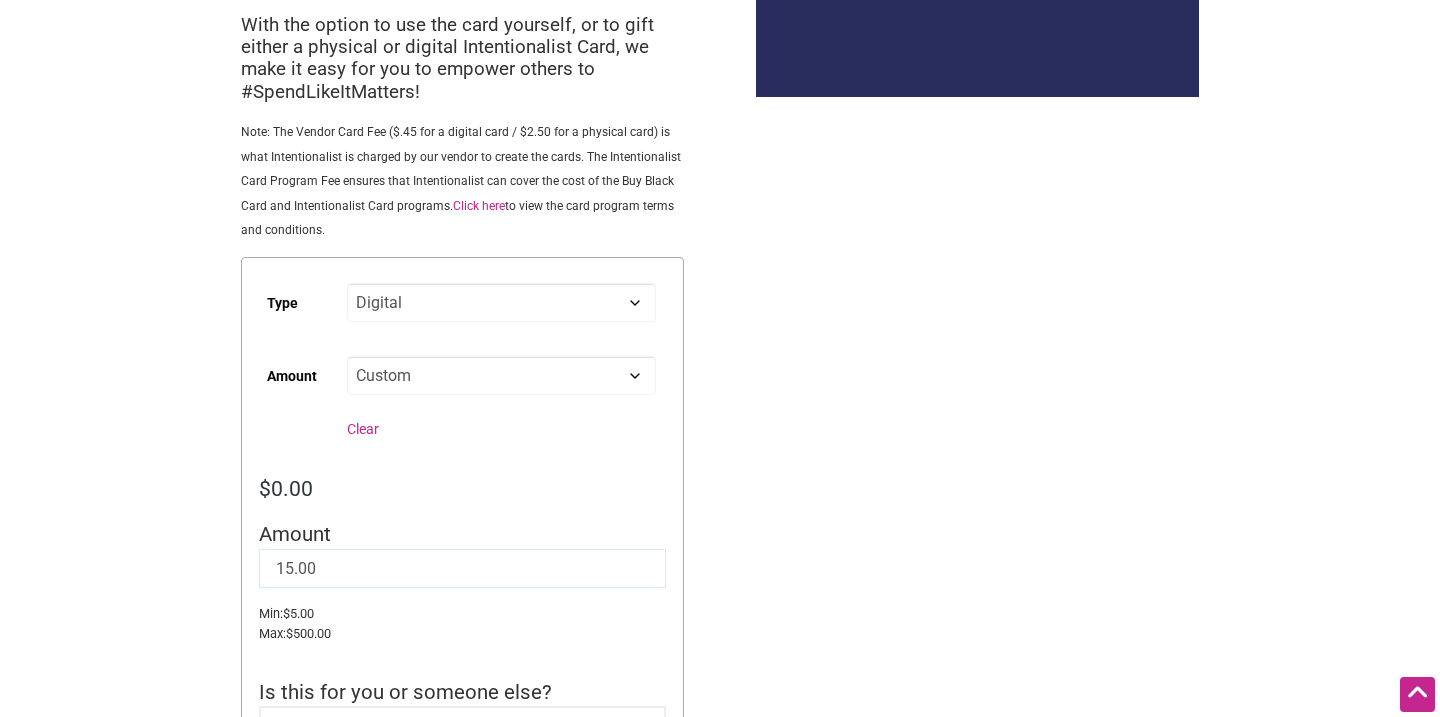 type on "15.00" 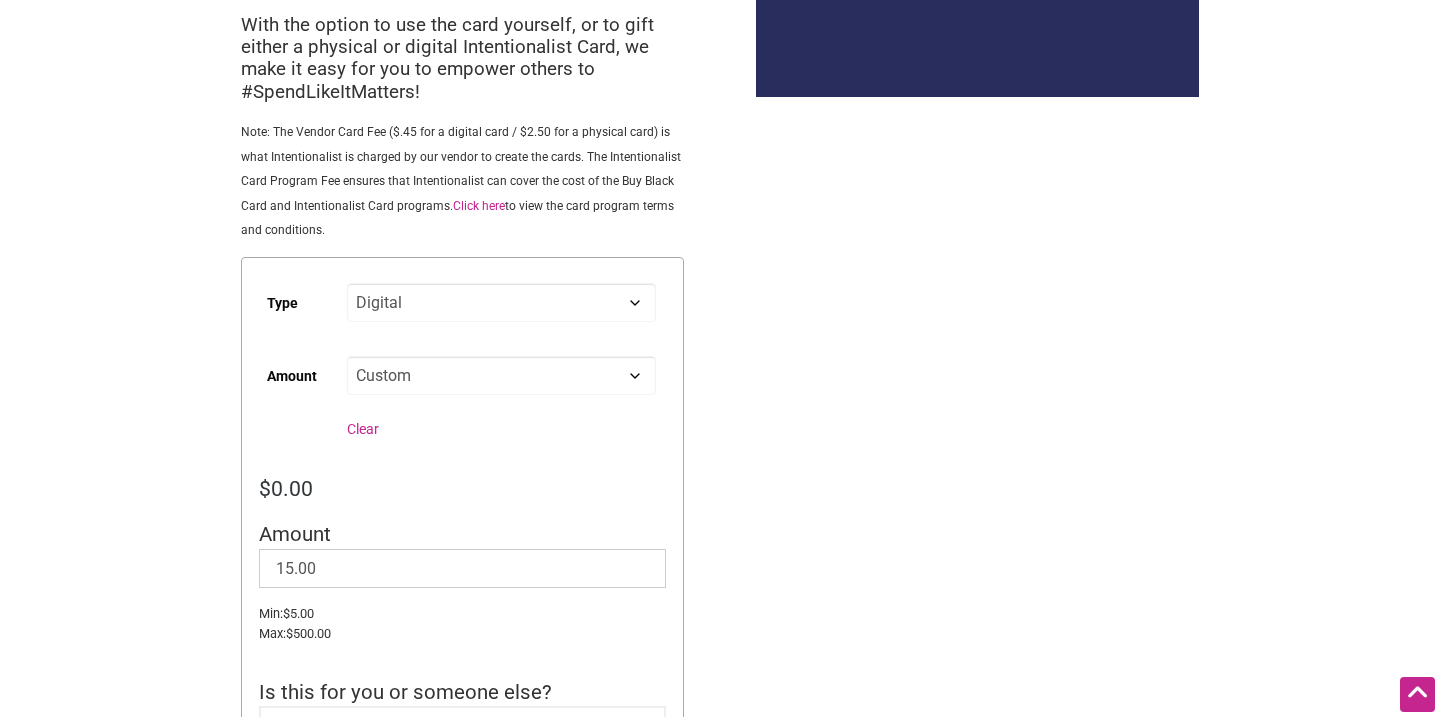 click on "$ 0.00" 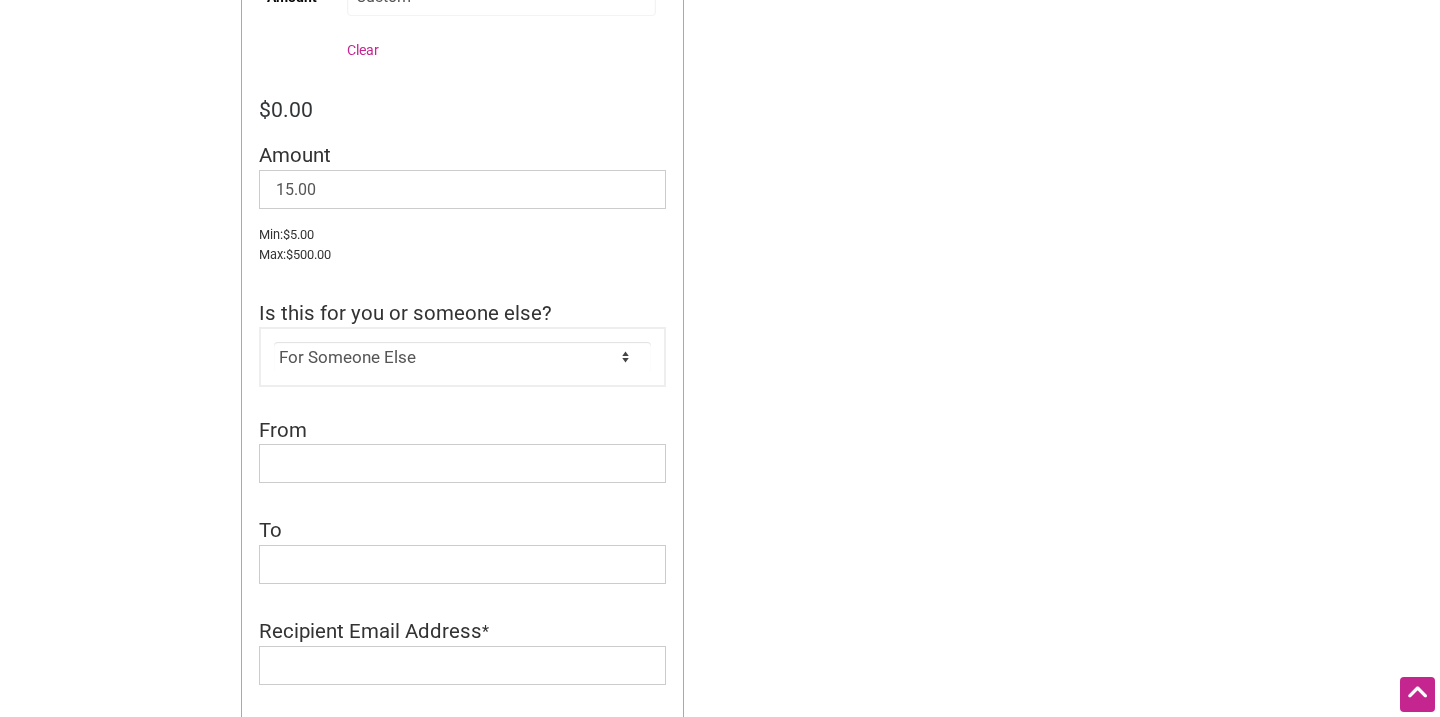 scroll, scrollTop: 685, scrollLeft: 0, axis: vertical 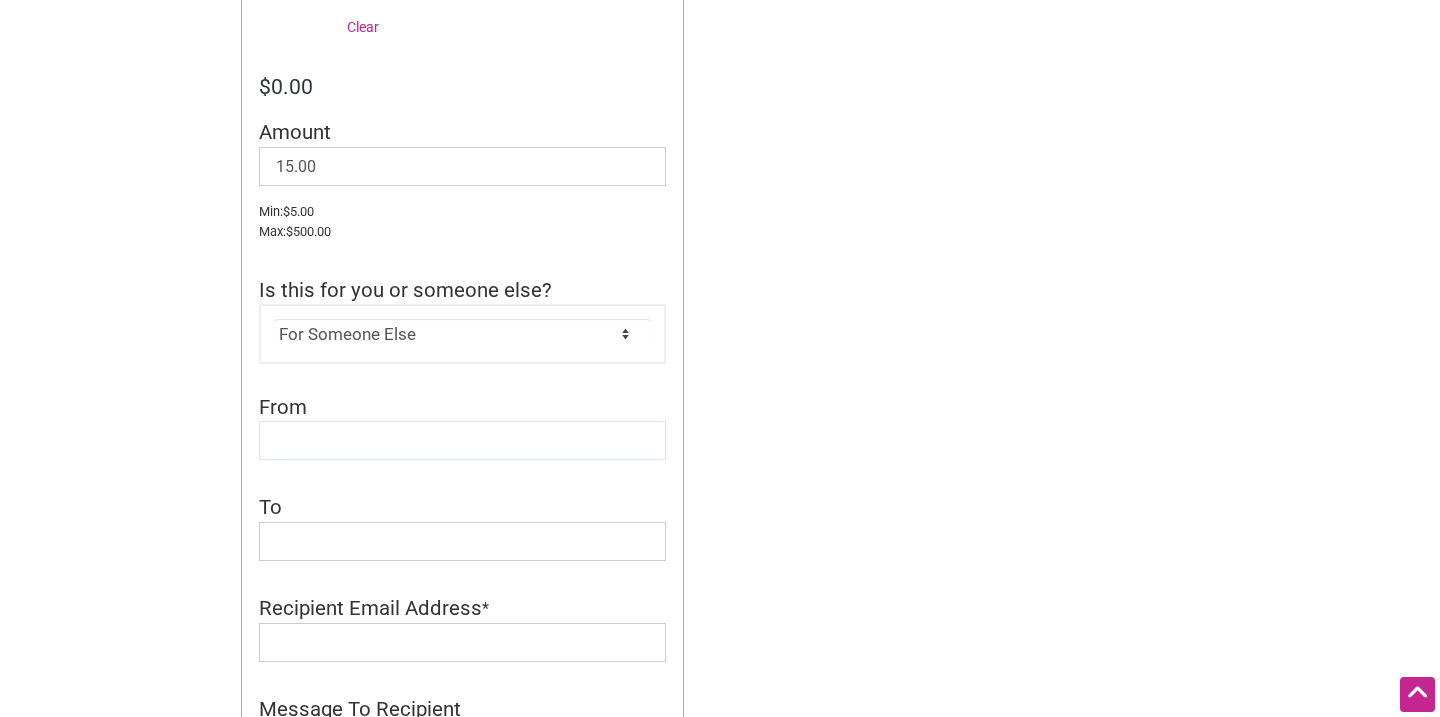 click 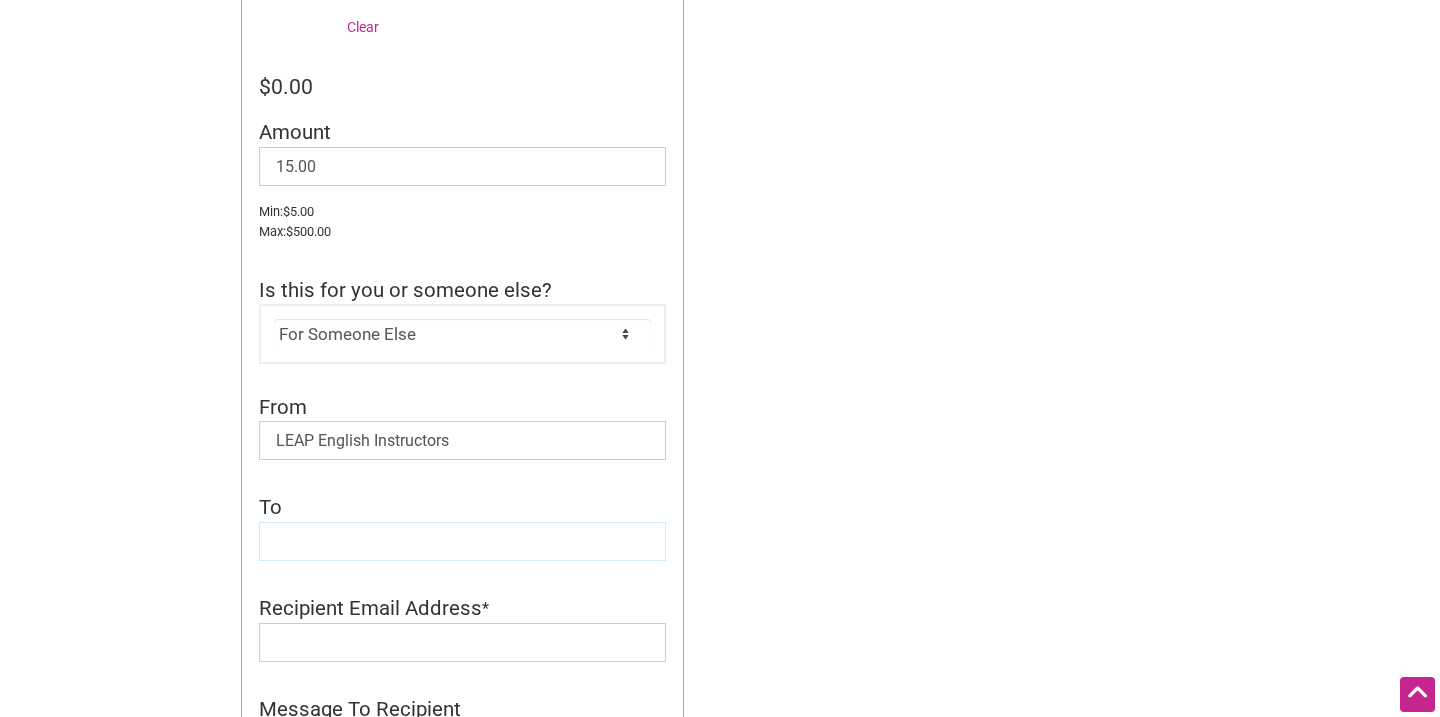 click 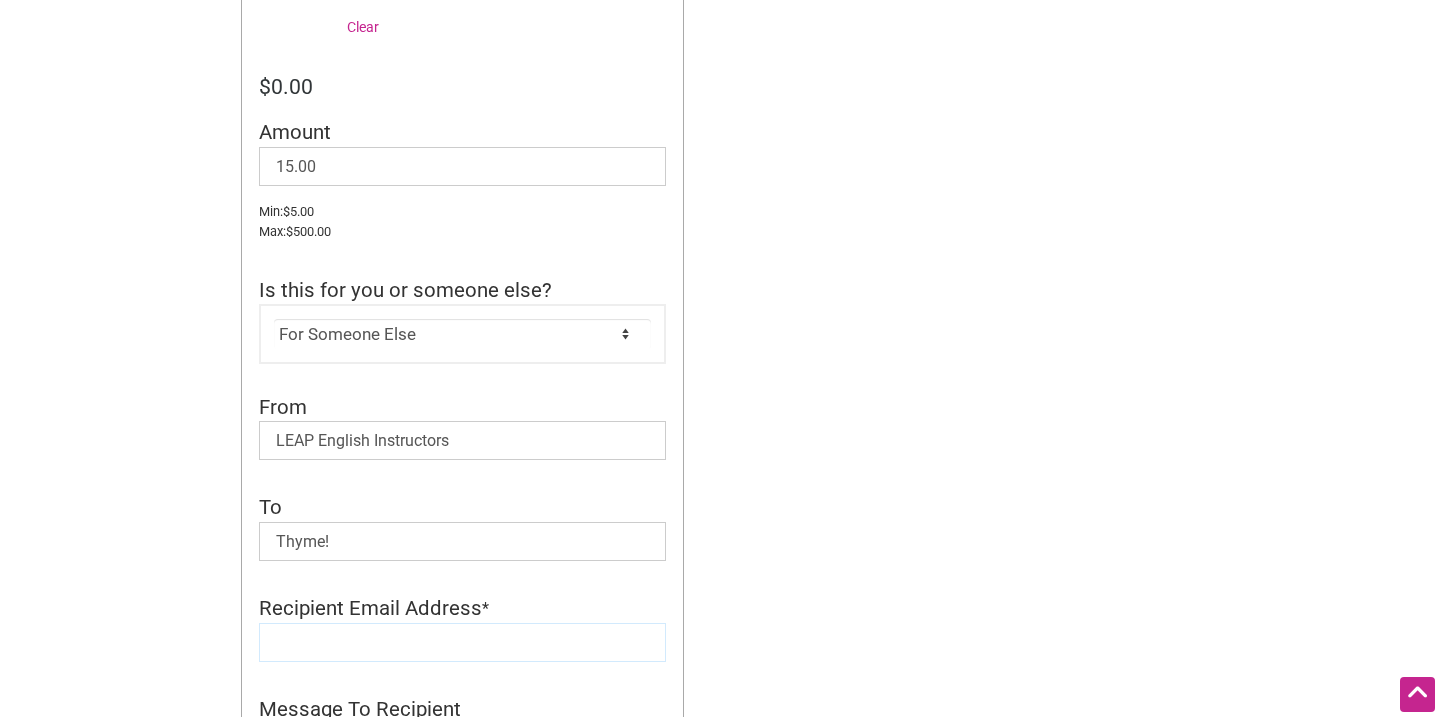 click 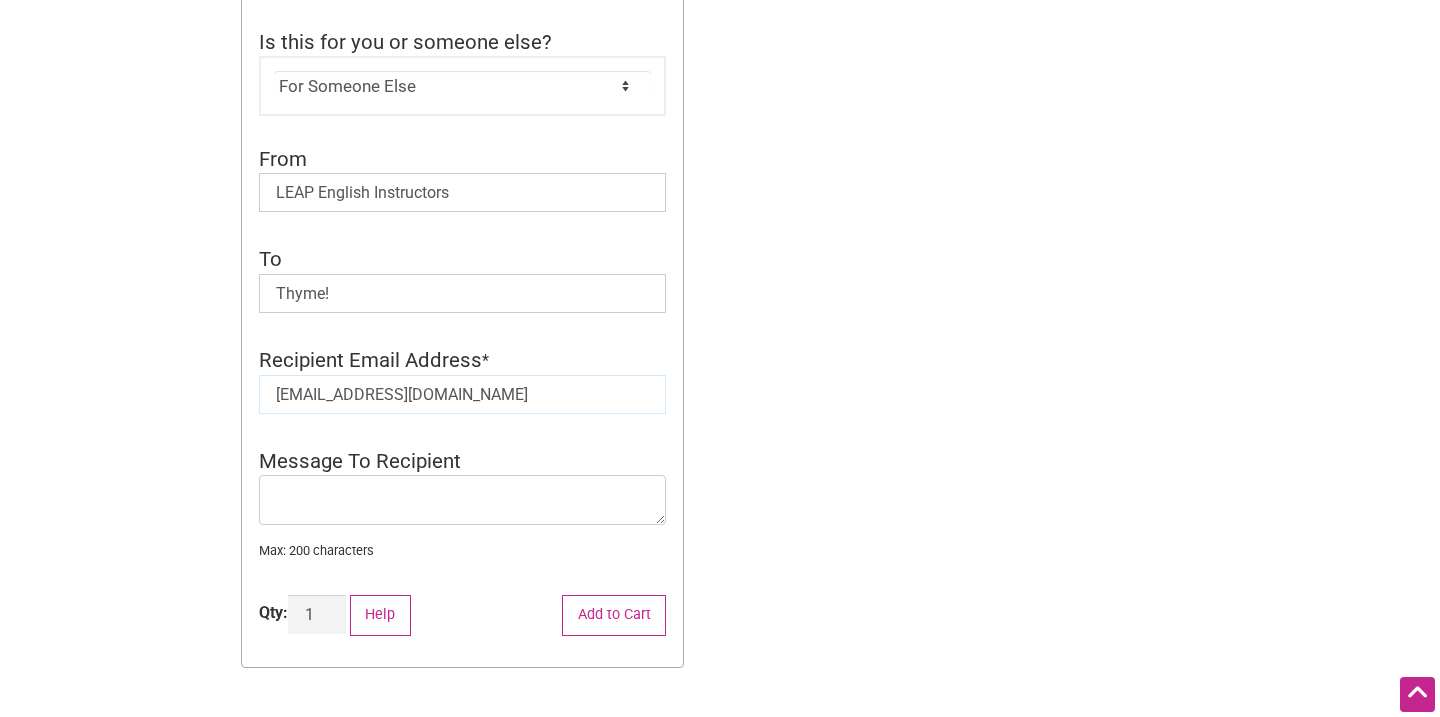 scroll, scrollTop: 946, scrollLeft: 0, axis: vertical 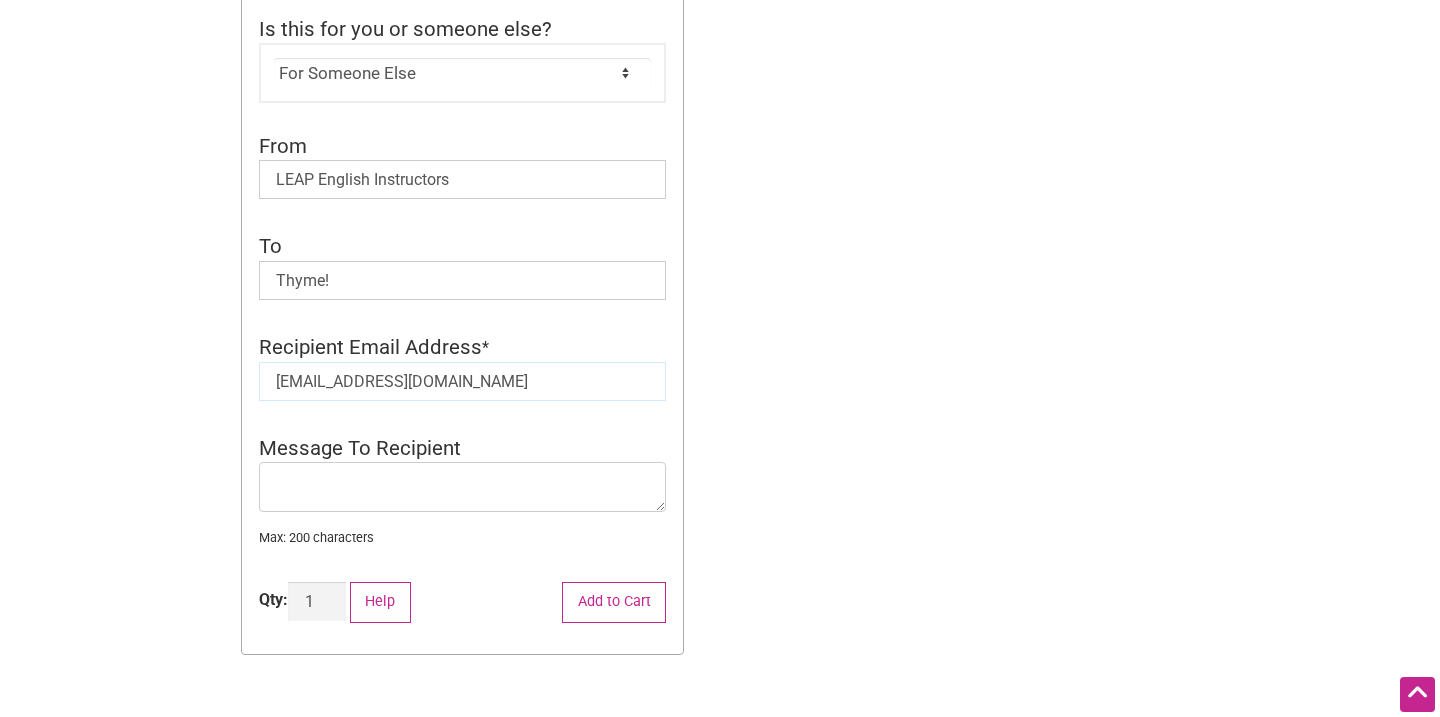 type on "tthorn@uw.edu" 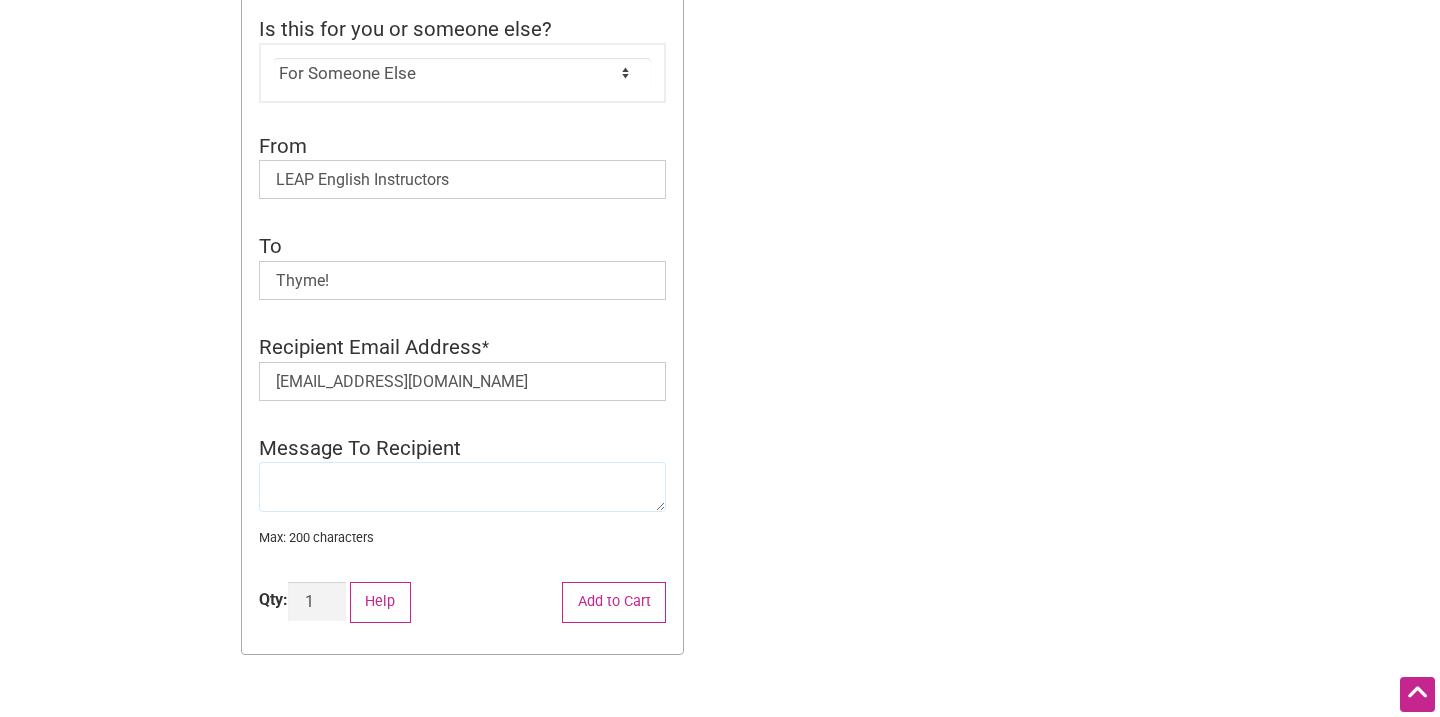 click 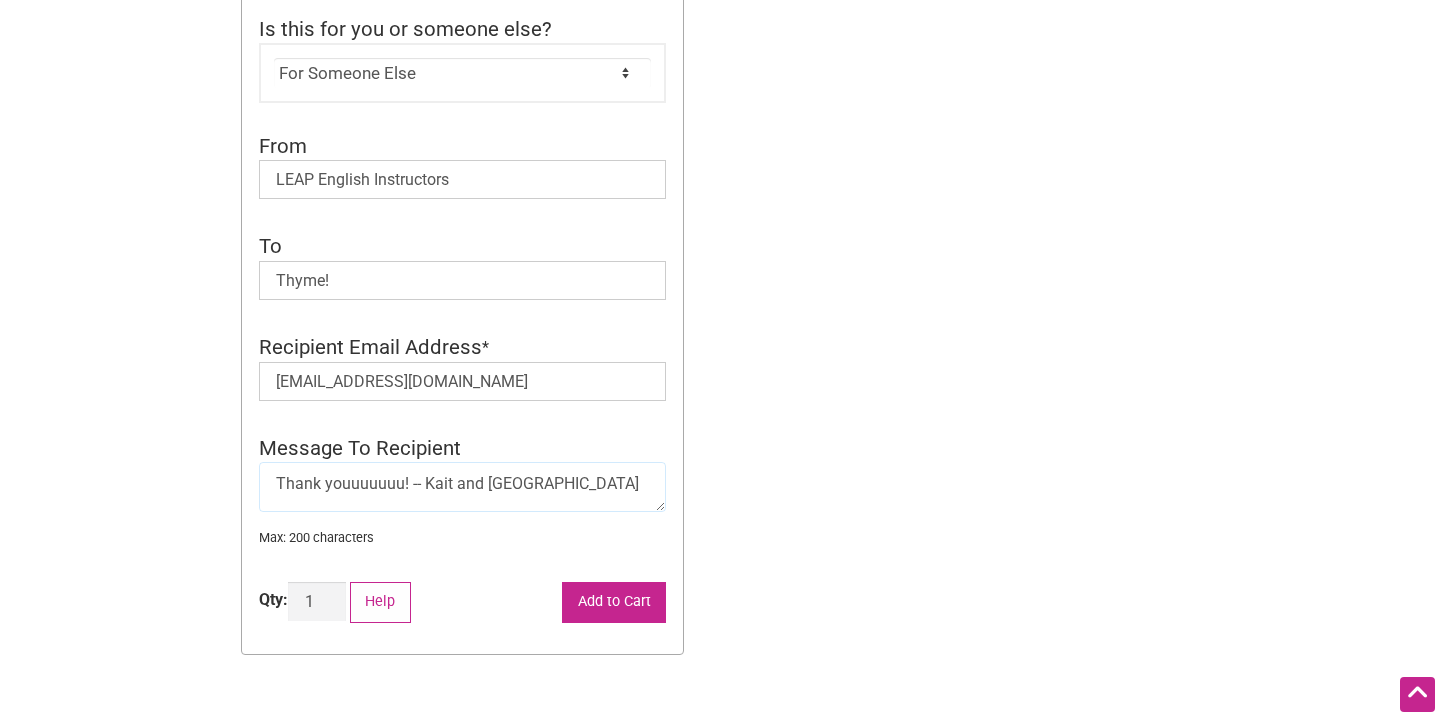 type on "Thank youuuuuuu! -- Kait and Yixuan" 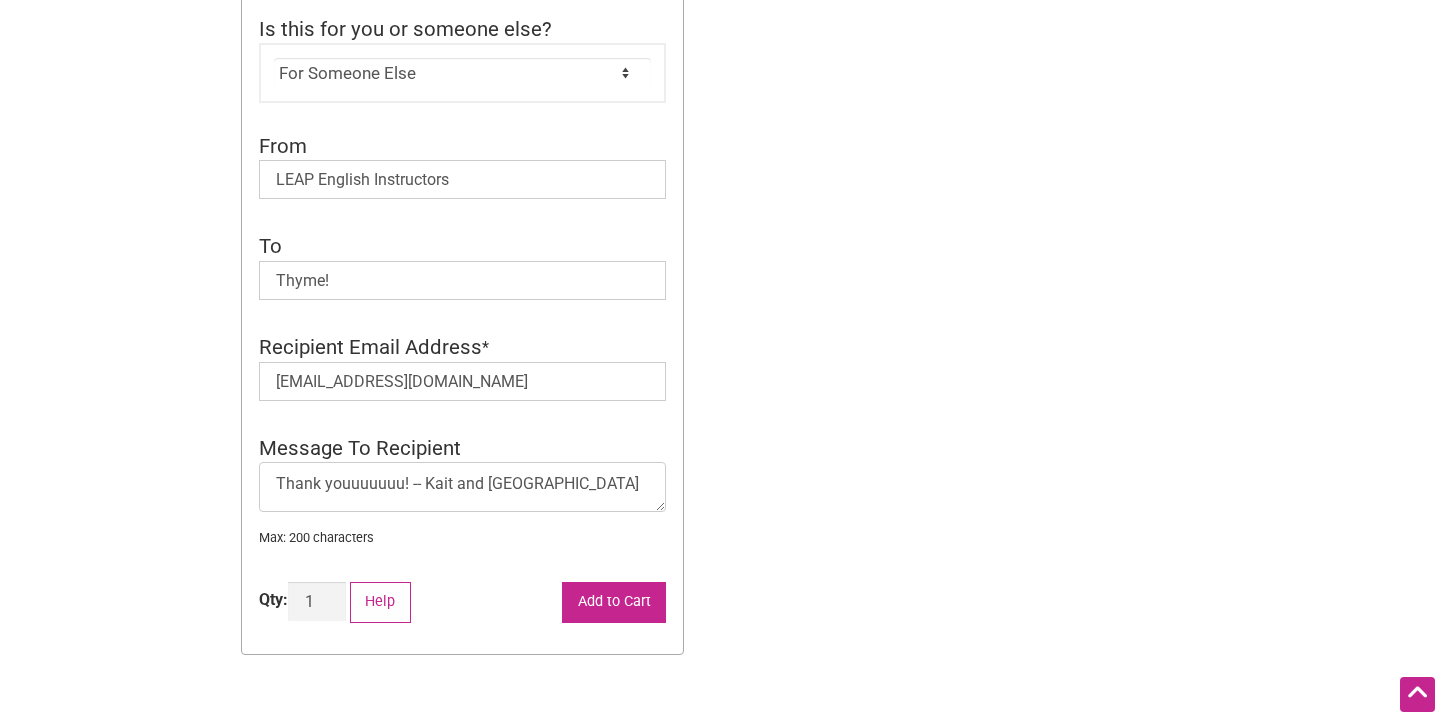 click on "Add to Cart" 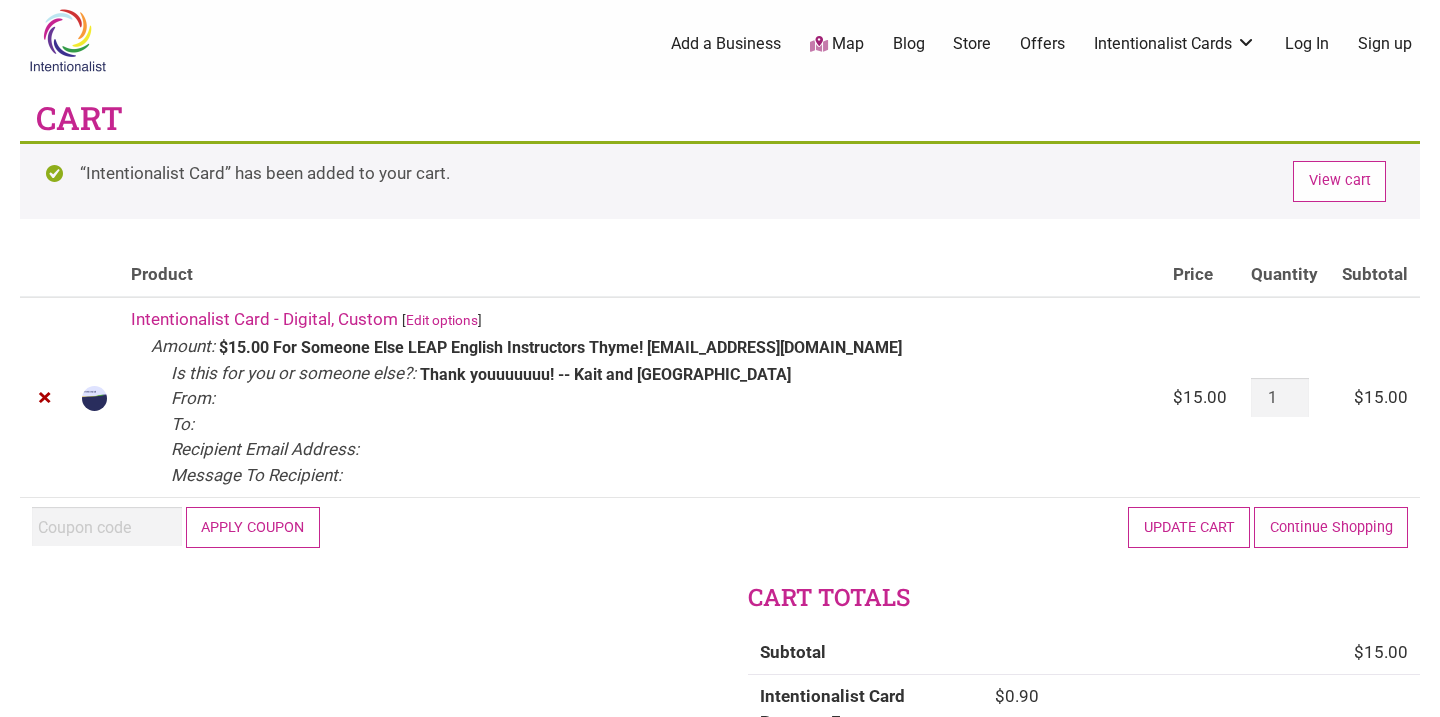 scroll, scrollTop: 0, scrollLeft: 0, axis: both 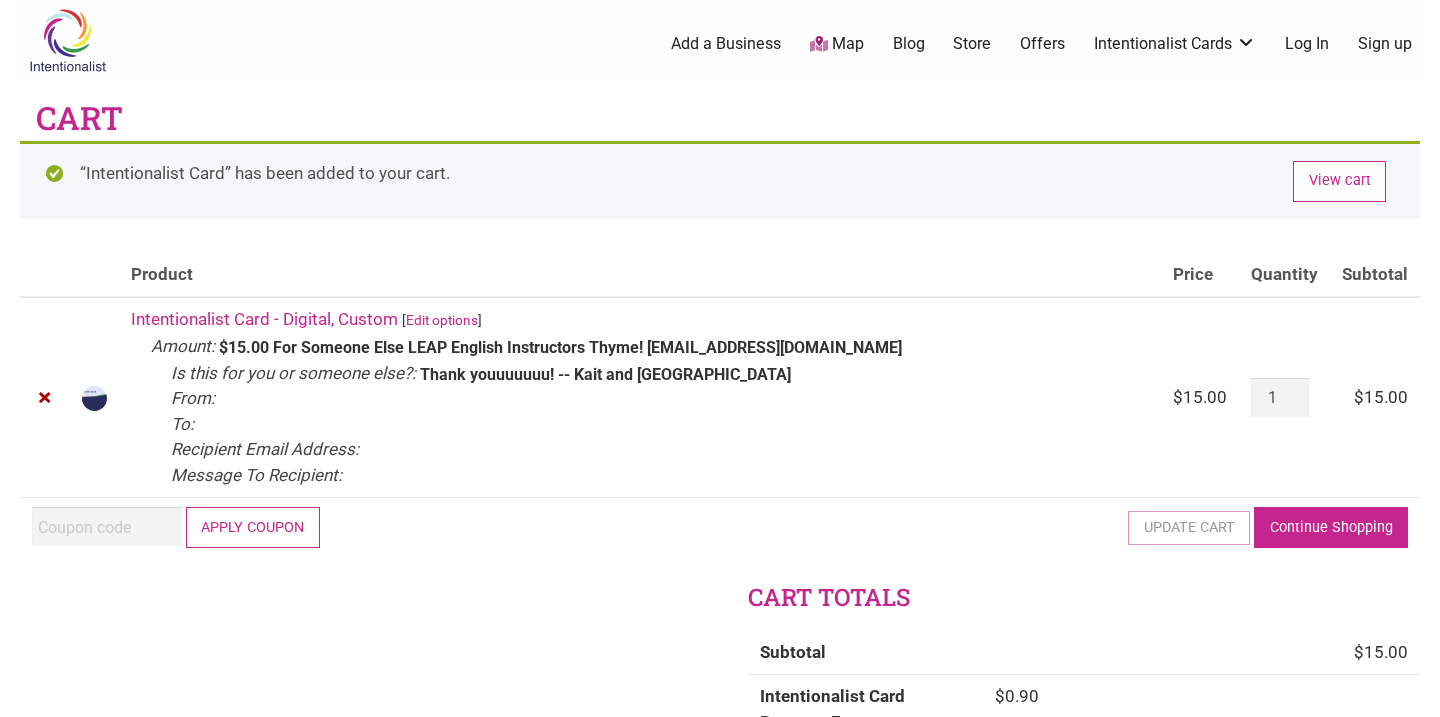 click on "Continue Shopping" at bounding box center [1331, 527] 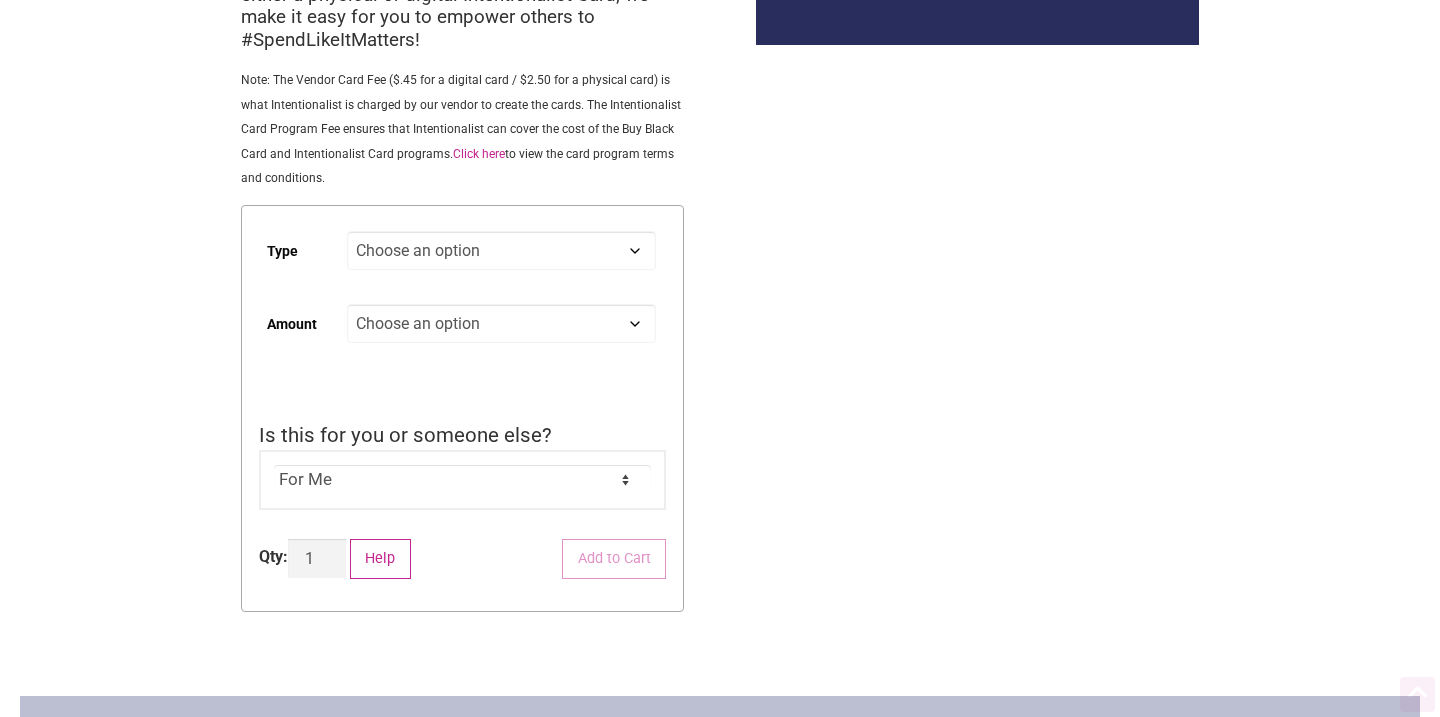 scroll, scrollTop: 352, scrollLeft: 0, axis: vertical 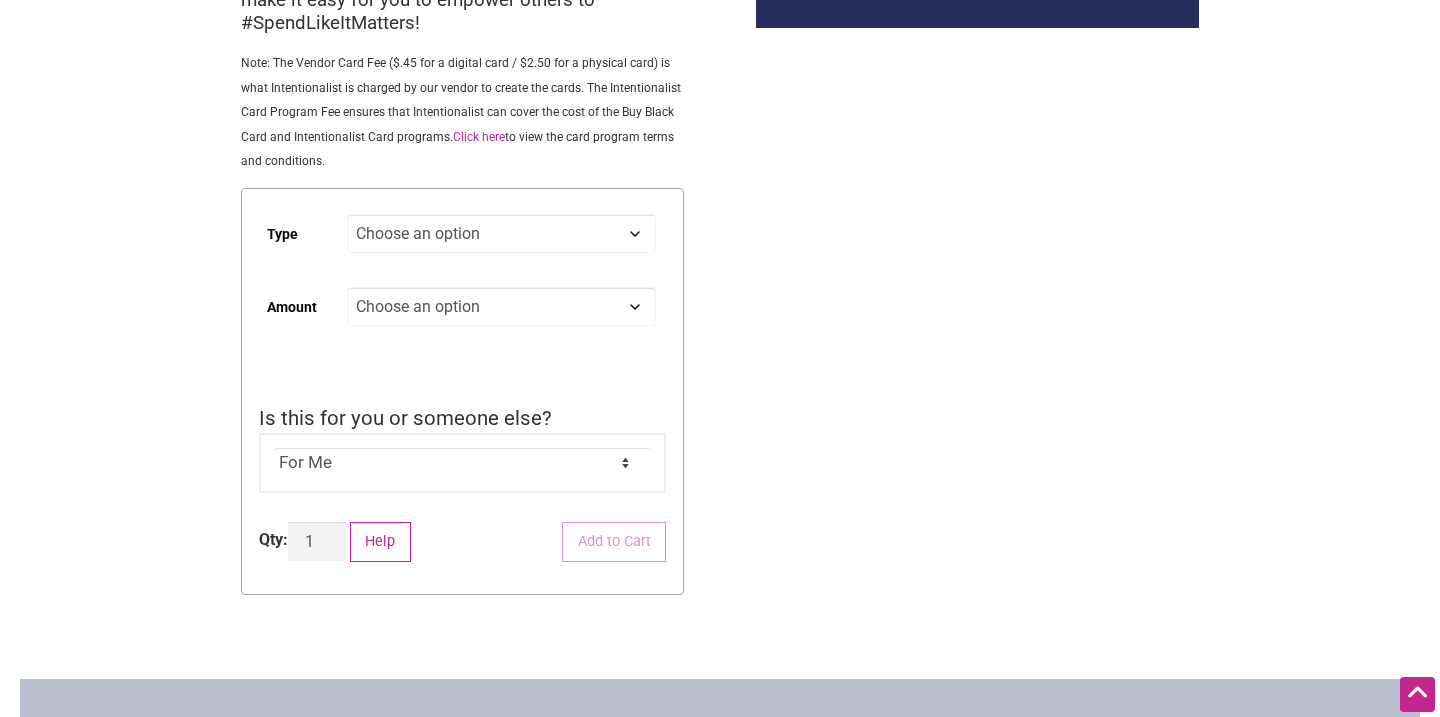 click on "Choose an option Digital Physical" 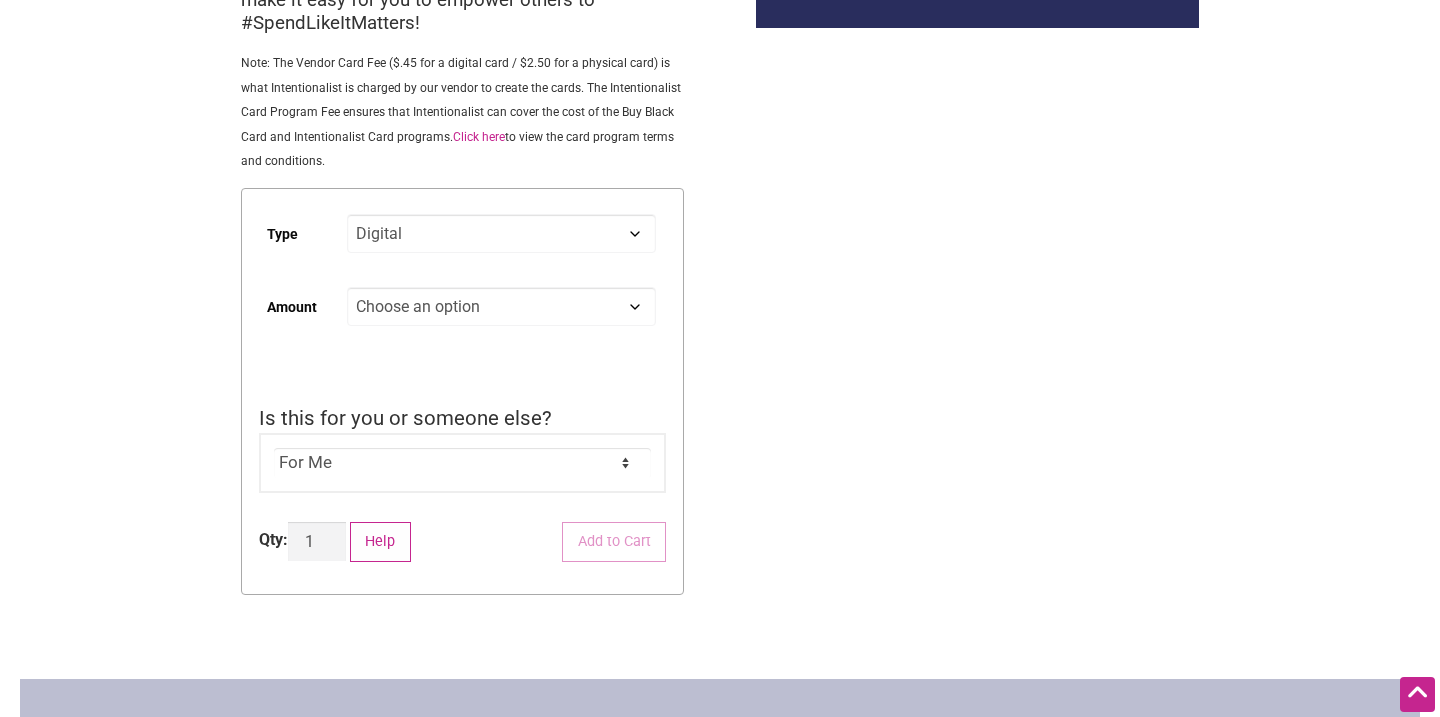 select on "Digital" 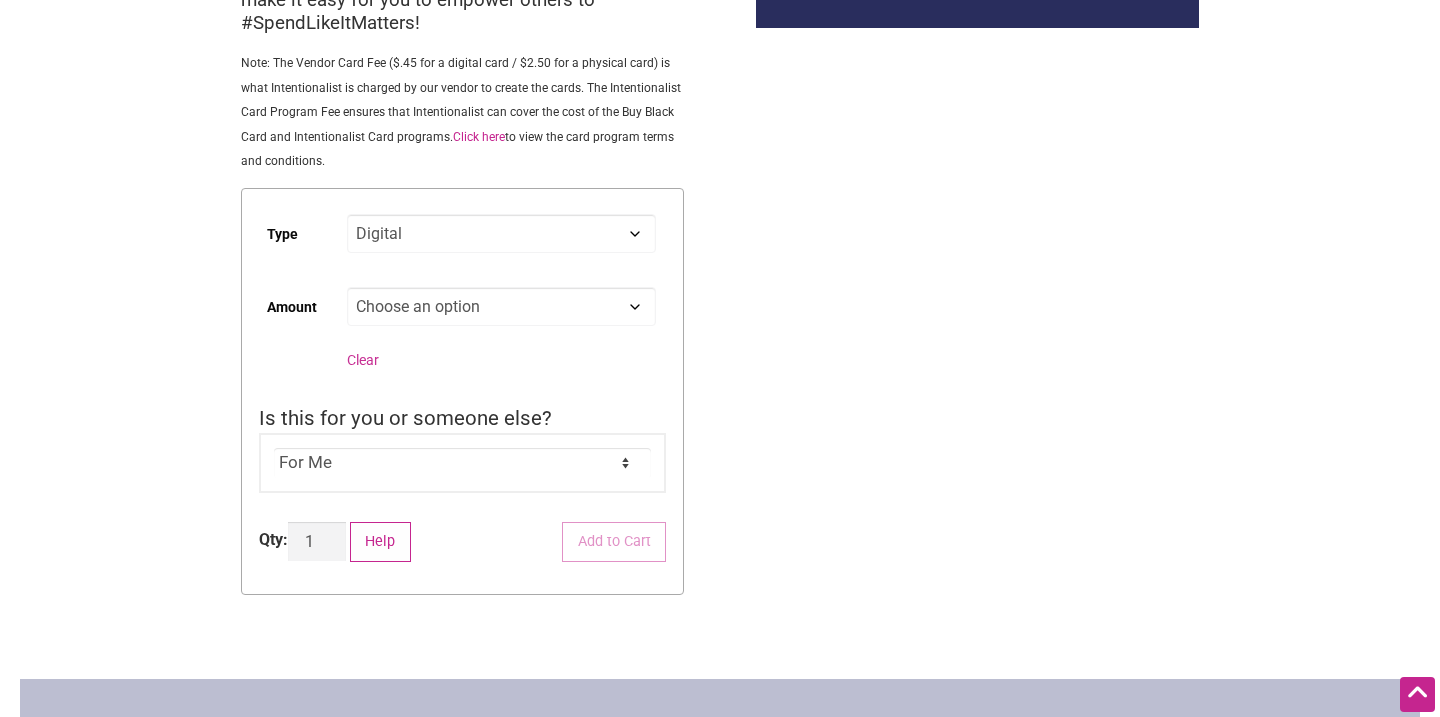 click on "Choose an option Custom 25 50 100 150 200 250 500" 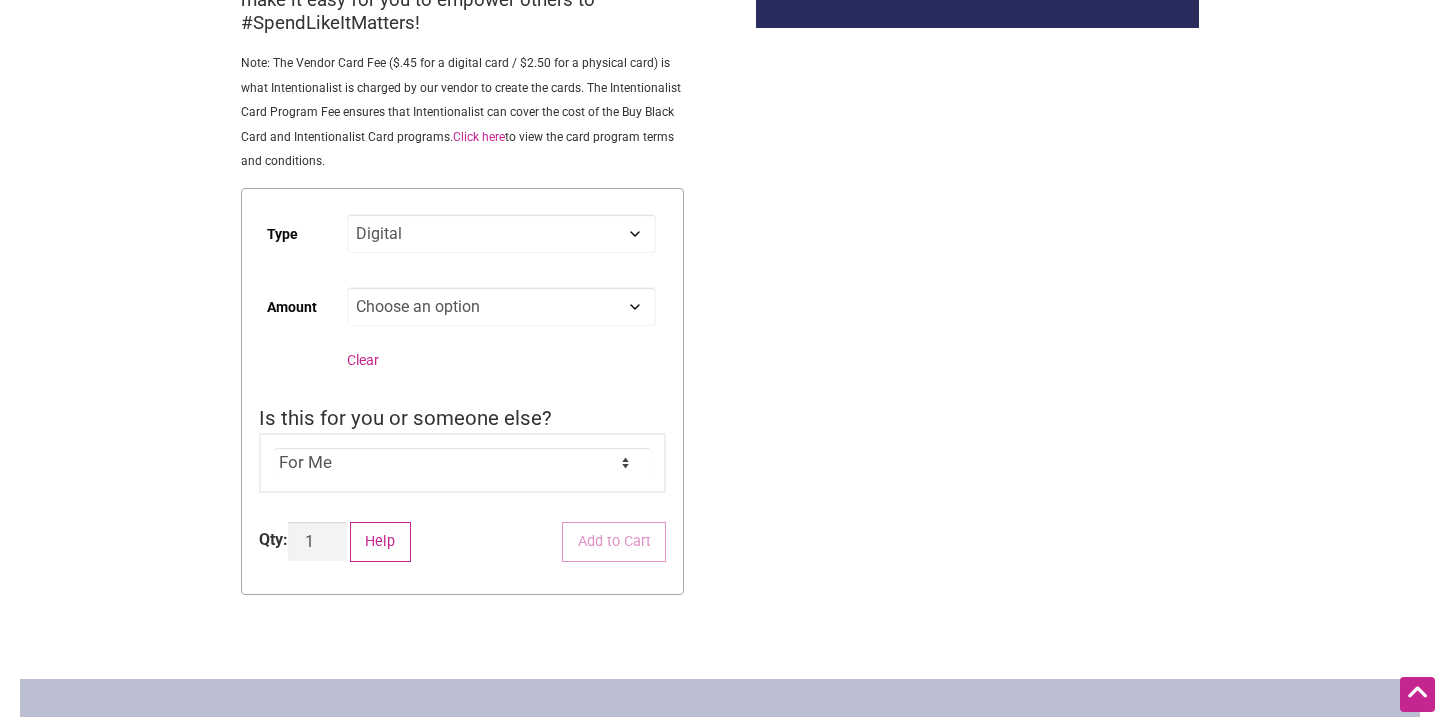 select on "Custom" 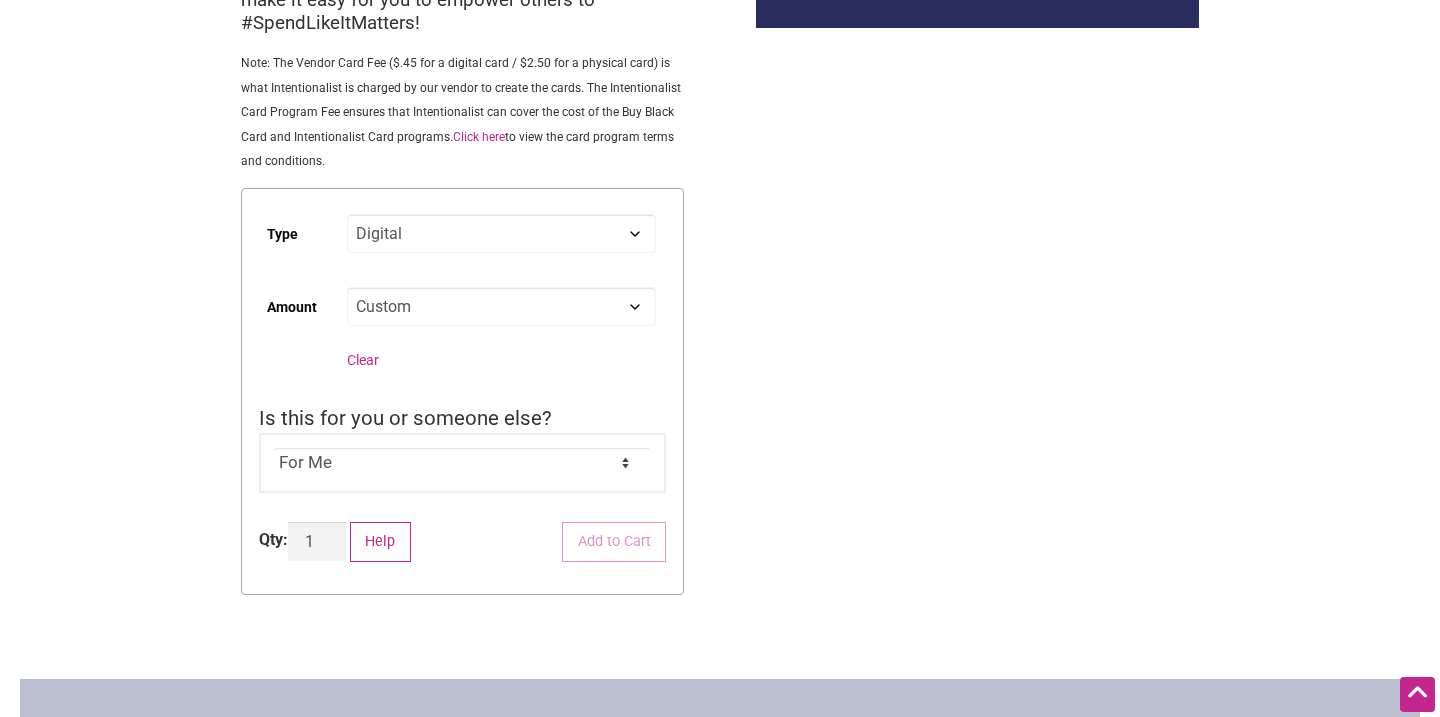 select on "Digital" 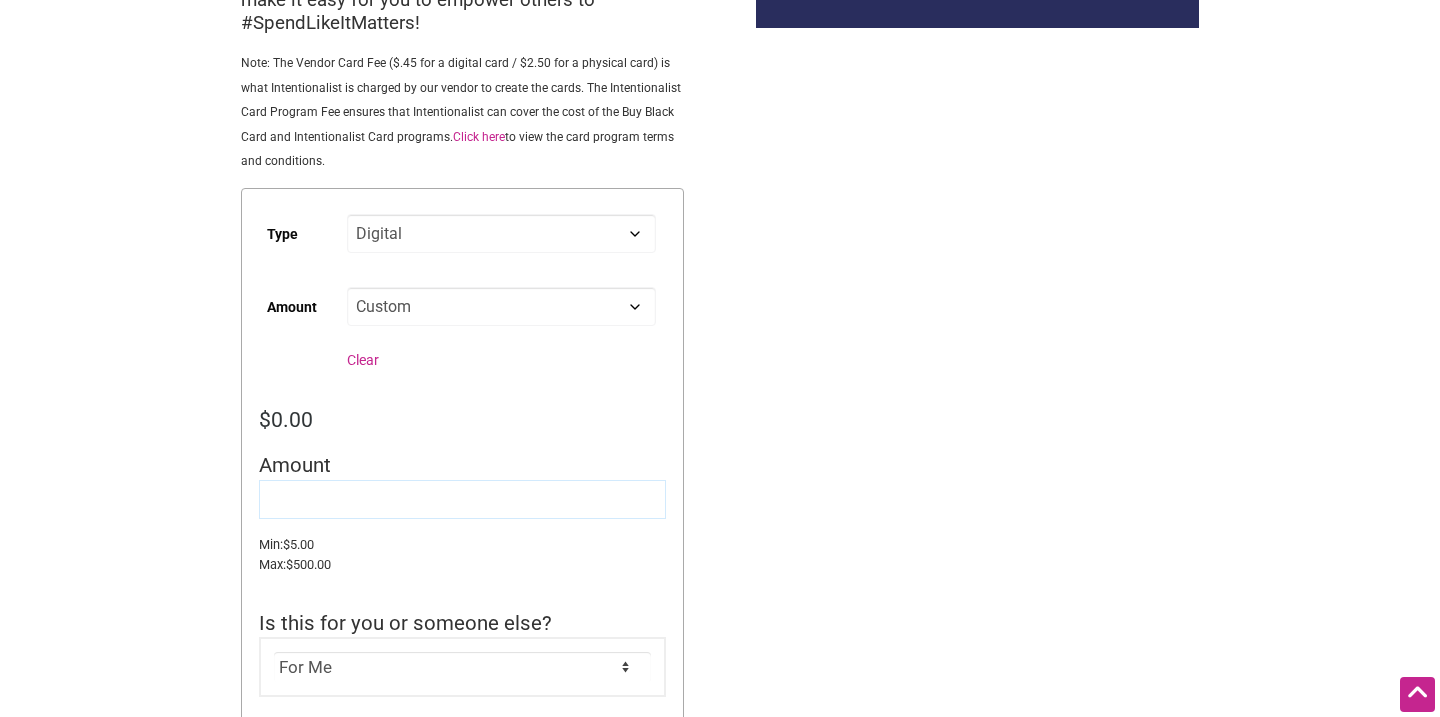 click 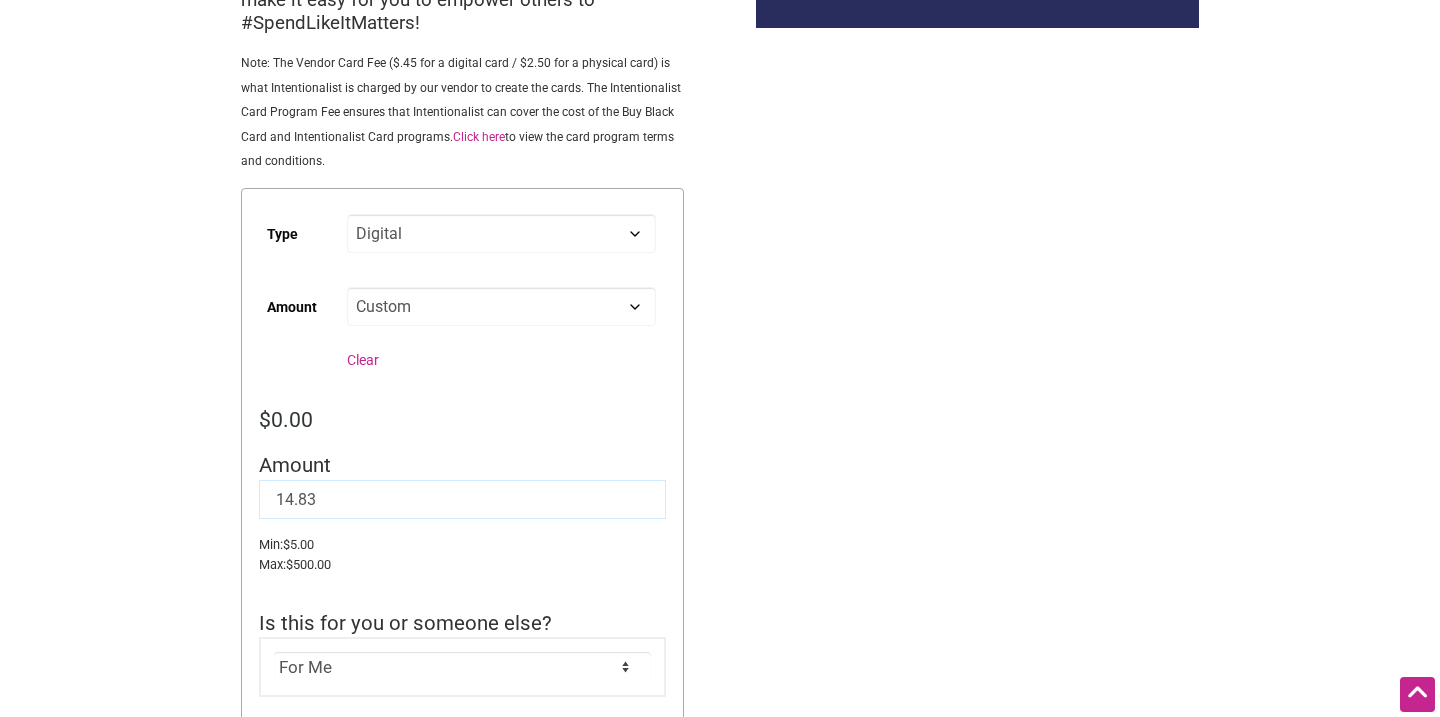 drag, startPoint x: 335, startPoint y: 505, endPoint x: 270, endPoint y: 505, distance: 65 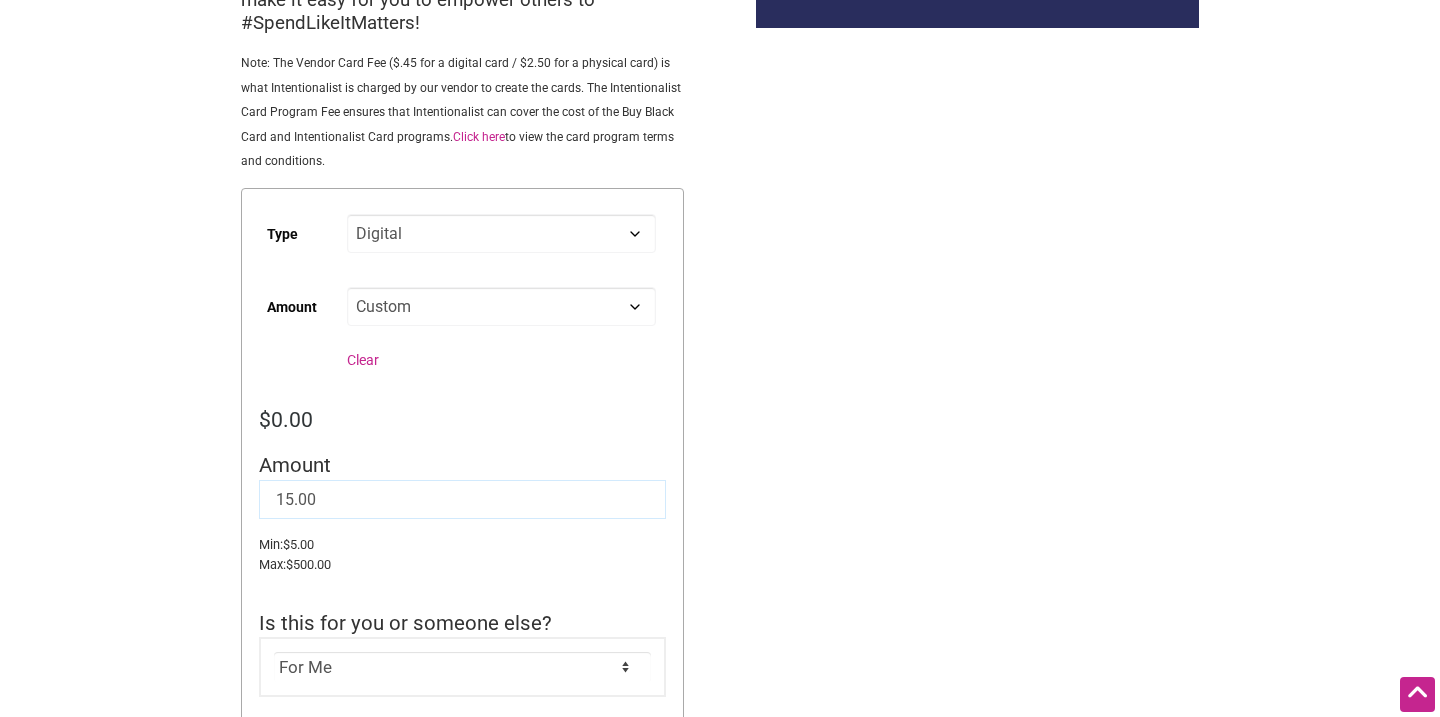 type on "15.00" 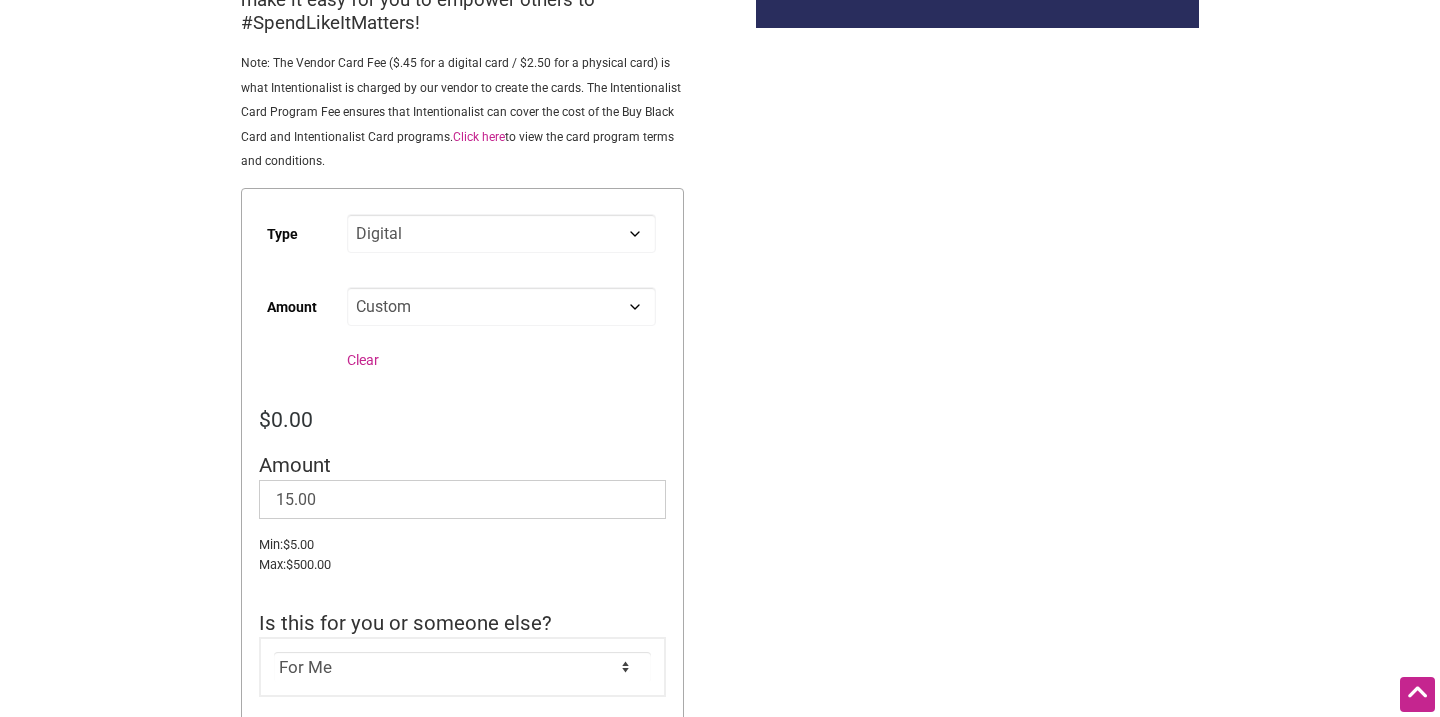 click on "Intentionalist
Spend like it matters
1 Add a Business
Map
Blog
Store
Offers
Intentionalist Cards
Buy Black Card
Intentionalist Card
My Cards
Log In Sign up 1 item $15.00
Intentionalist
Intentionalist Card $ 15.00
The Intentionalist Card can be used in person and online at participating Washington State-based diverse small businesses, as well as online in the Intentionalist Store.
With the option to use the card yourself, or to gift either a physical or digital Intentionalist Card, we make it easy for you to empower others to #SpendLikeItMatters!
Click here  to view the card program terms and conditions.
$" at bounding box center [720, 516] 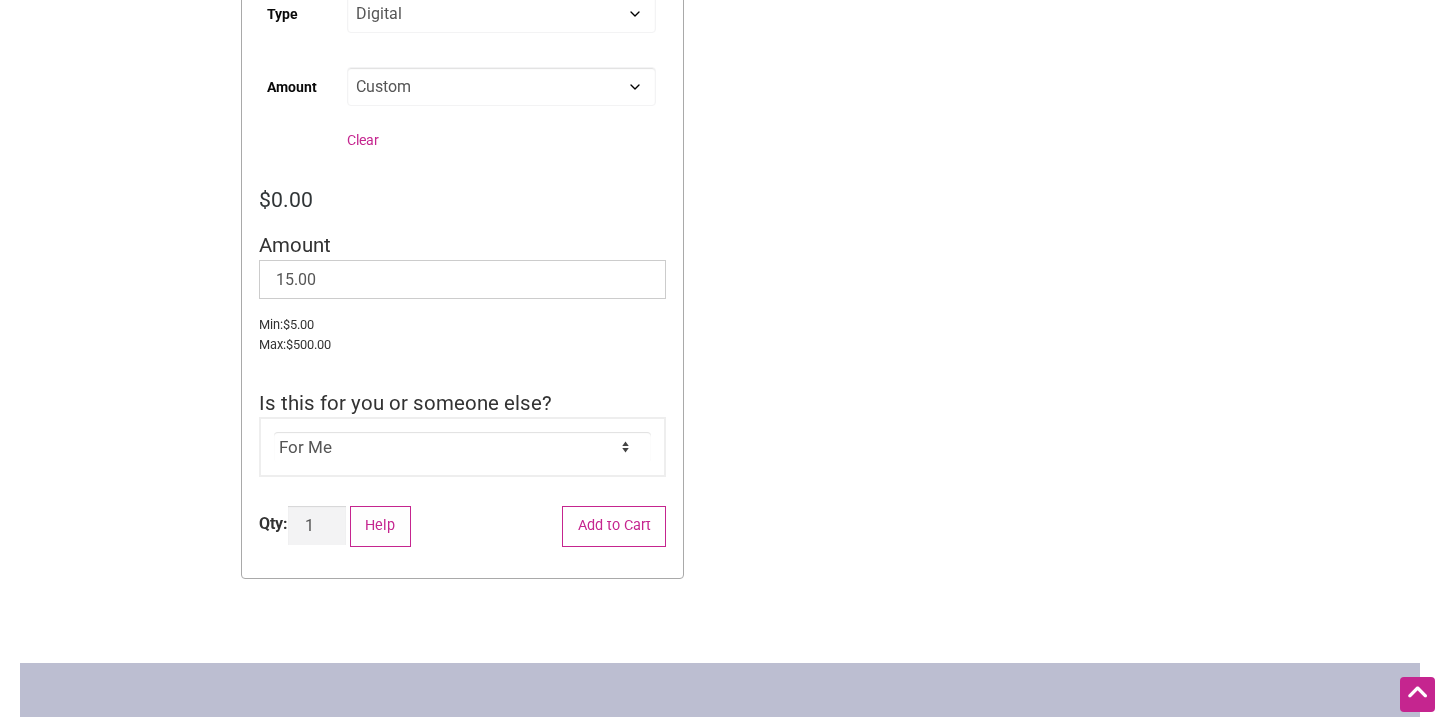 scroll, scrollTop: 577, scrollLeft: 0, axis: vertical 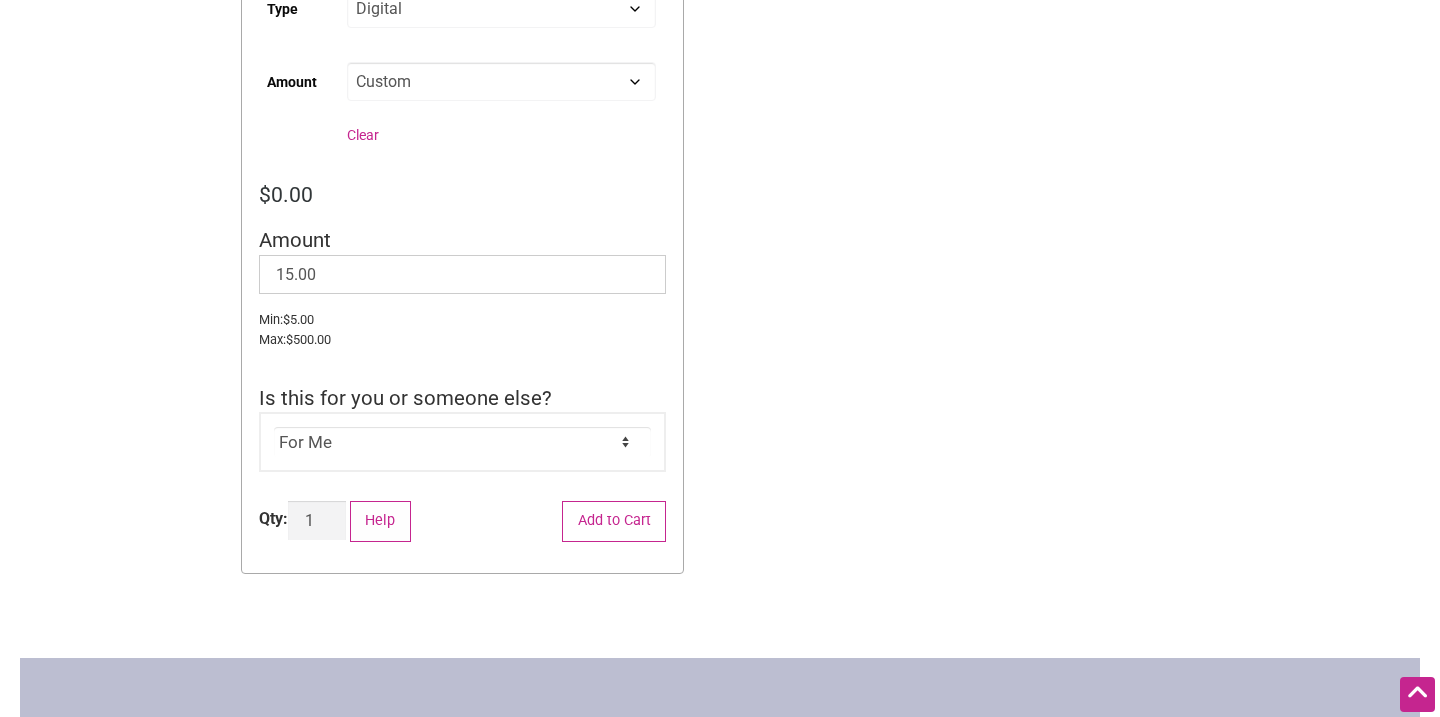 click on "For Me For Someone Else" 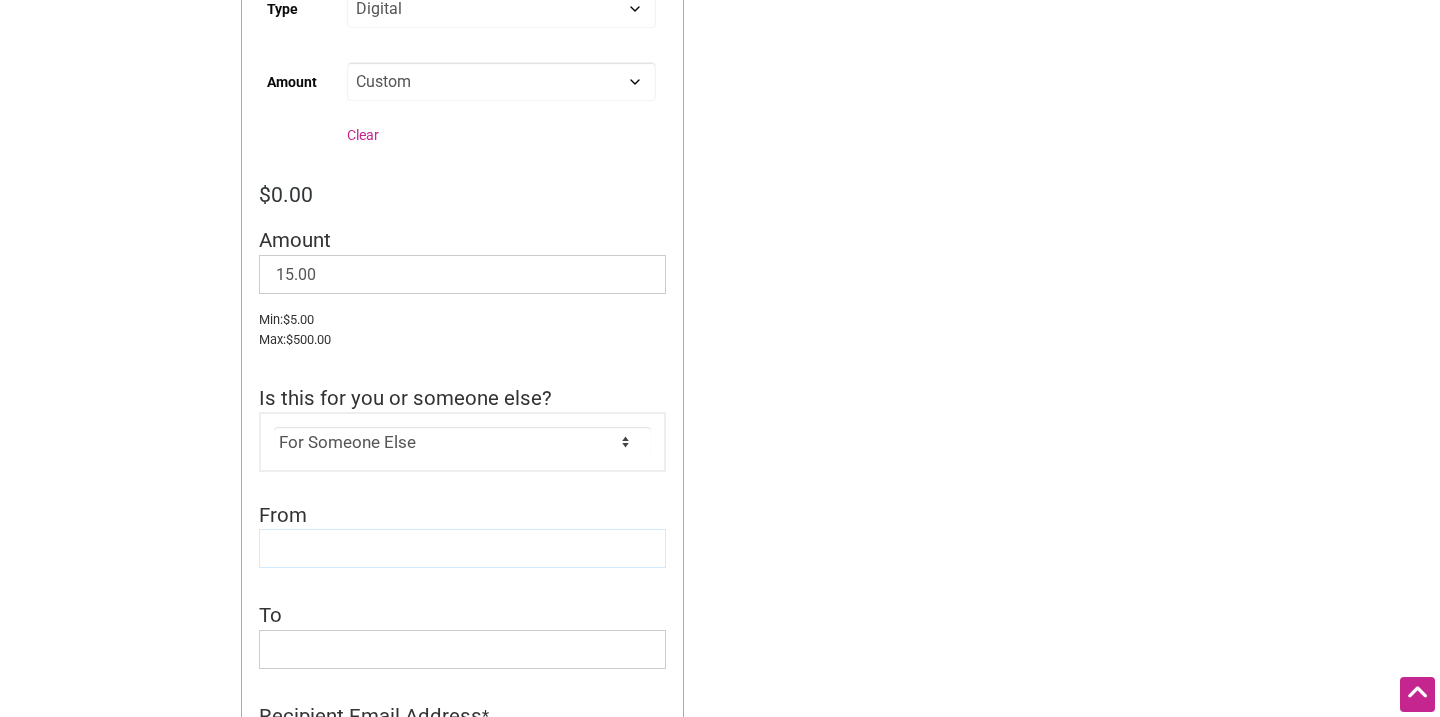 click 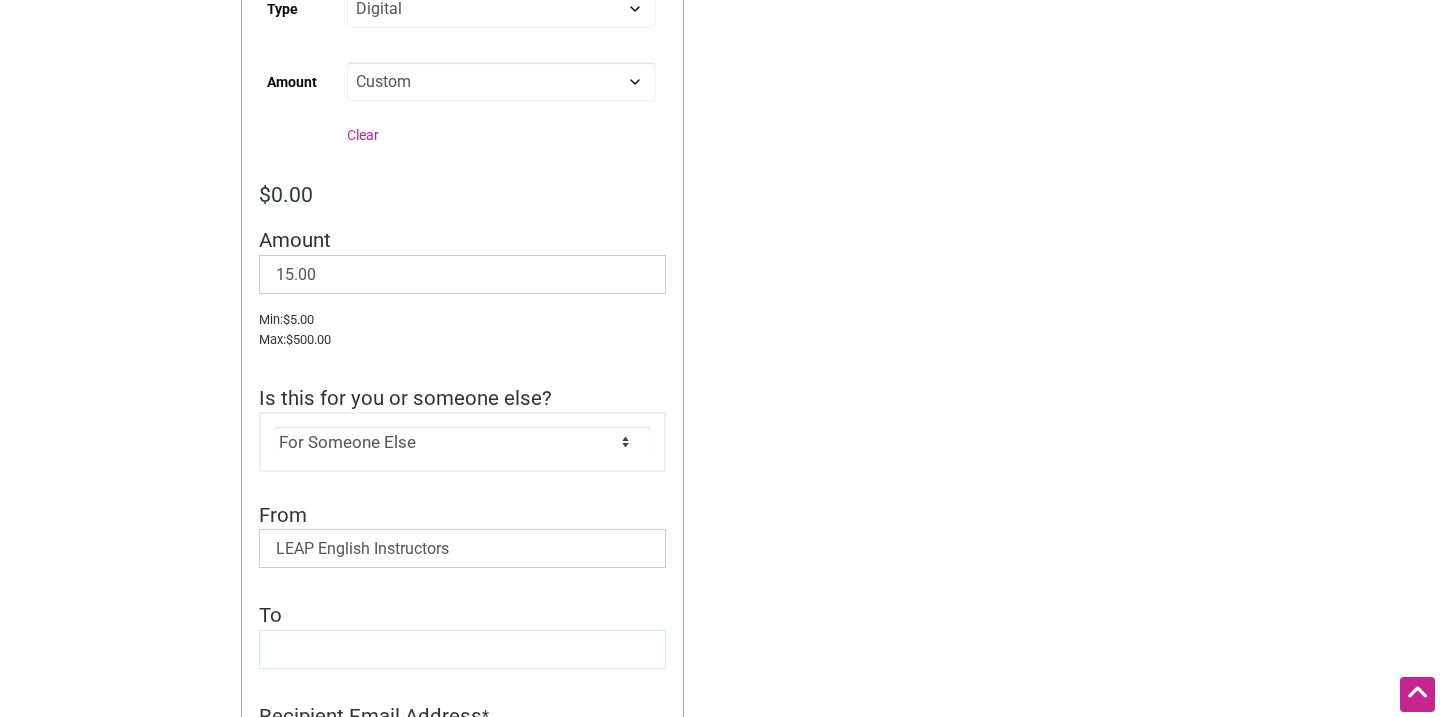 click 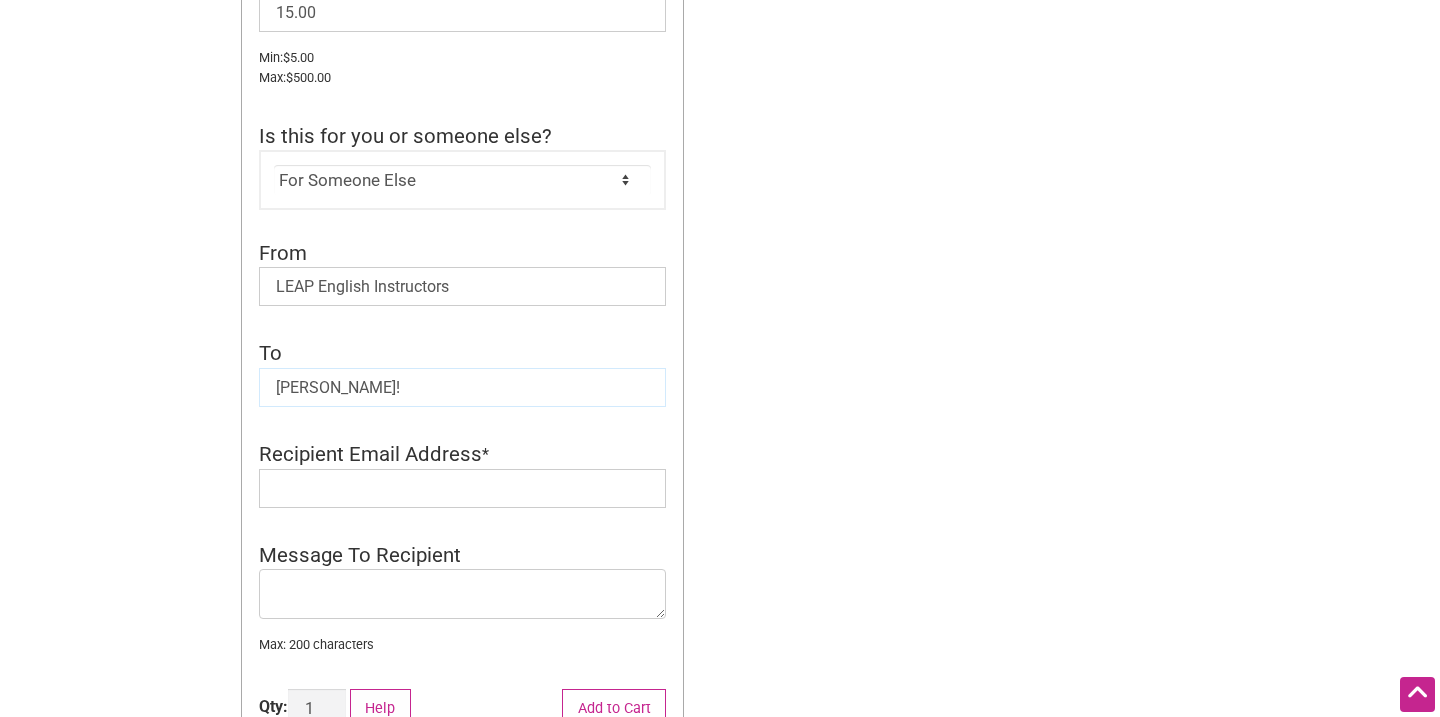scroll, scrollTop: 846, scrollLeft: 0, axis: vertical 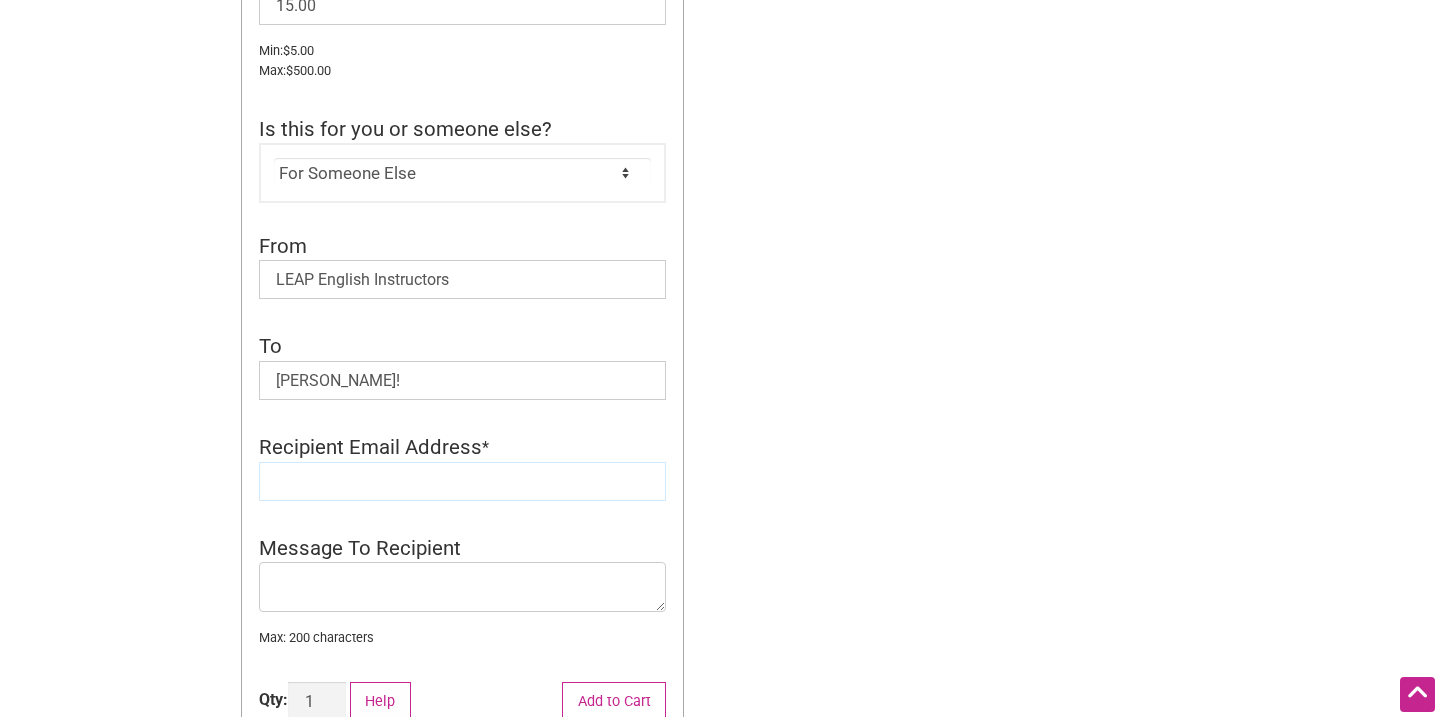click 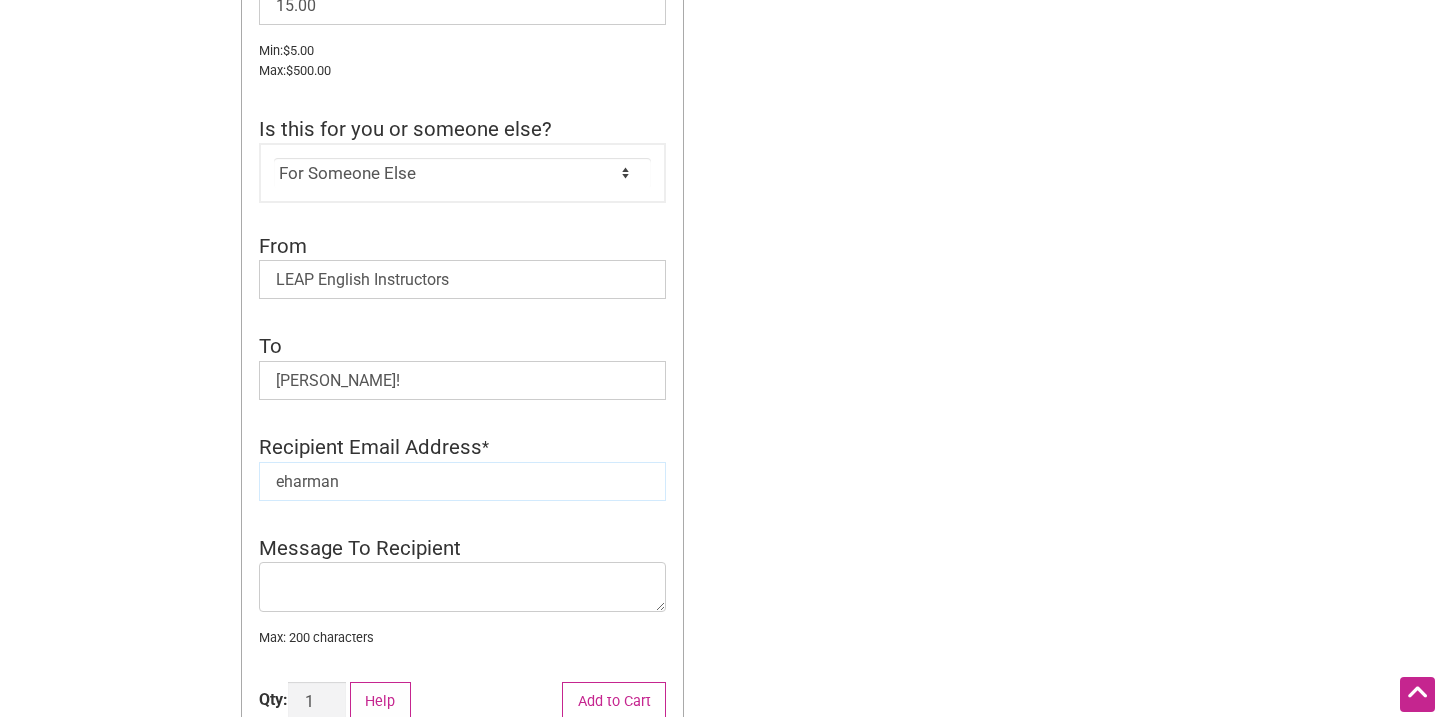 type on "eharman@uw.edu" 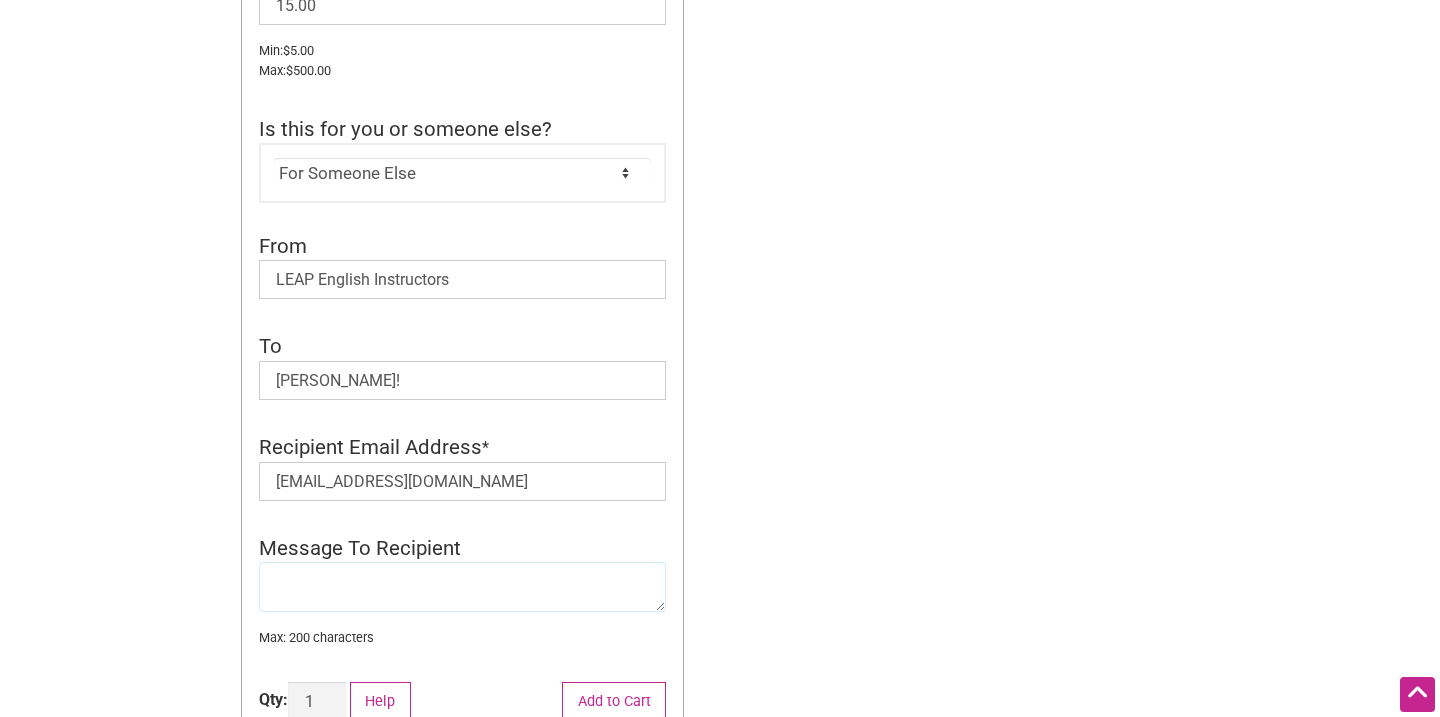 click 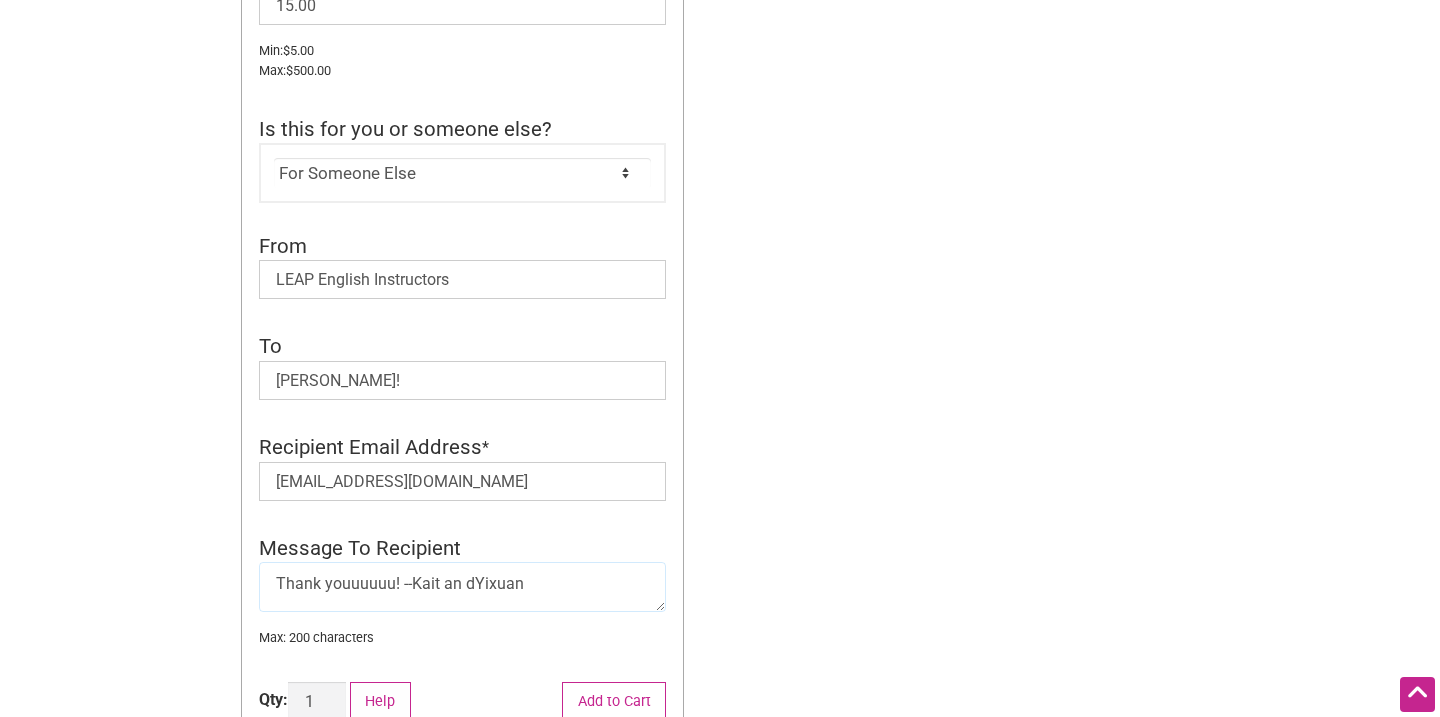 click on "Thank youuuuuu! --Kait an dYixuan" 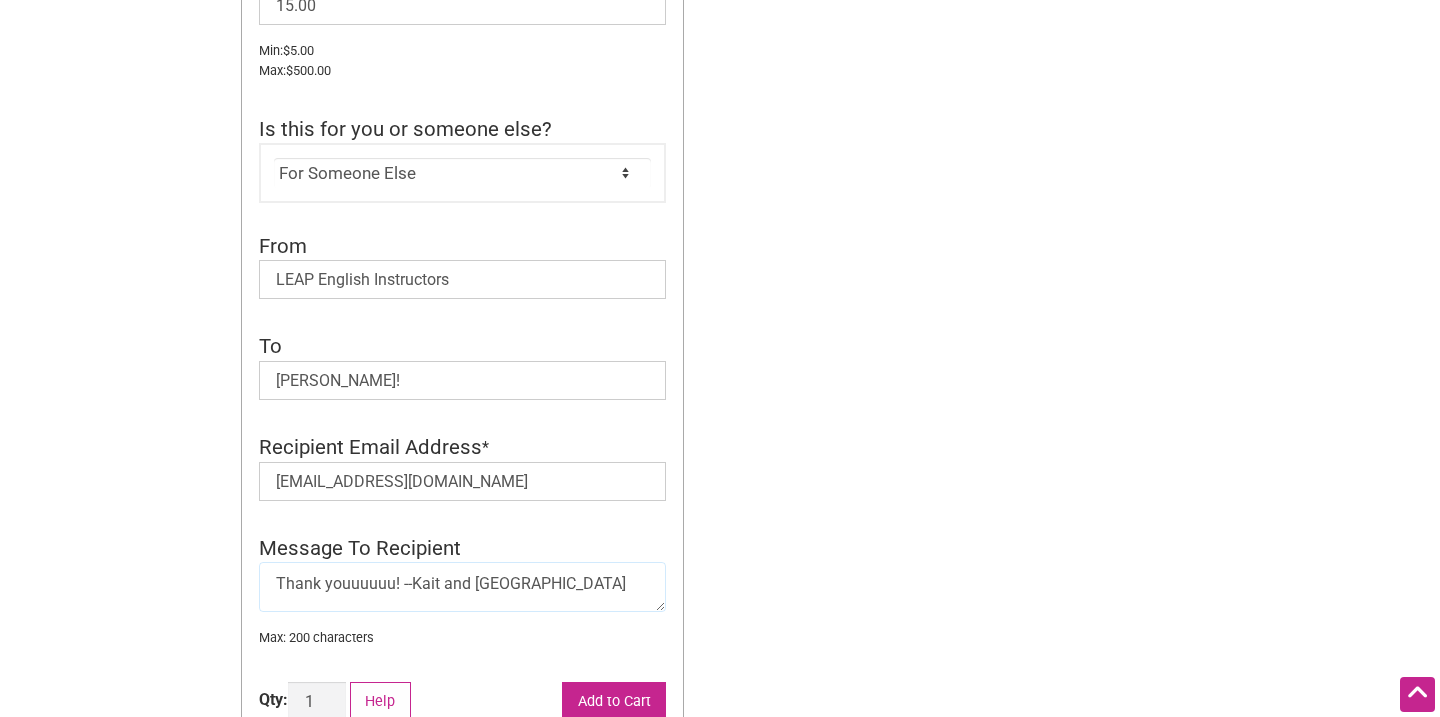 type on "Thank youuuuuu! --Kait and Yixuan" 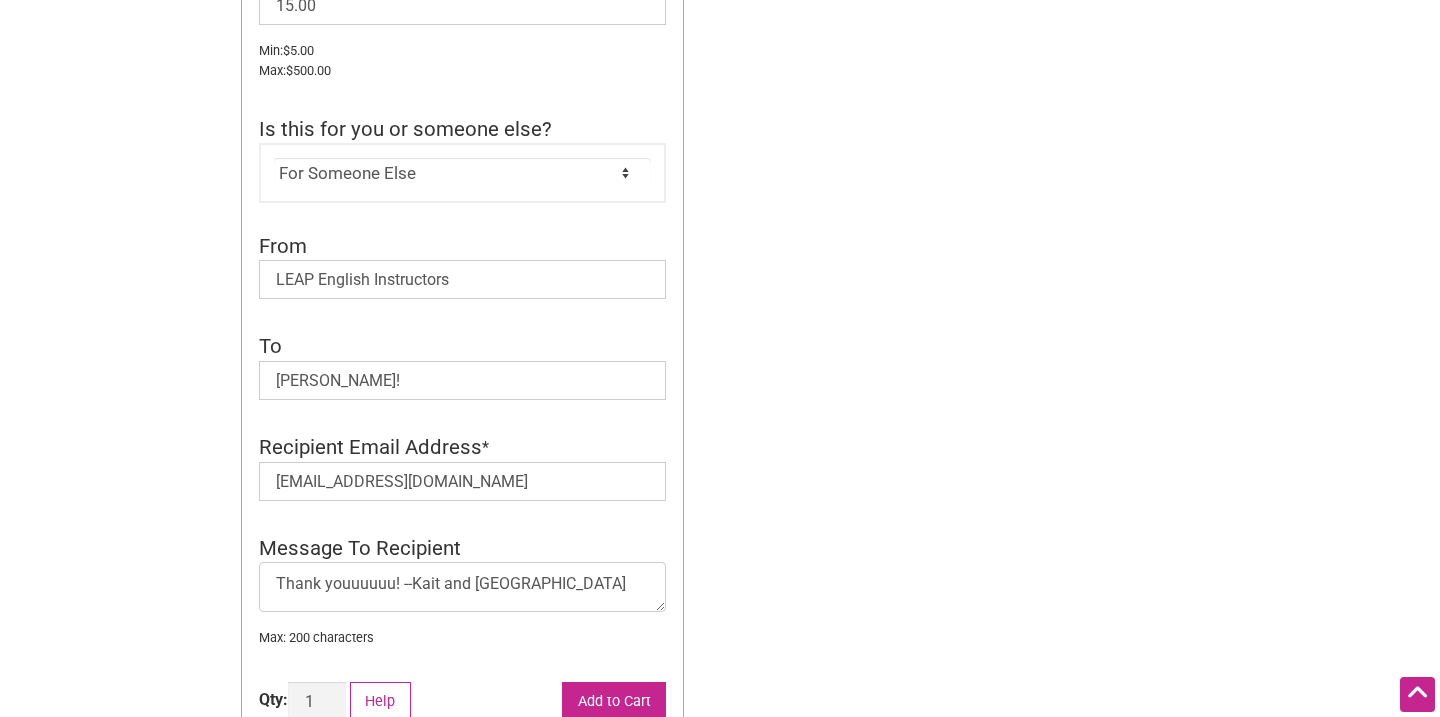 click on "Add to Cart" 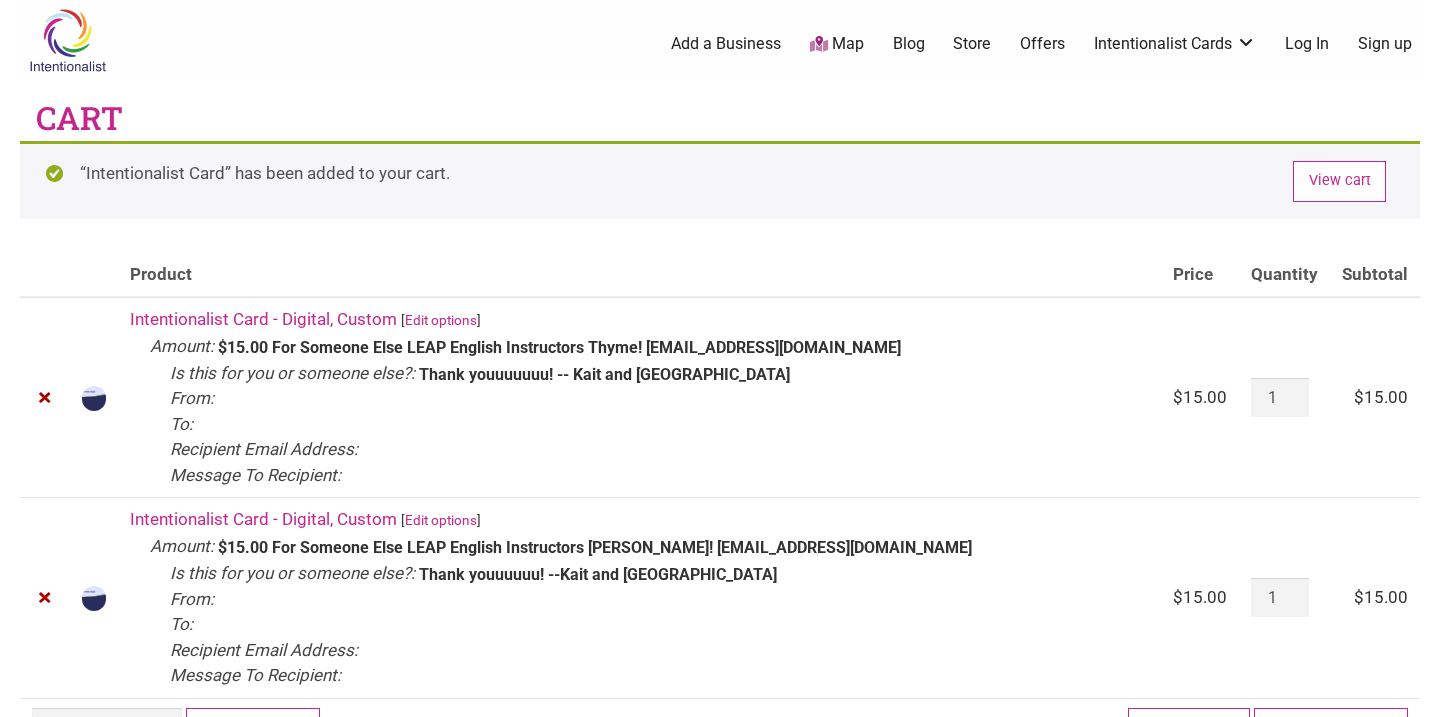 scroll, scrollTop: 0, scrollLeft: 0, axis: both 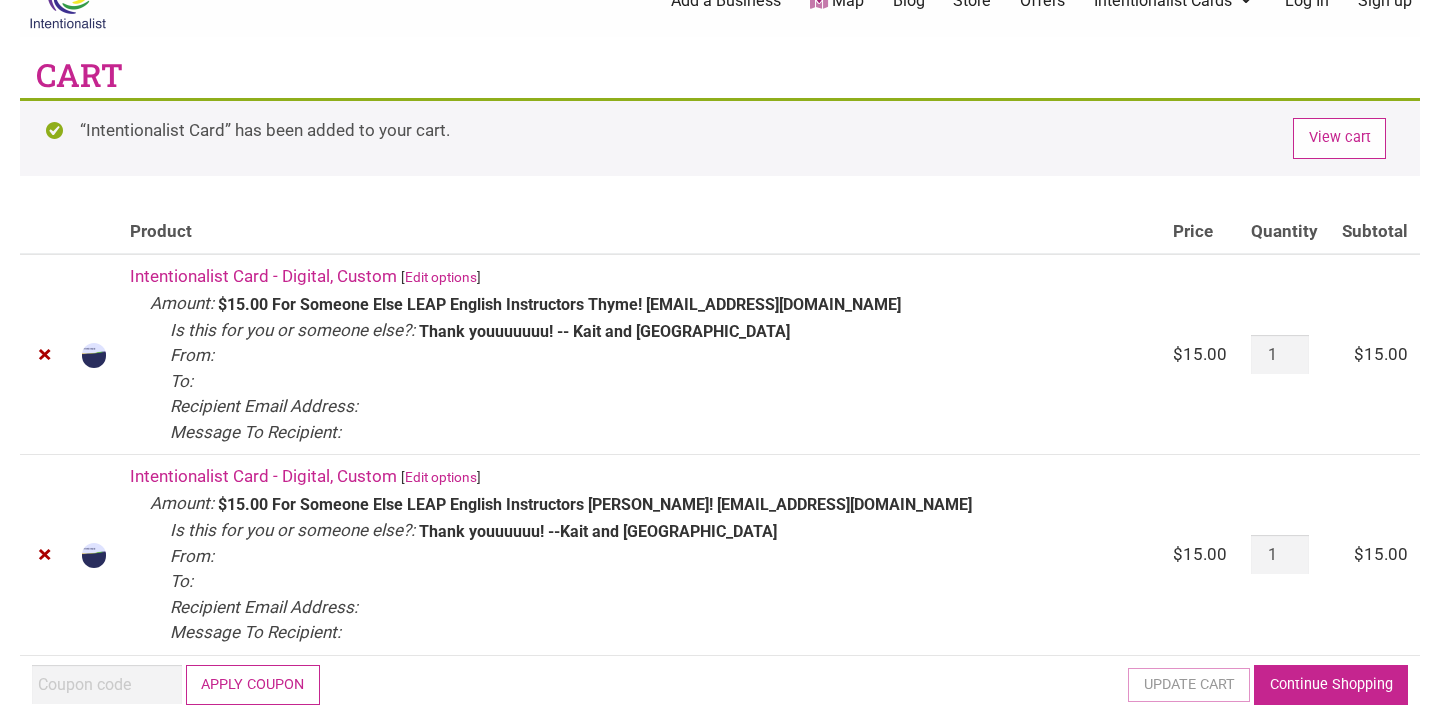 click on "Continue Shopping" at bounding box center (1331, 685) 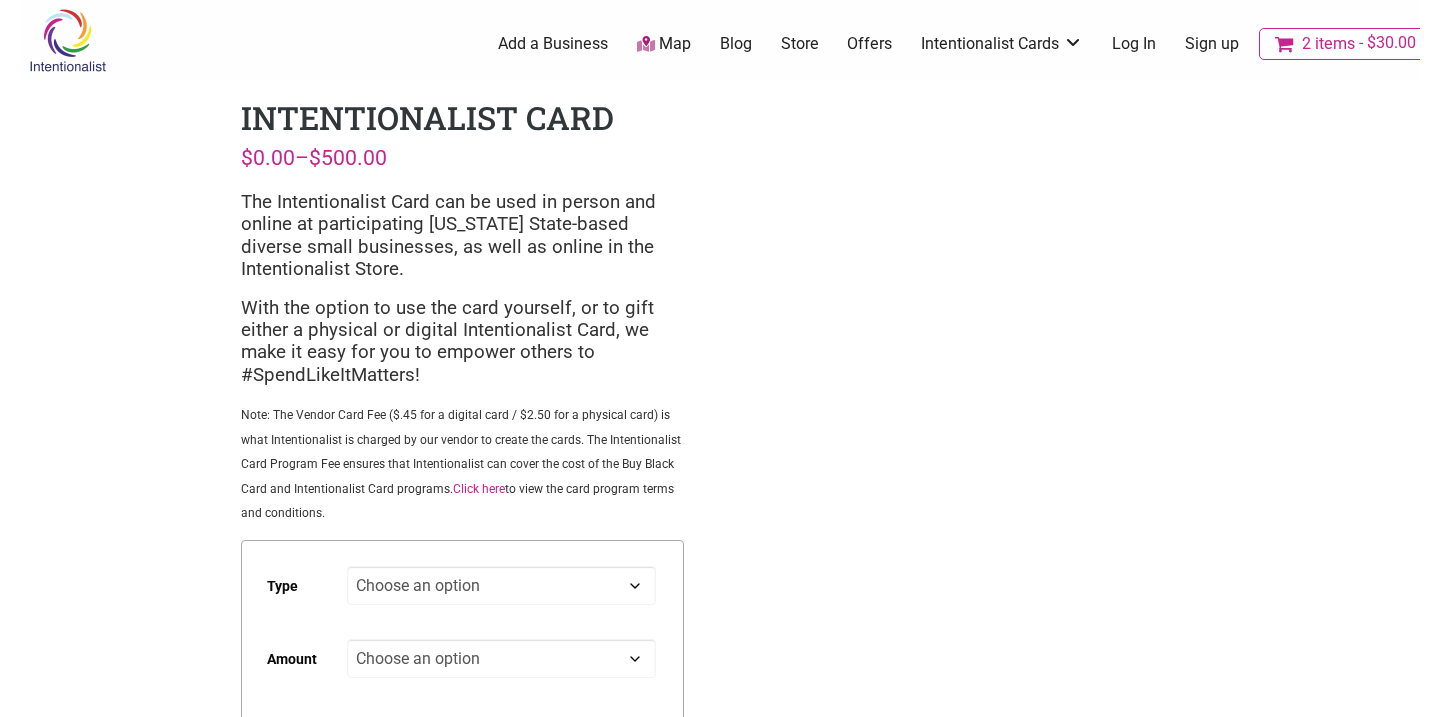 scroll, scrollTop: 0, scrollLeft: 0, axis: both 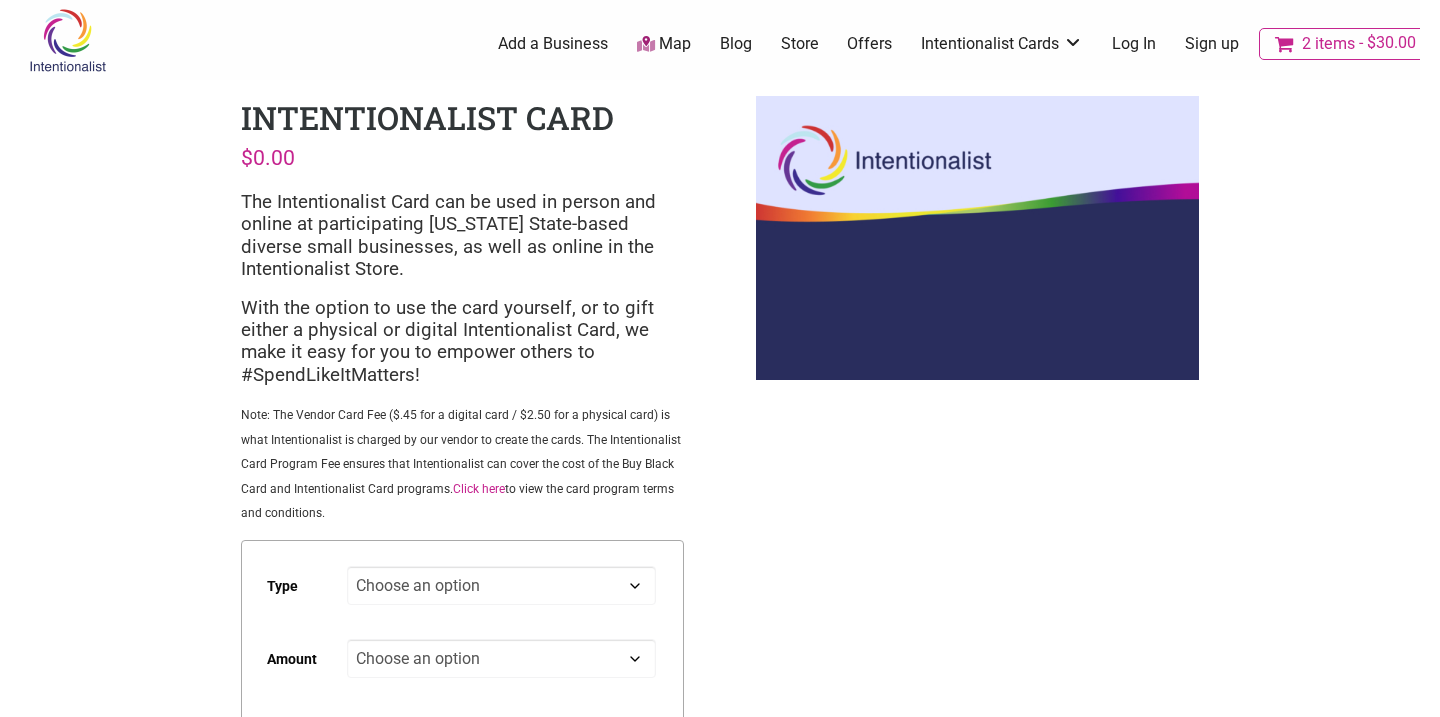 click on "Choose an option Digital Physical" 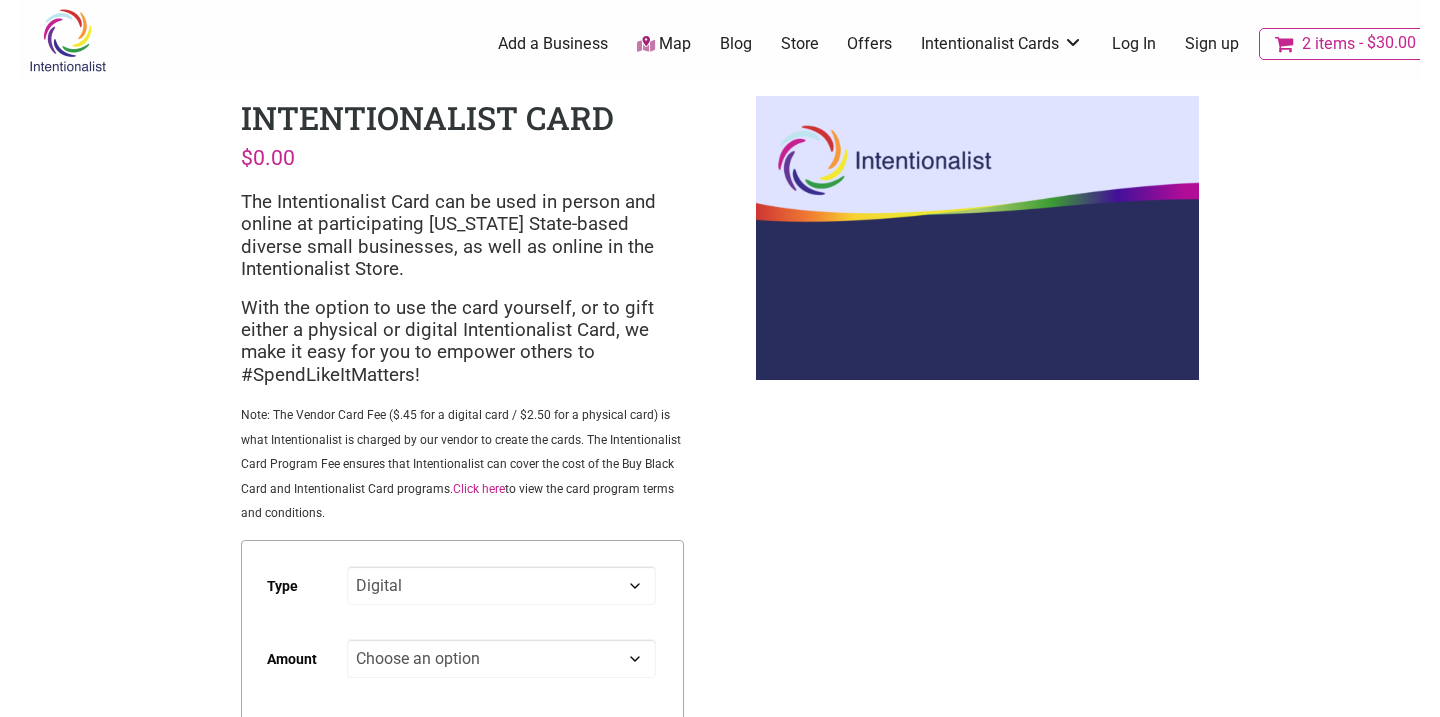 select on "Digital" 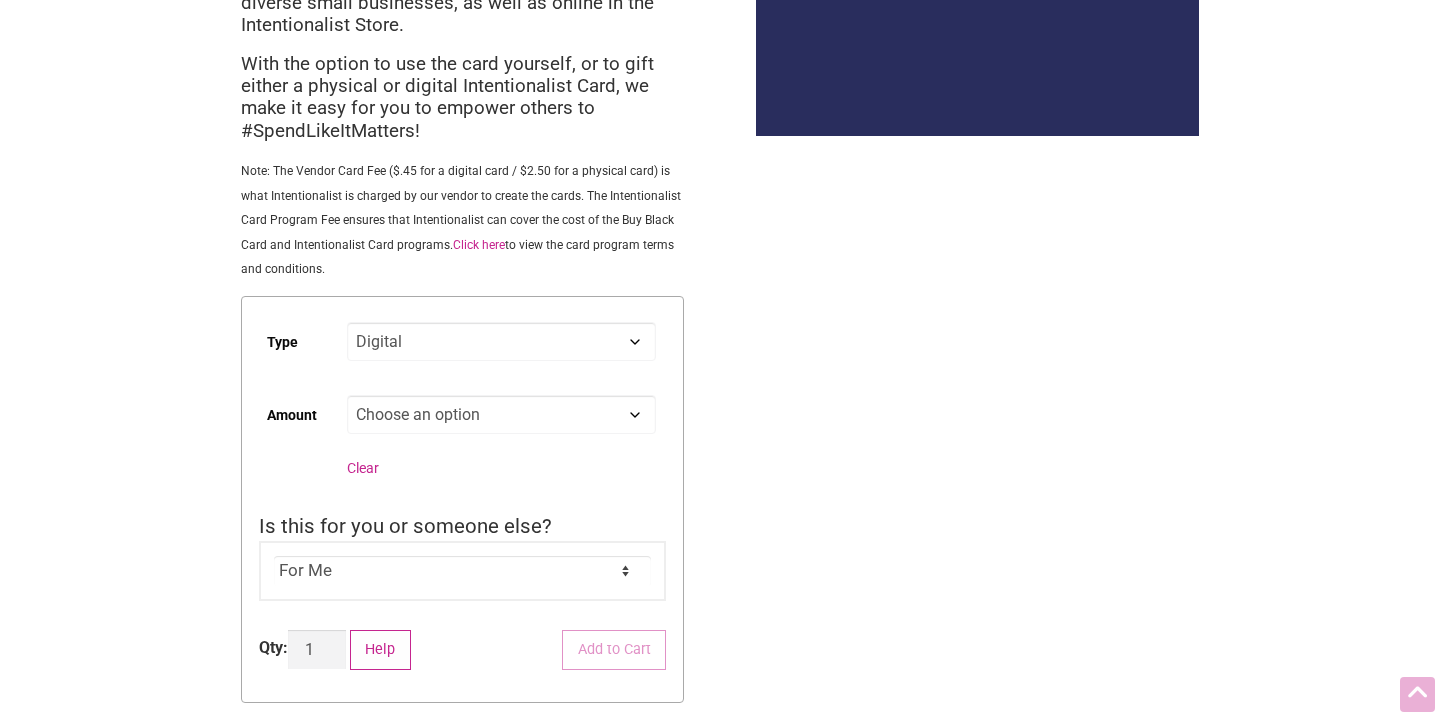 scroll, scrollTop: 264, scrollLeft: 0, axis: vertical 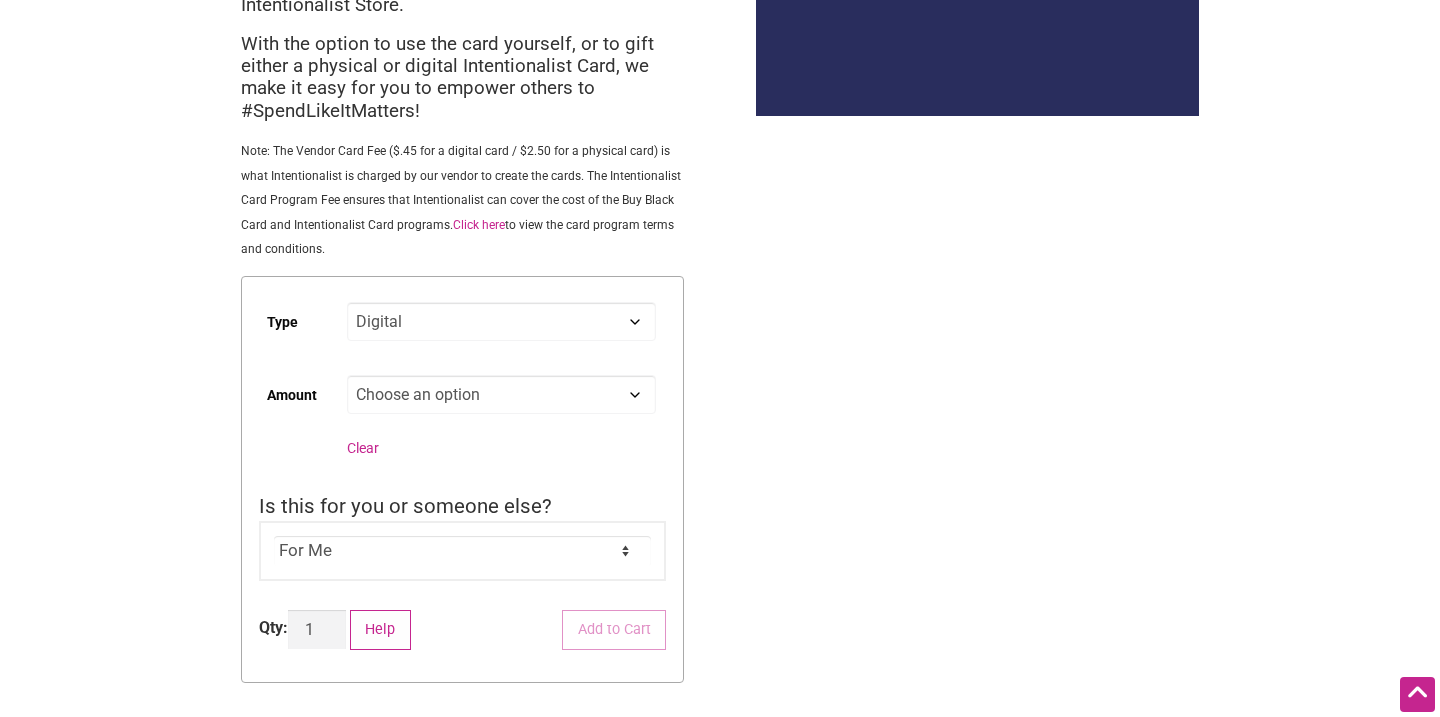 click on "Choose an option Custom 25 50 100 150 200 250 500" 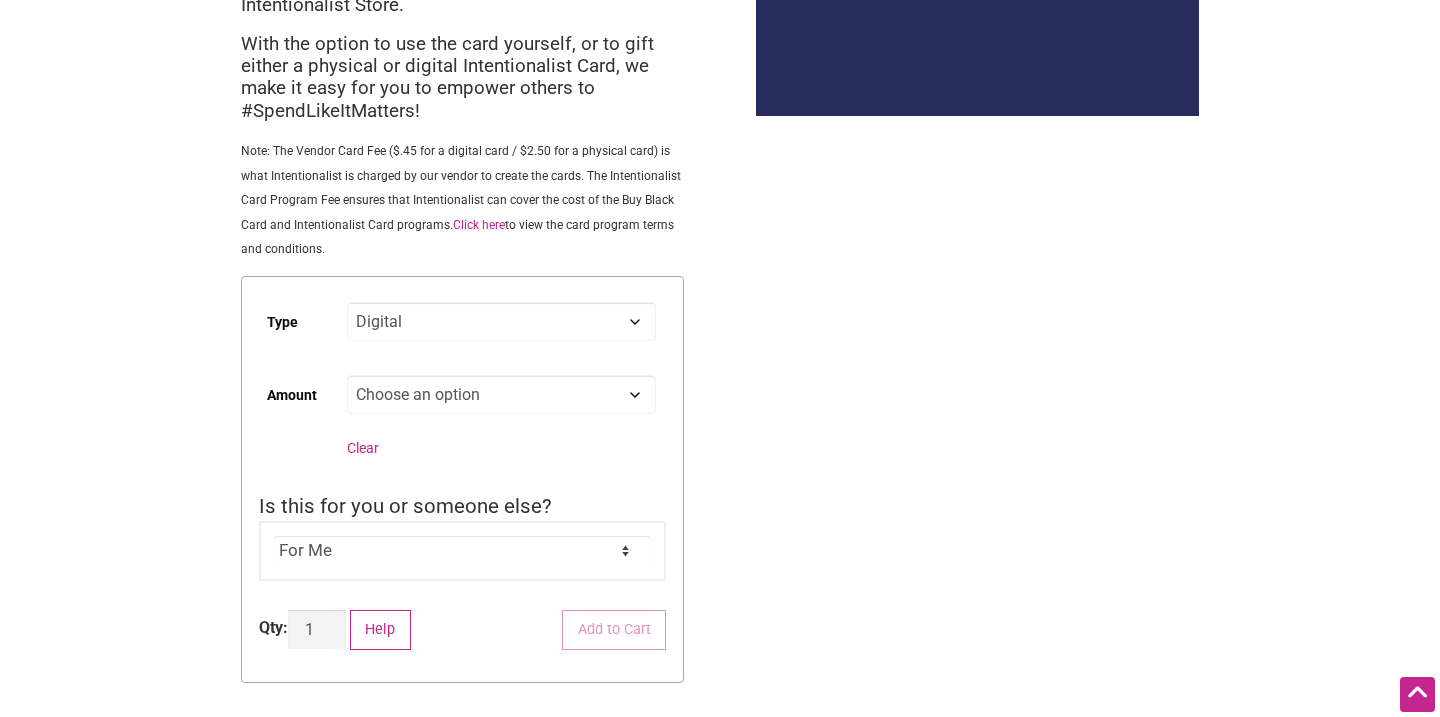 select on "Custom" 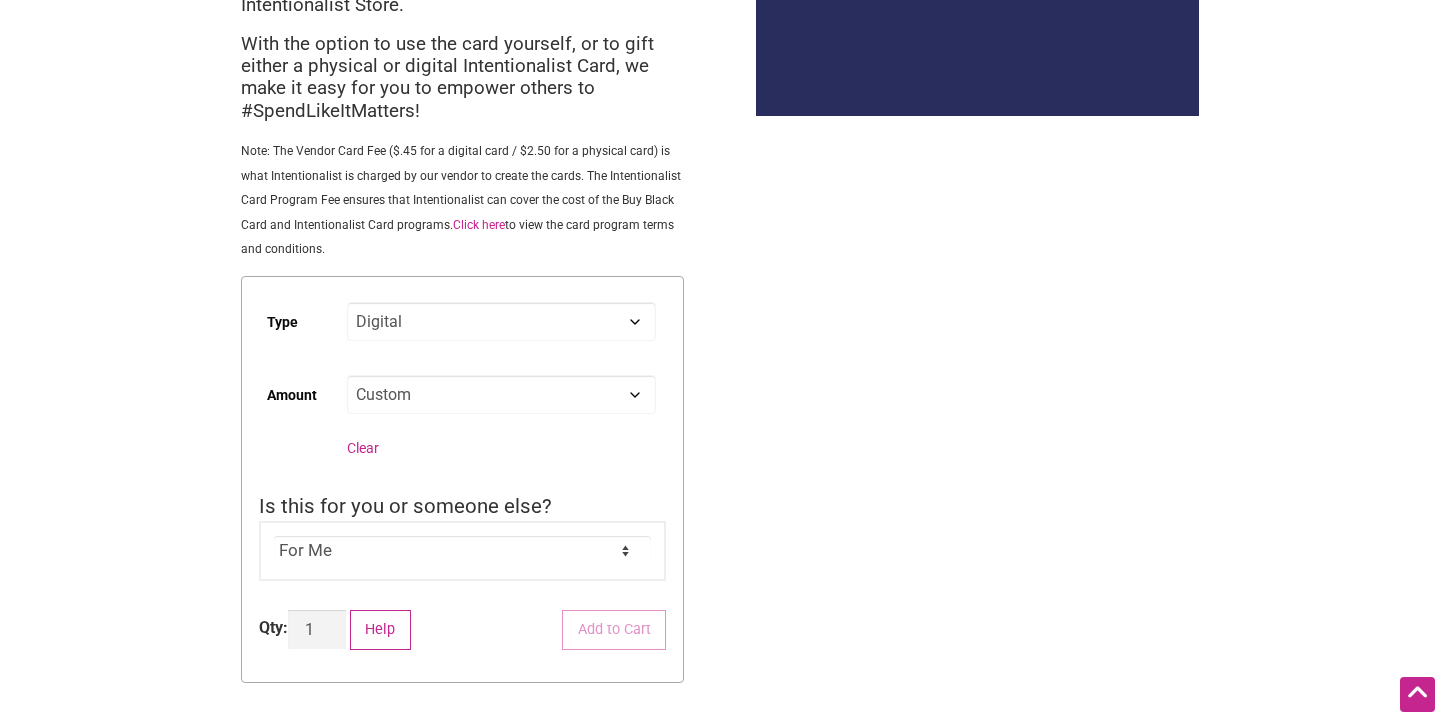 select on "Digital" 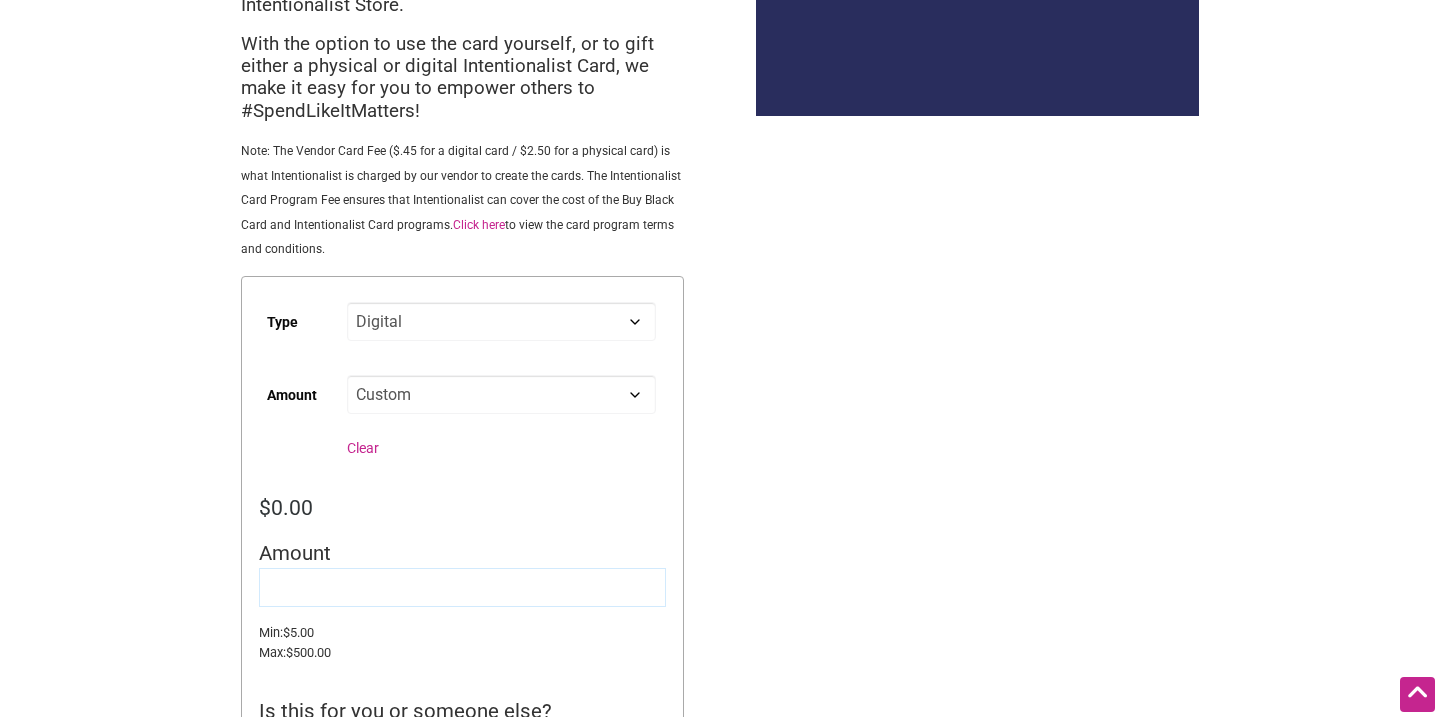 click 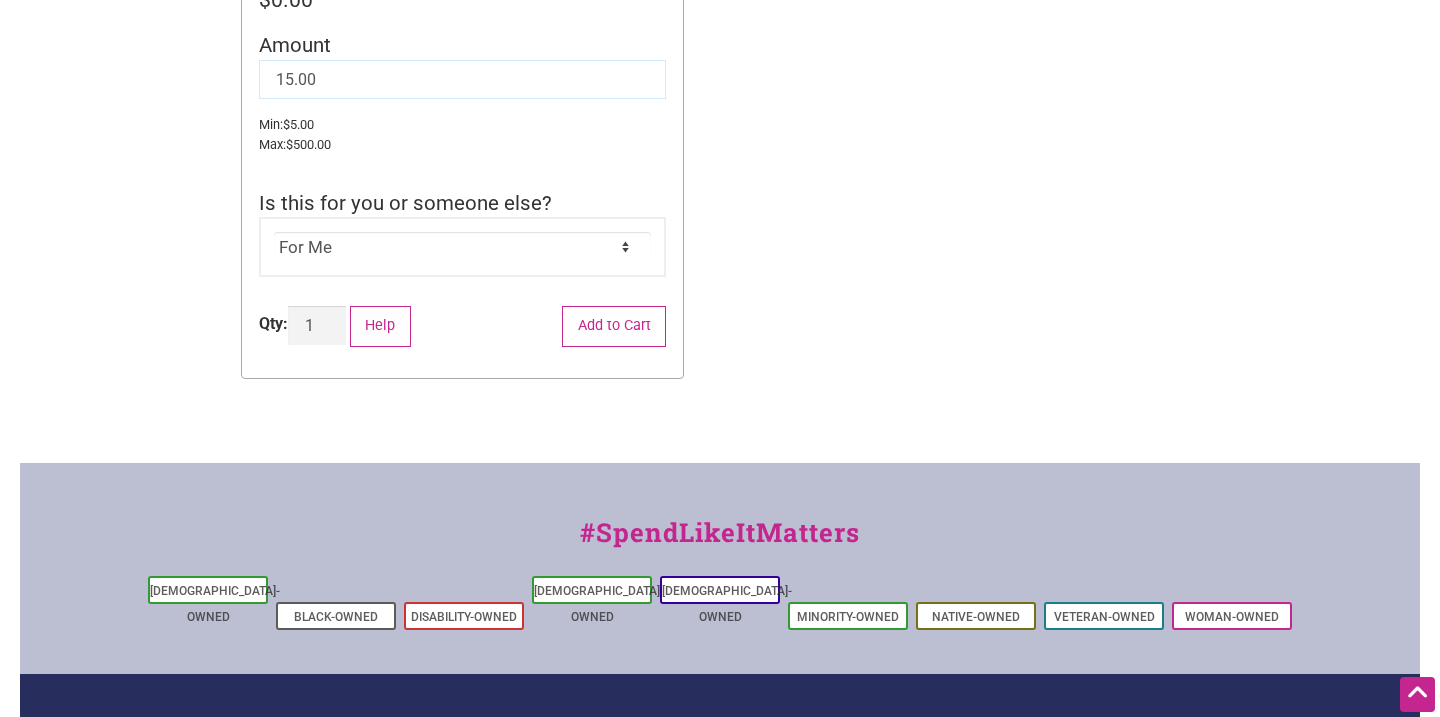 scroll, scrollTop: 737, scrollLeft: 0, axis: vertical 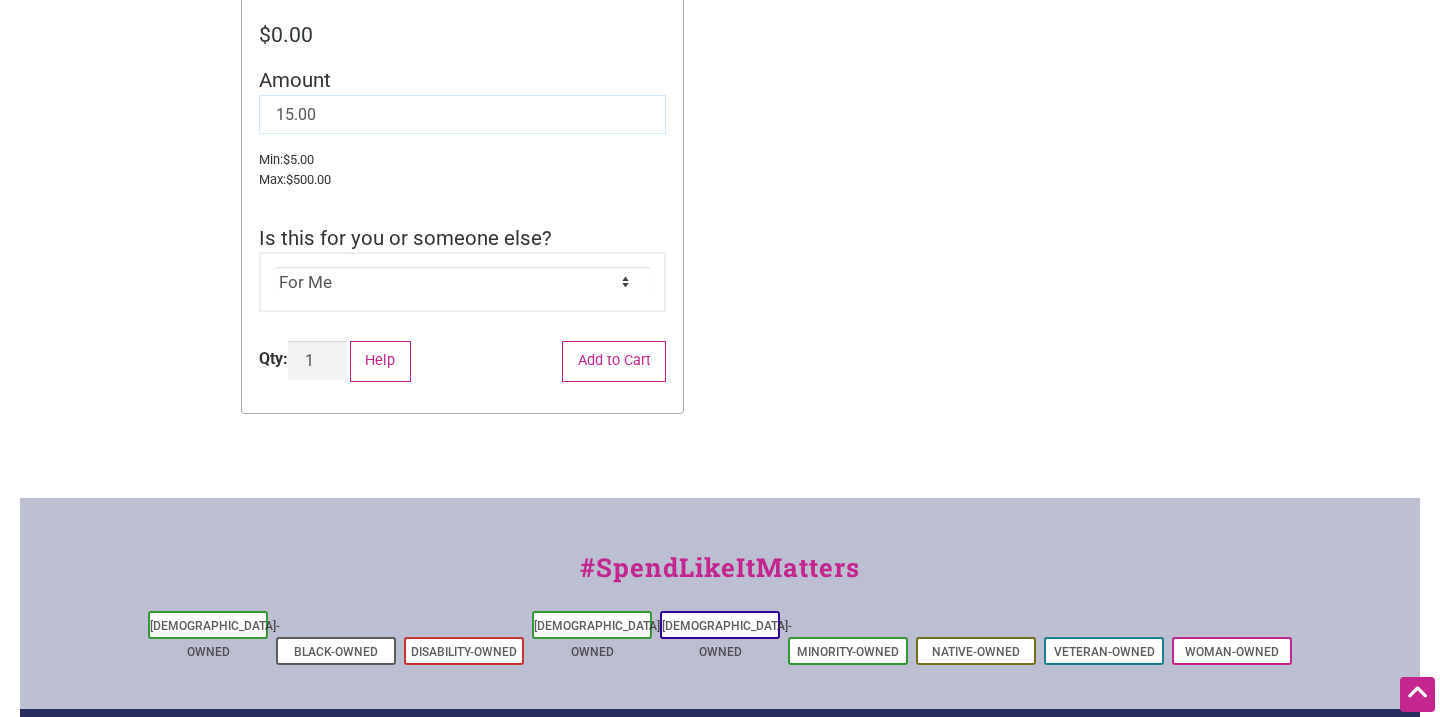 type on "15.00" 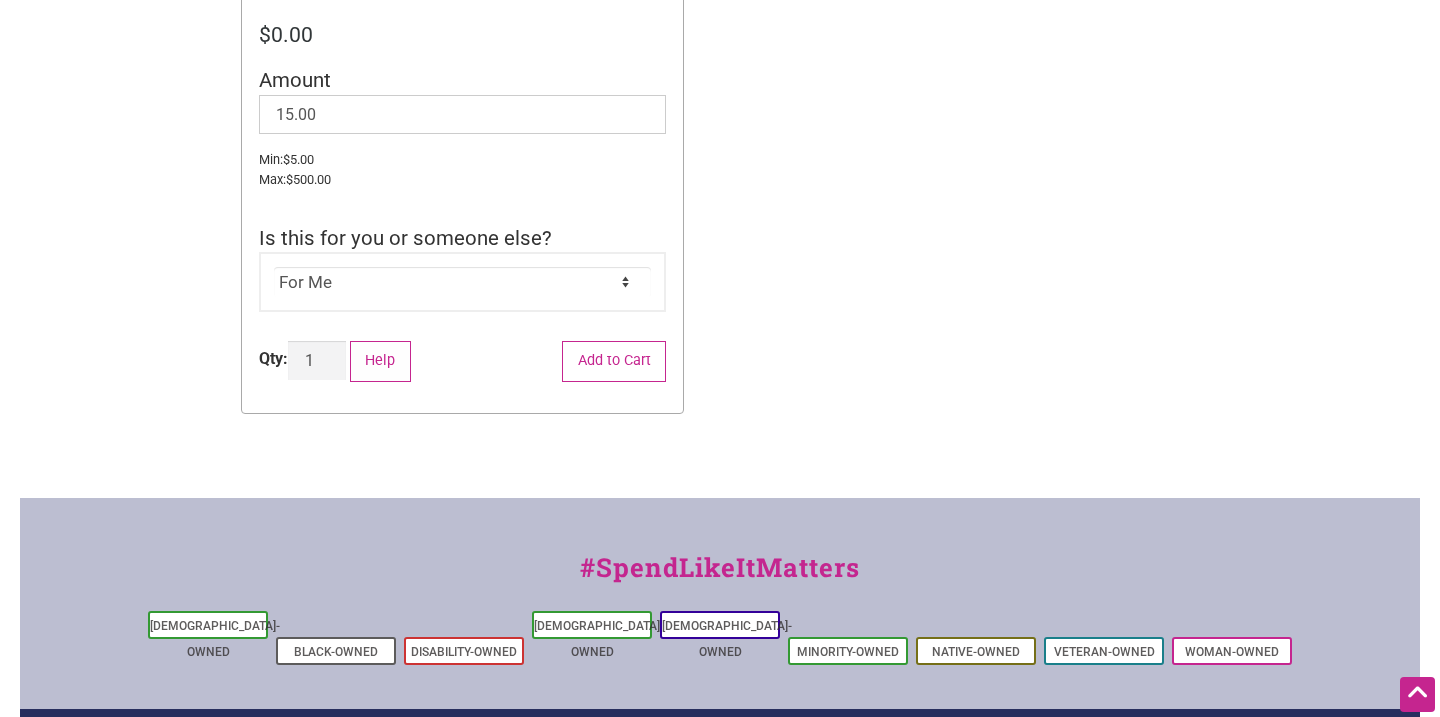 click on "For Me For Someone Else" 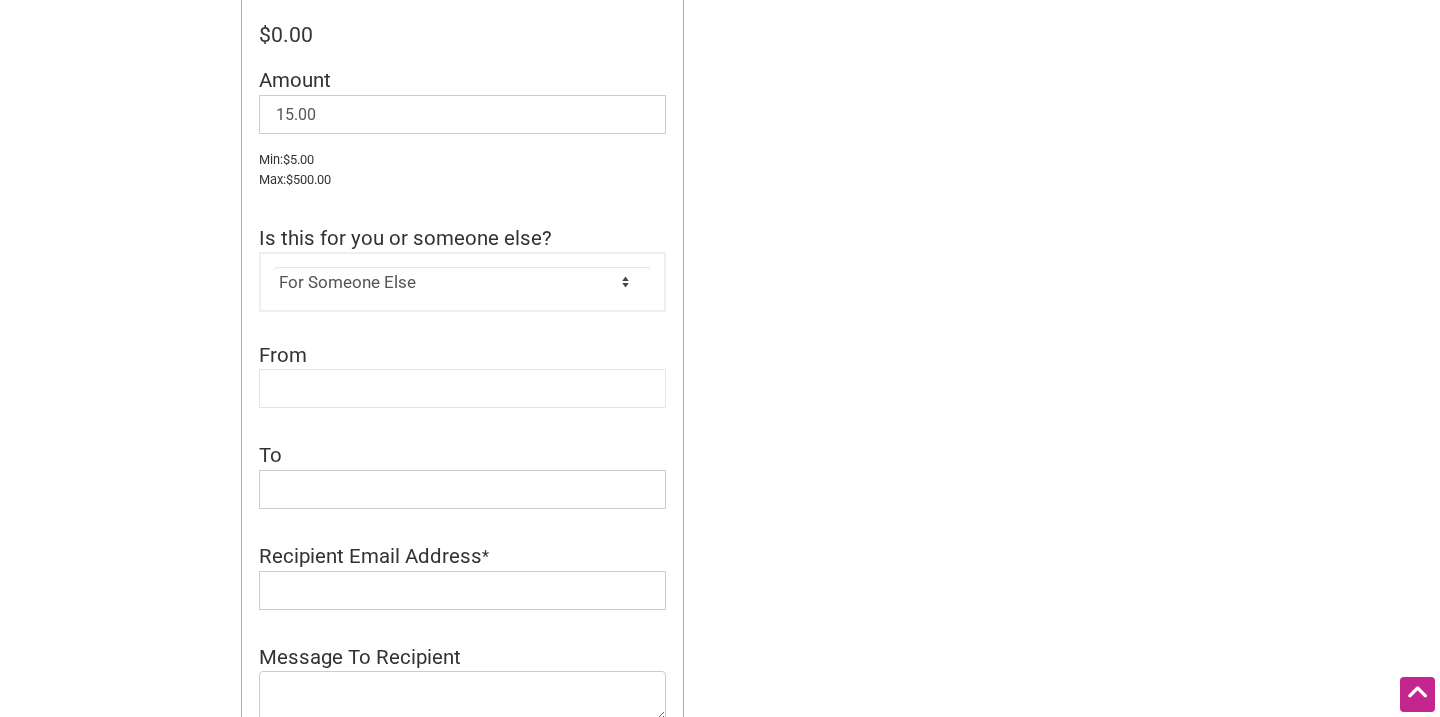 click 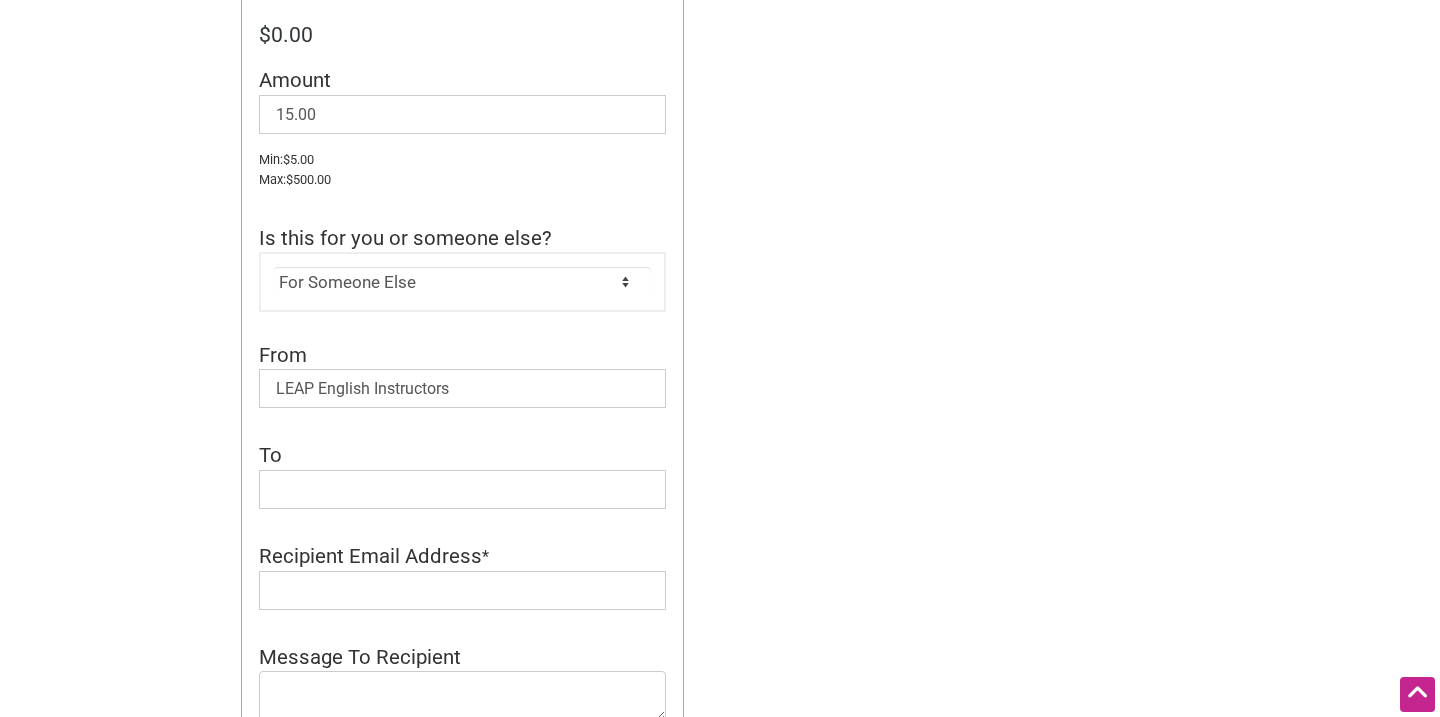 click on "To  *" 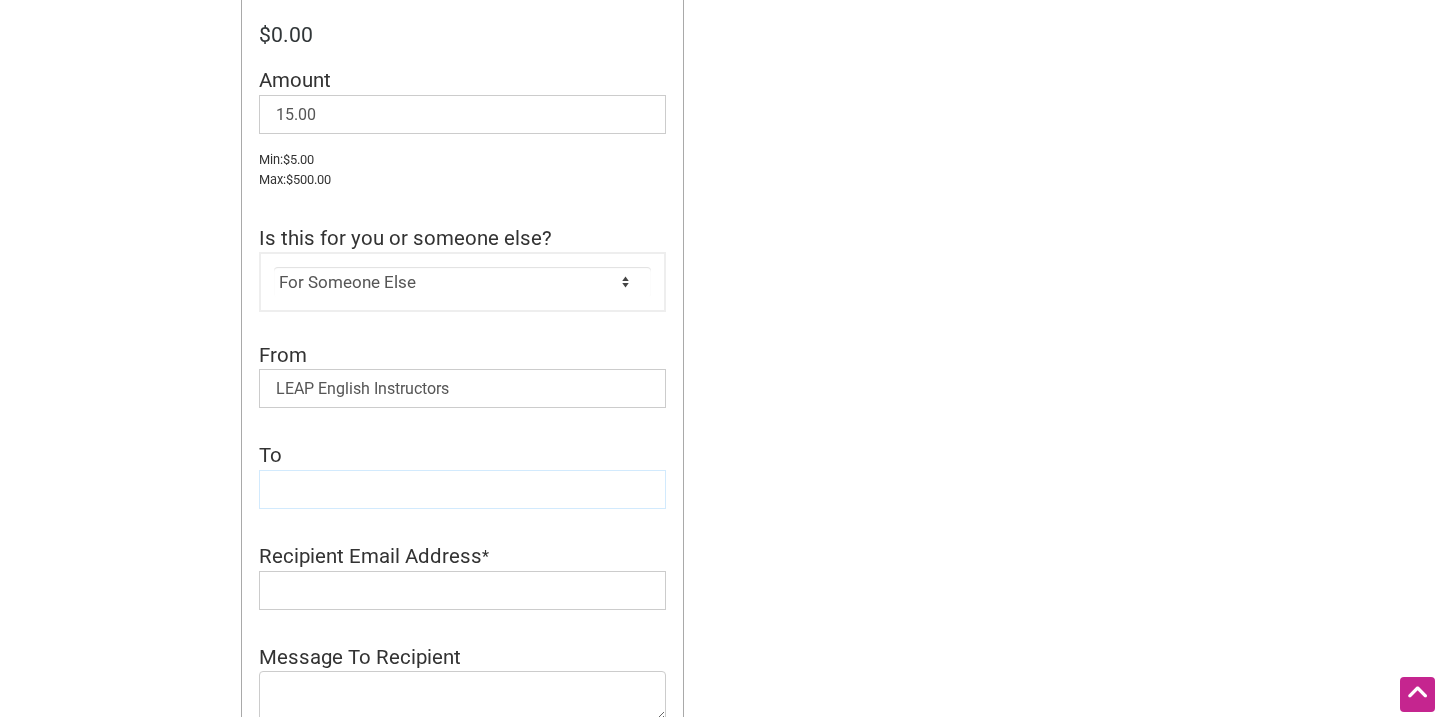 click 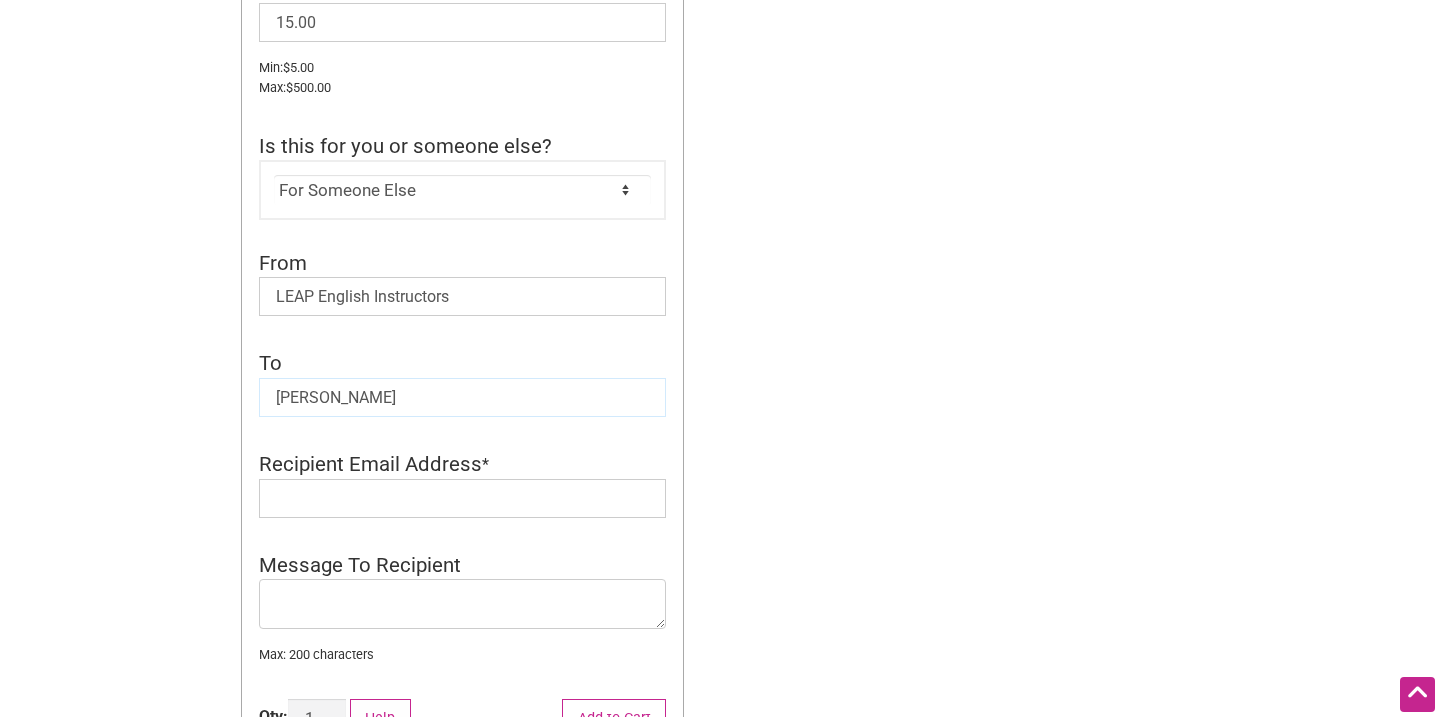 scroll, scrollTop: 830, scrollLeft: 0, axis: vertical 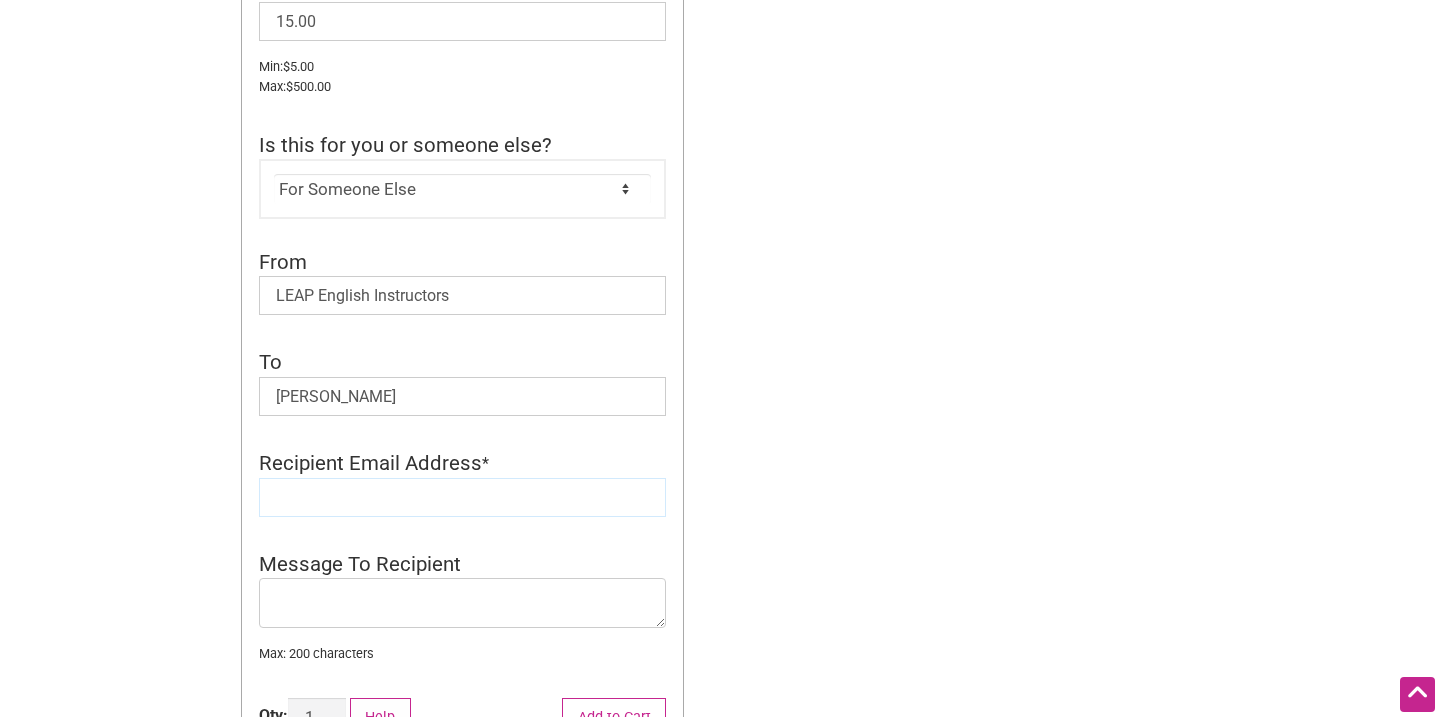 click 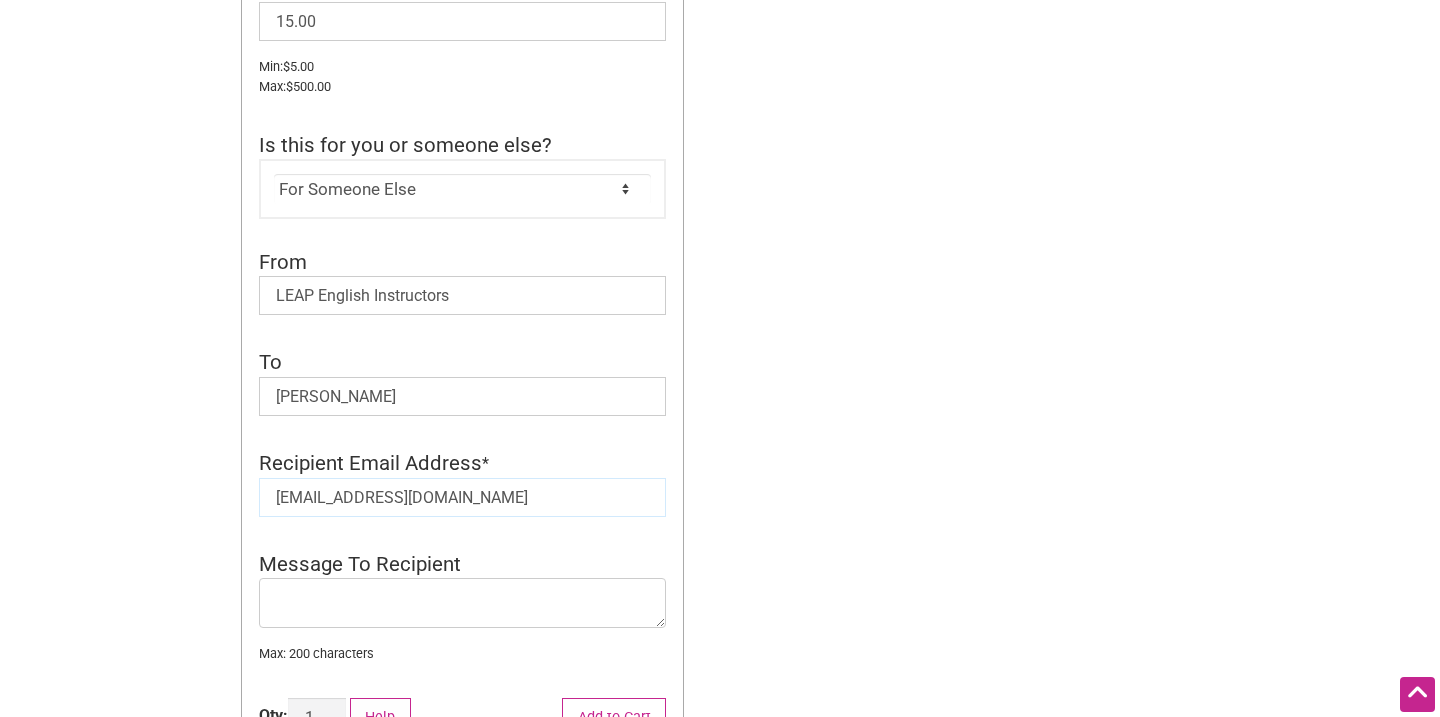 type on "[EMAIL_ADDRESS][DOMAIN_NAME]" 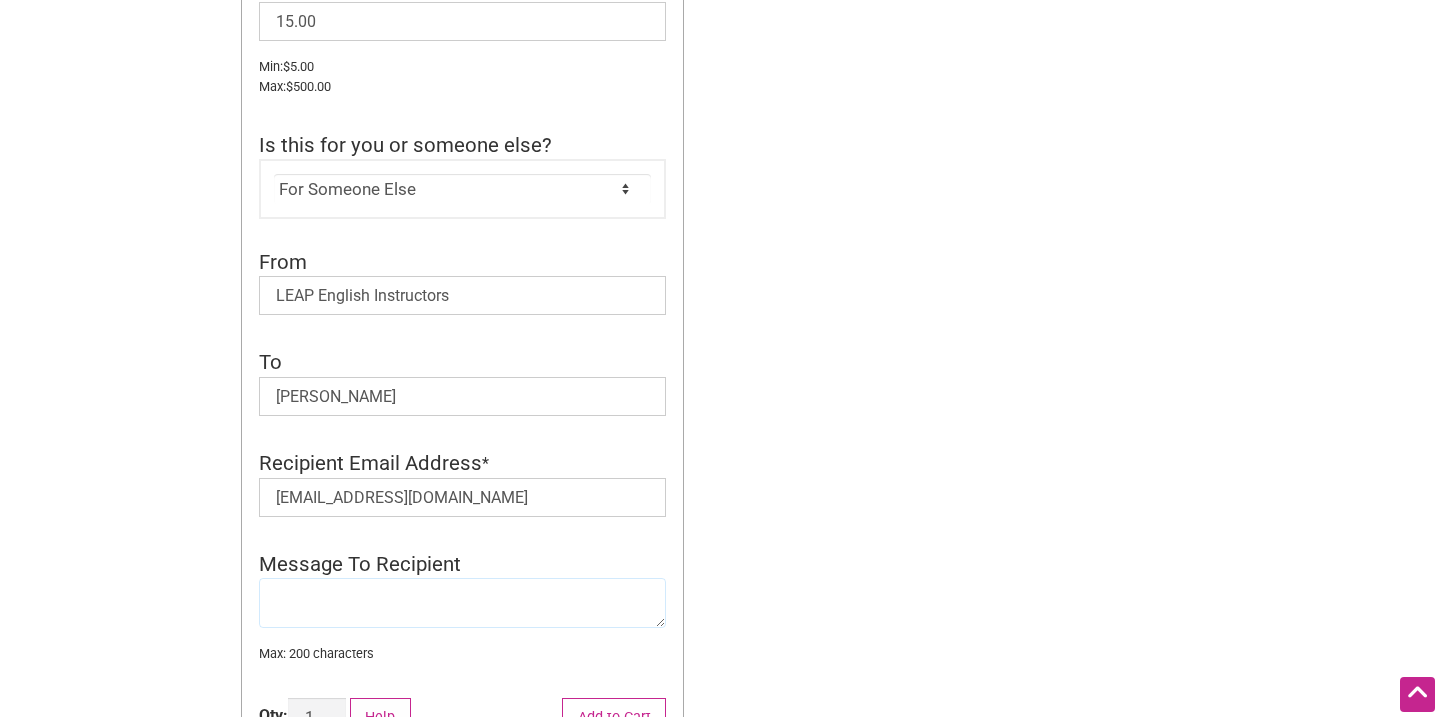 click 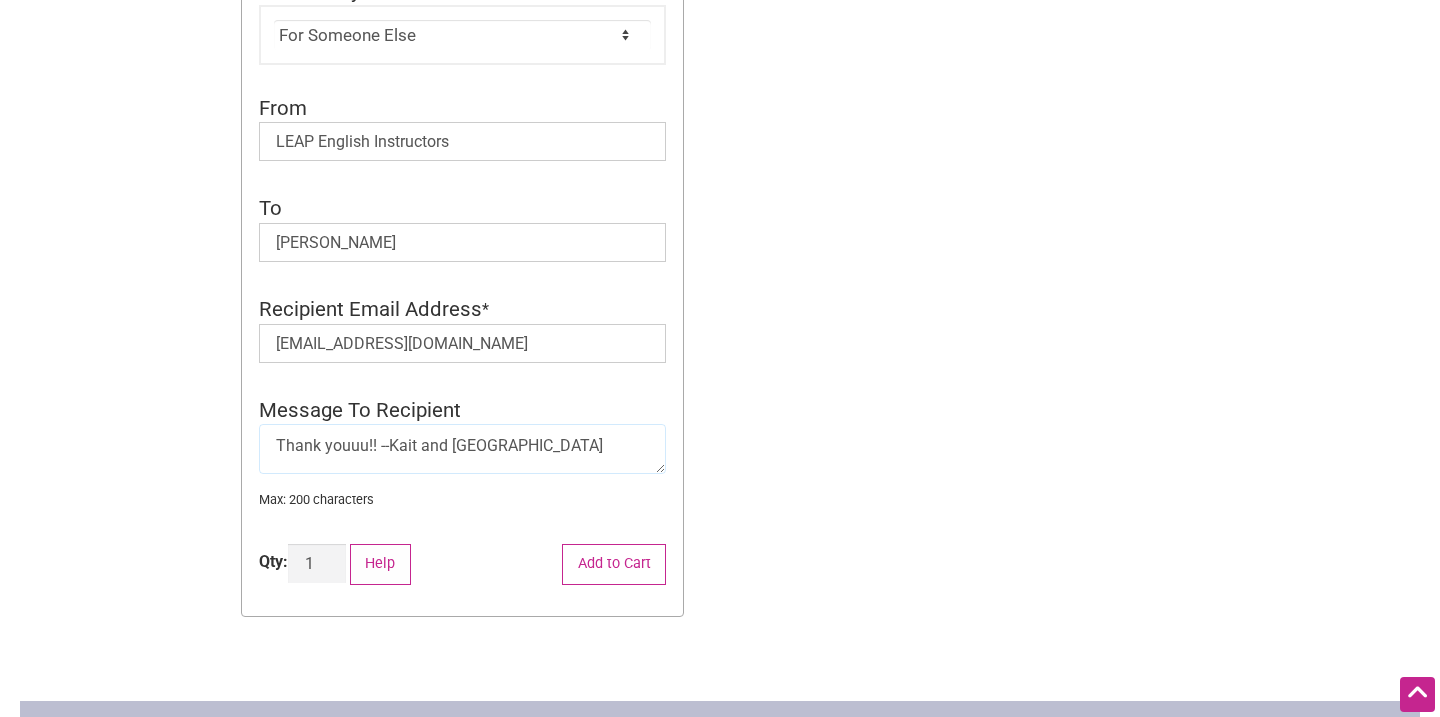 scroll, scrollTop: 985, scrollLeft: 0, axis: vertical 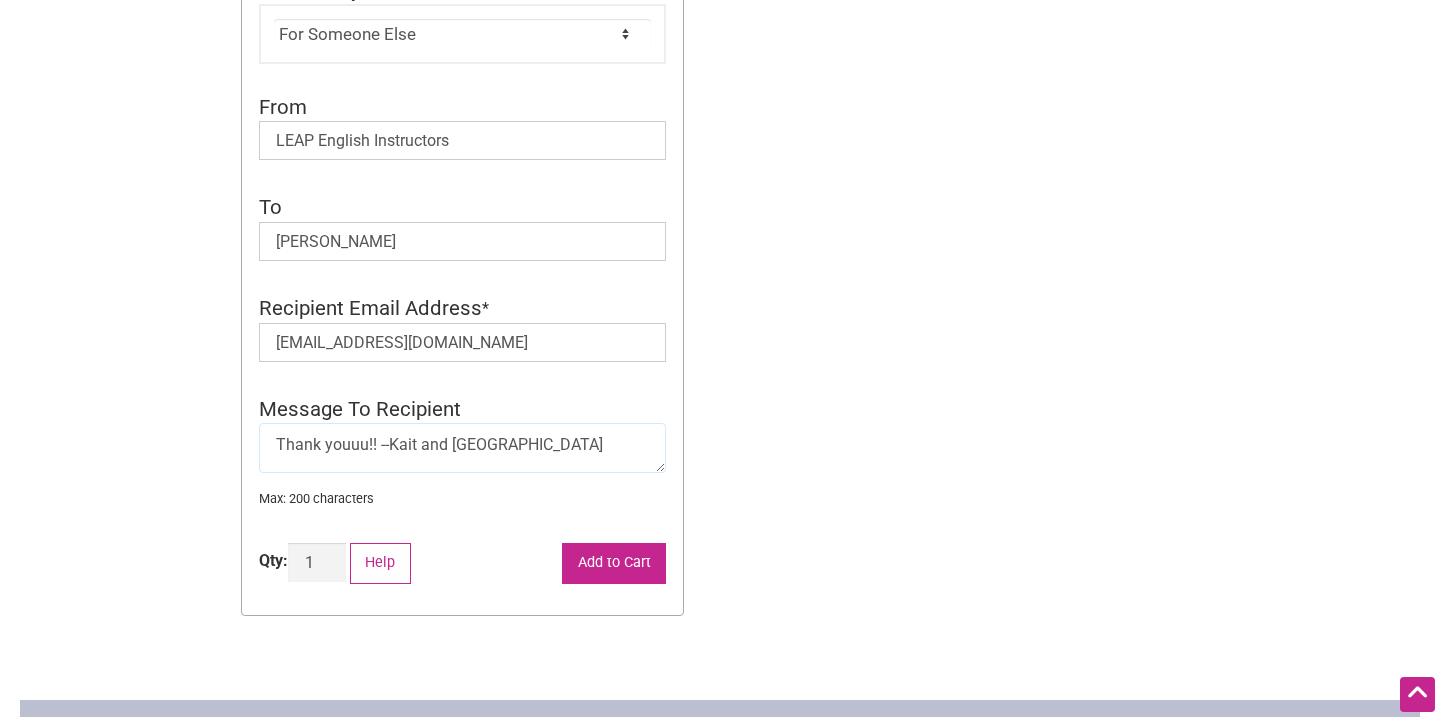 type on "Thank youuu!! --Kait and [GEOGRAPHIC_DATA]" 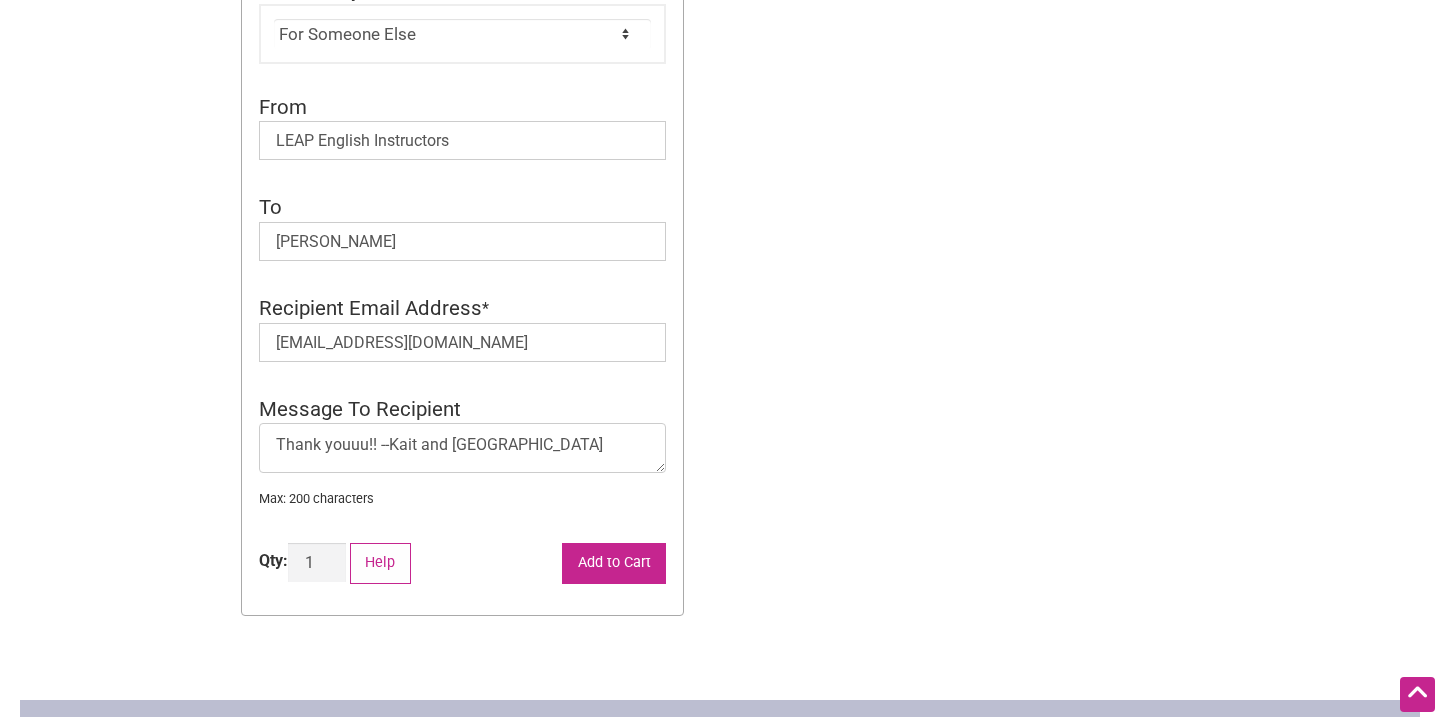 click on "Add to Cart" 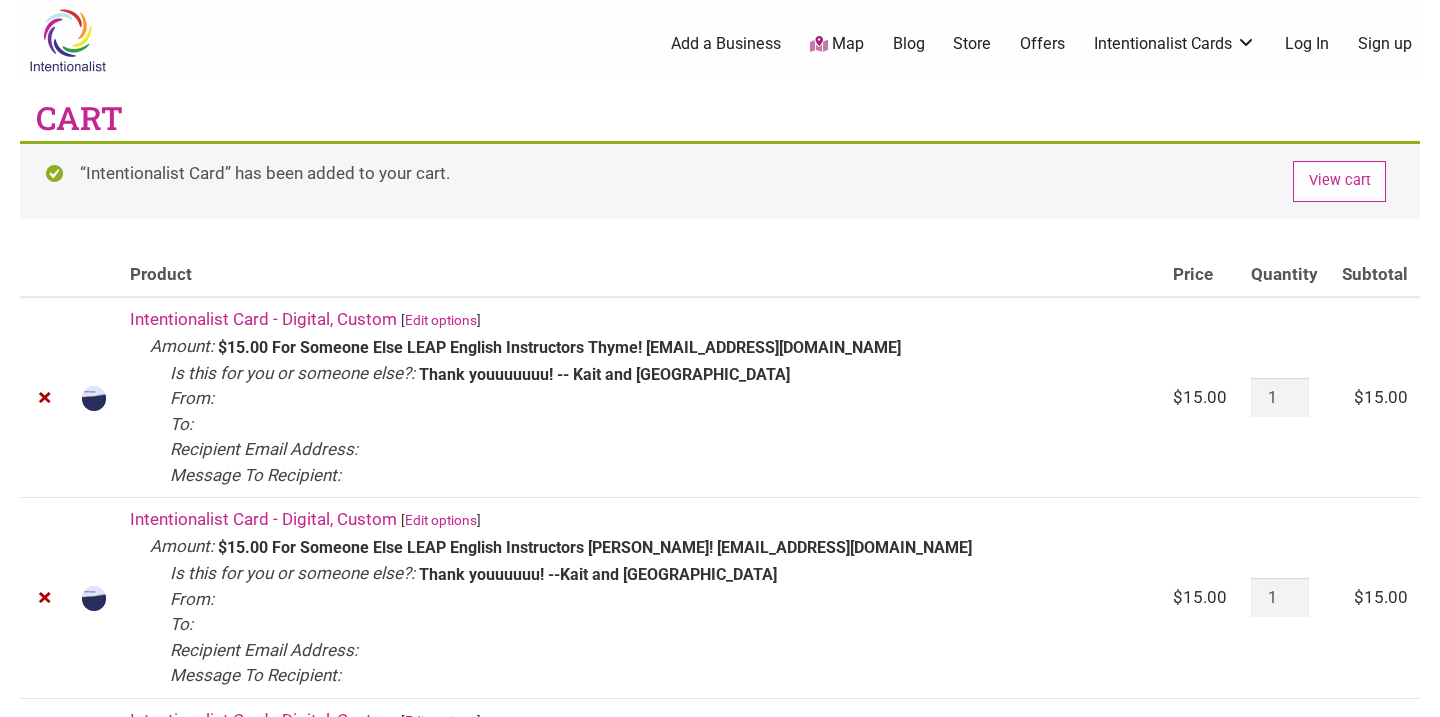 scroll, scrollTop: 0, scrollLeft: 0, axis: both 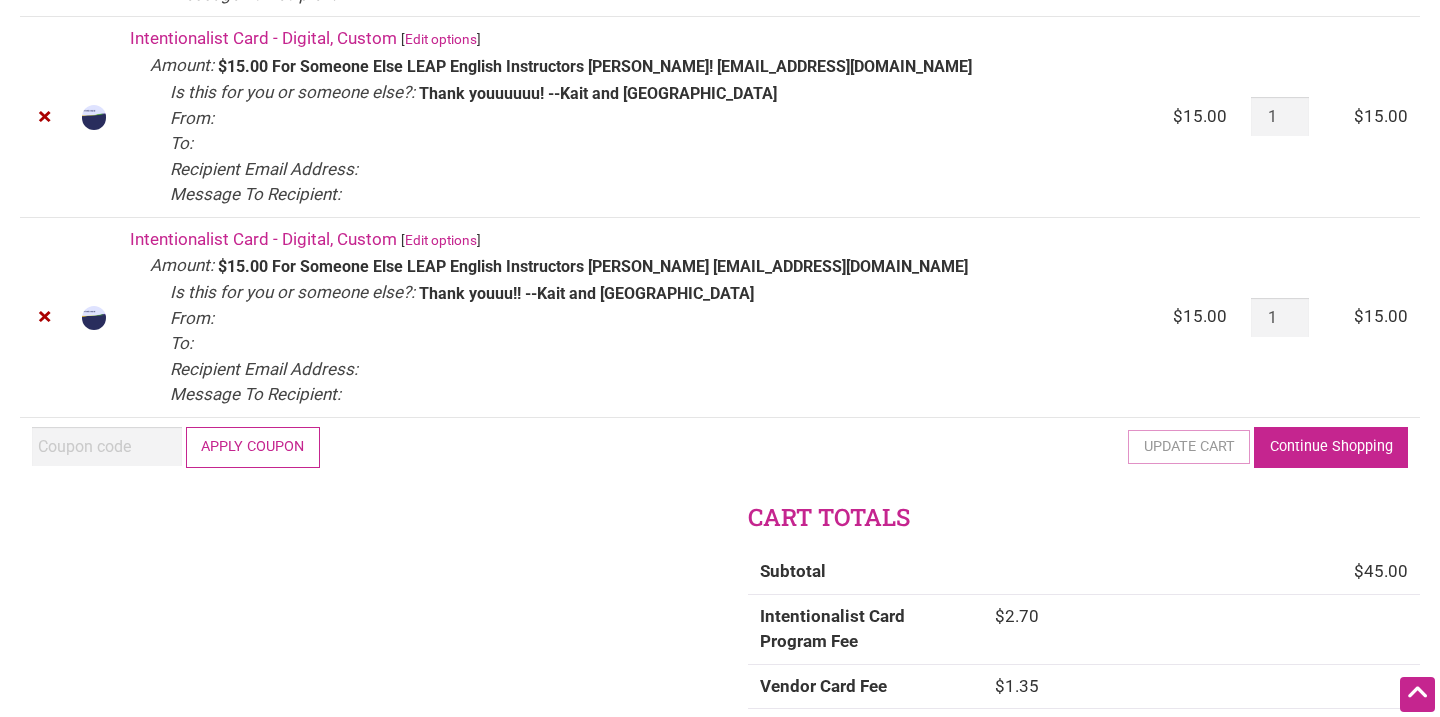 click on "Continue Shopping" at bounding box center (1331, 447) 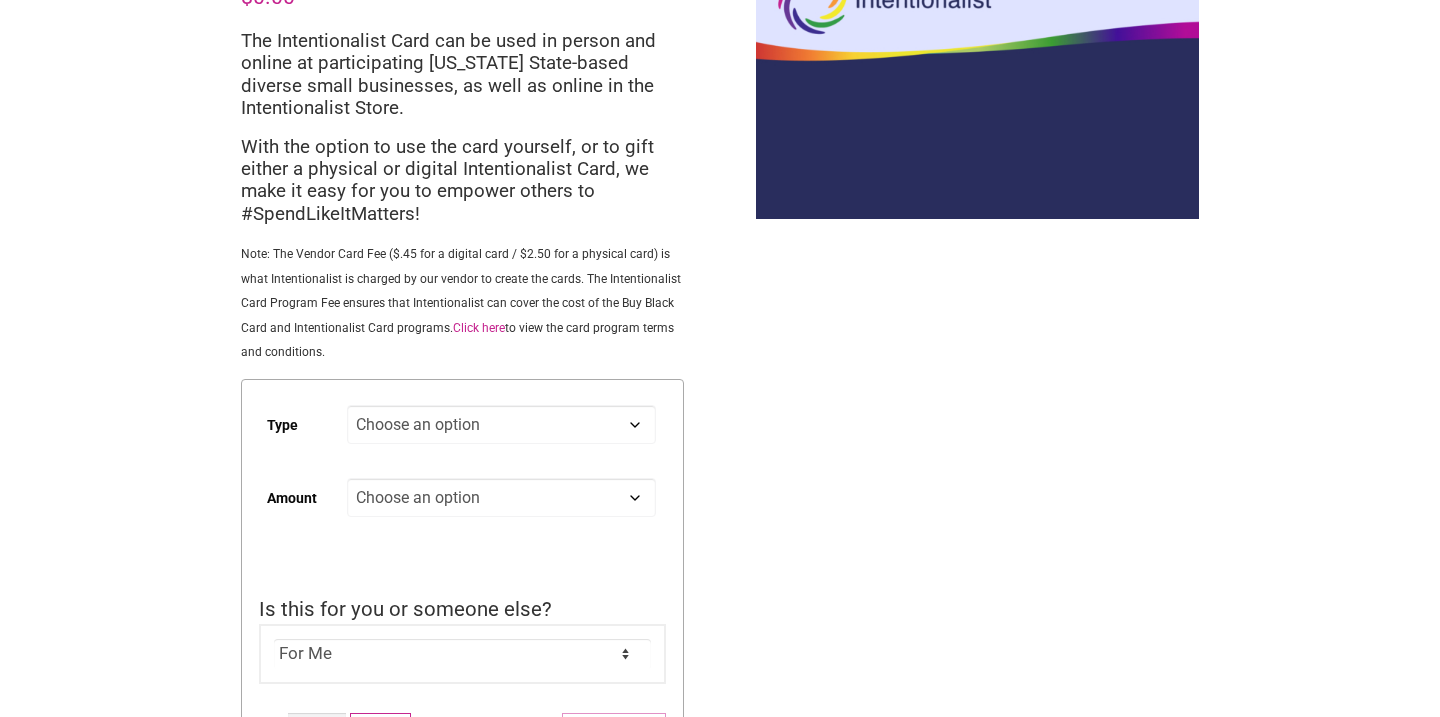 scroll, scrollTop: 166, scrollLeft: 0, axis: vertical 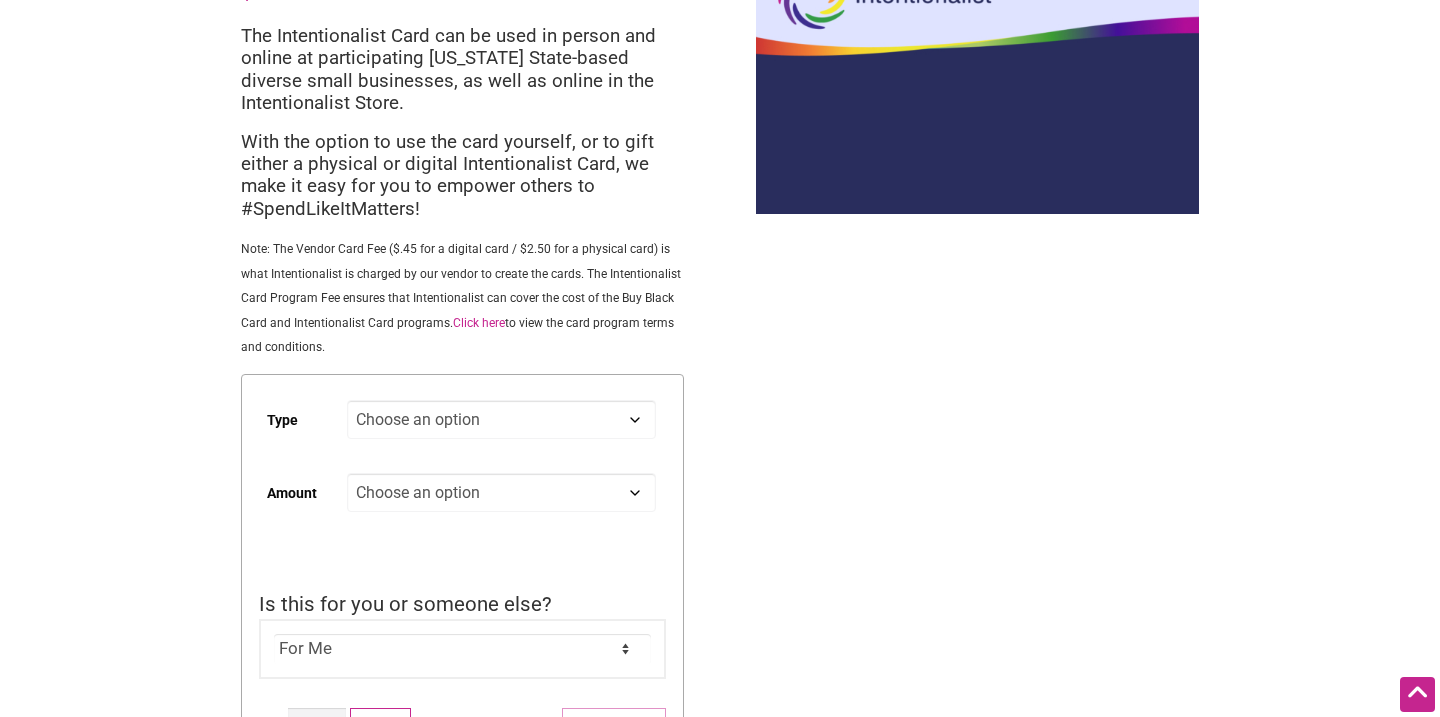 click on "Choose an option Digital Physical" 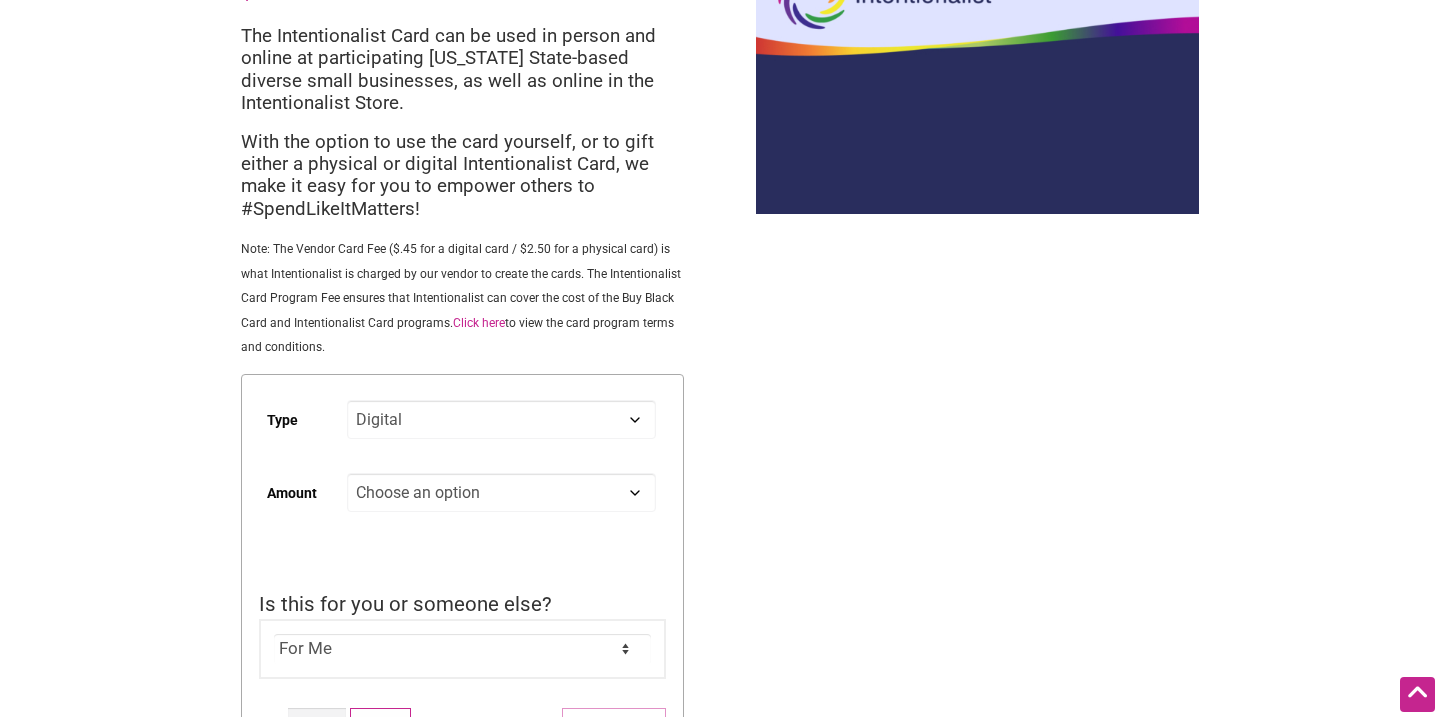 select on "Digital" 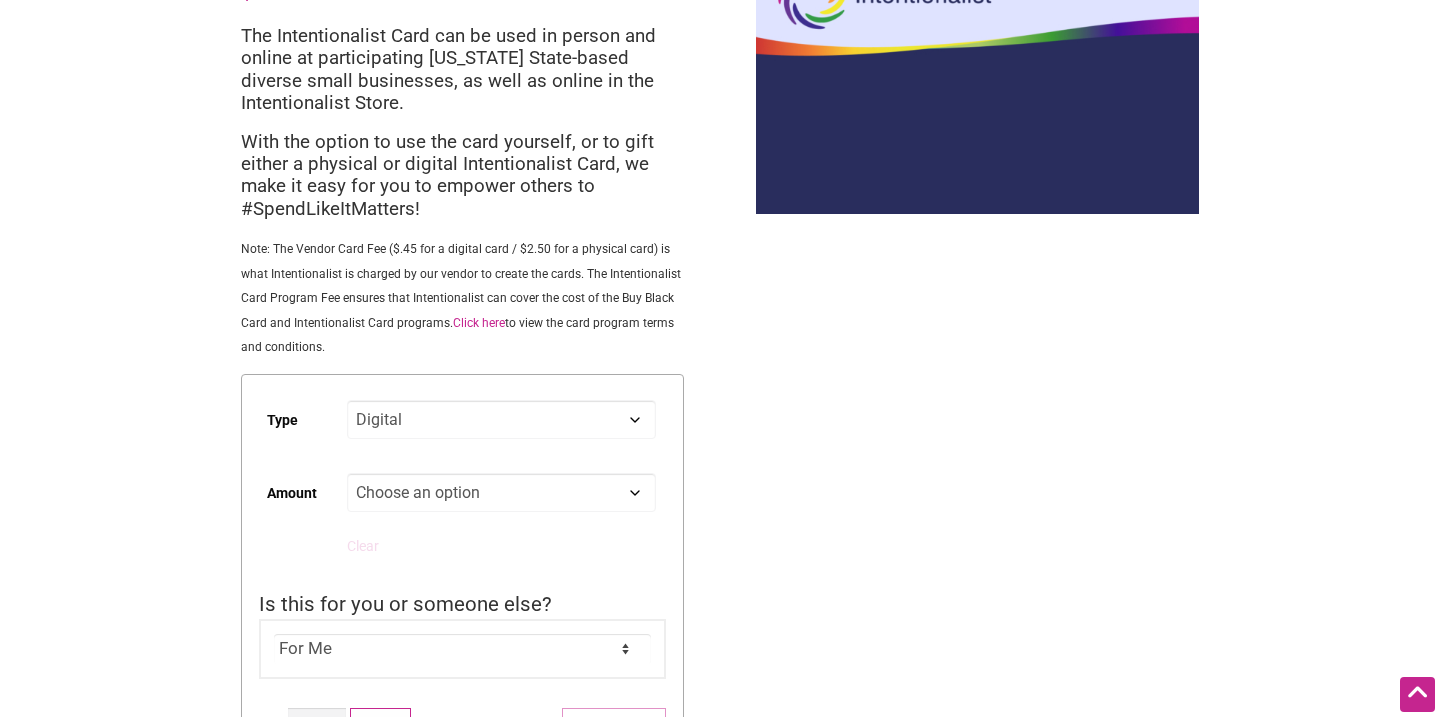 click on "Choose an option Custom 25 50 100 150 200 250 500" 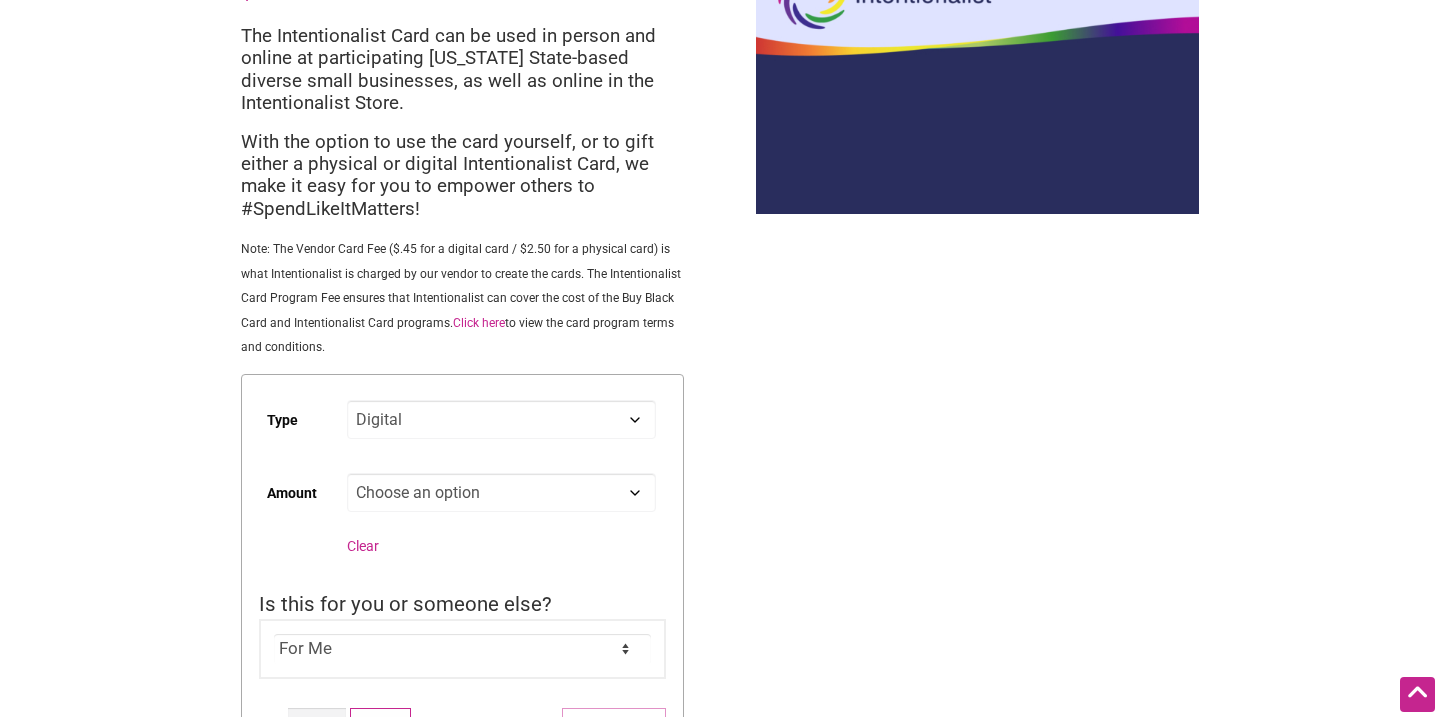 select on "Custom" 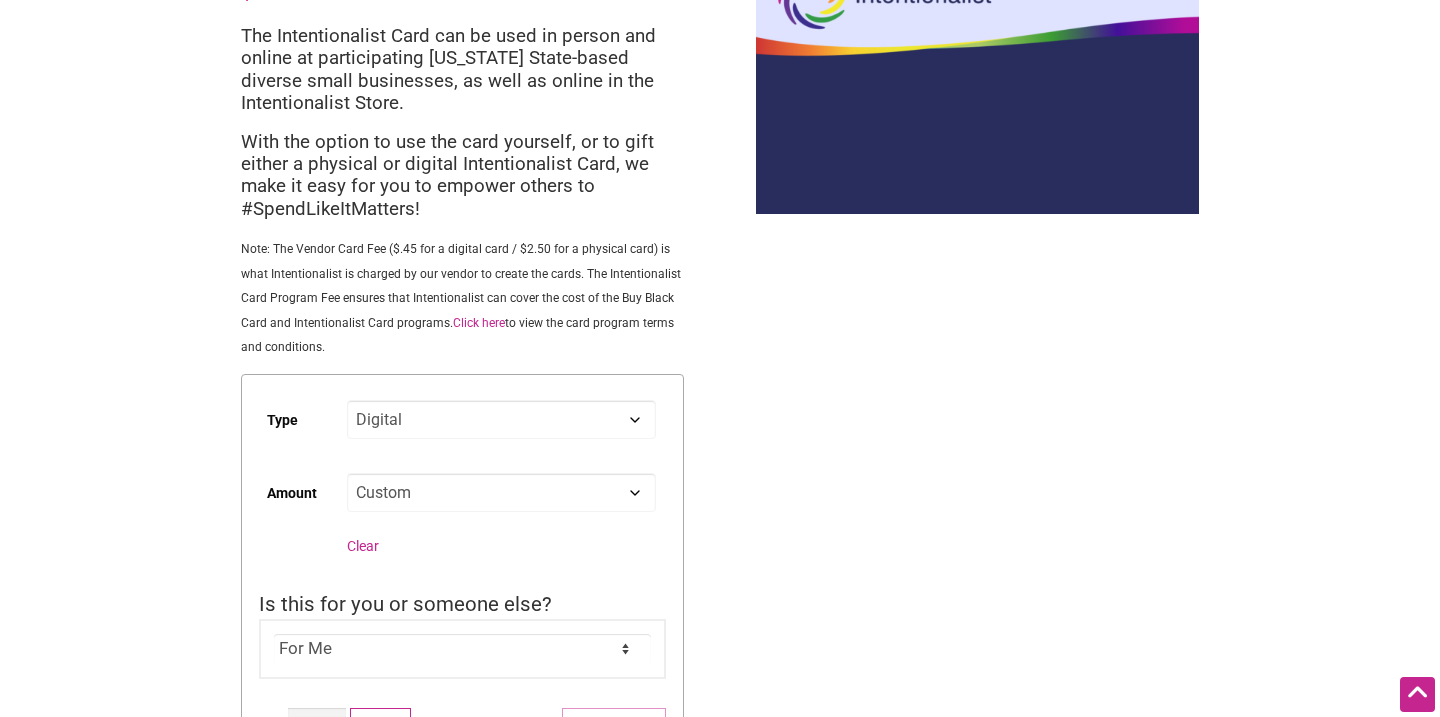 select on "Digital" 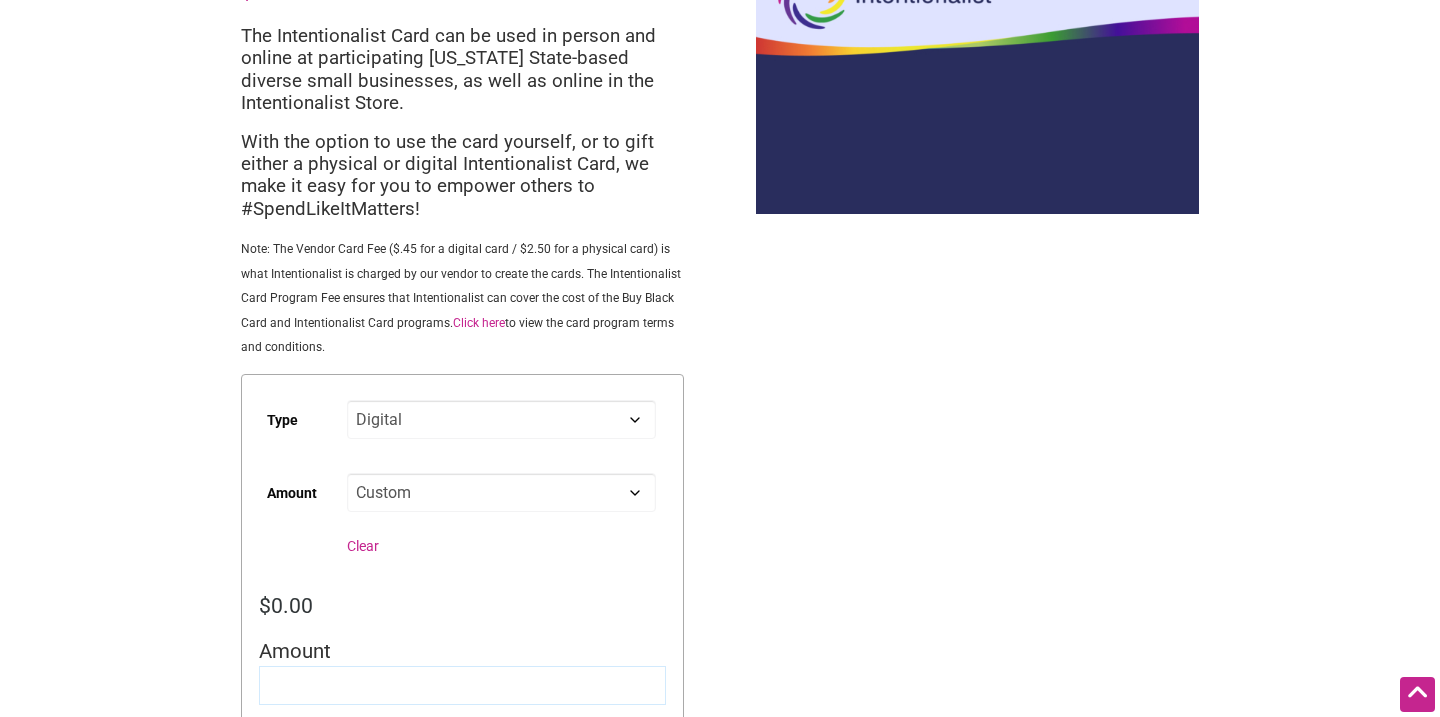 click 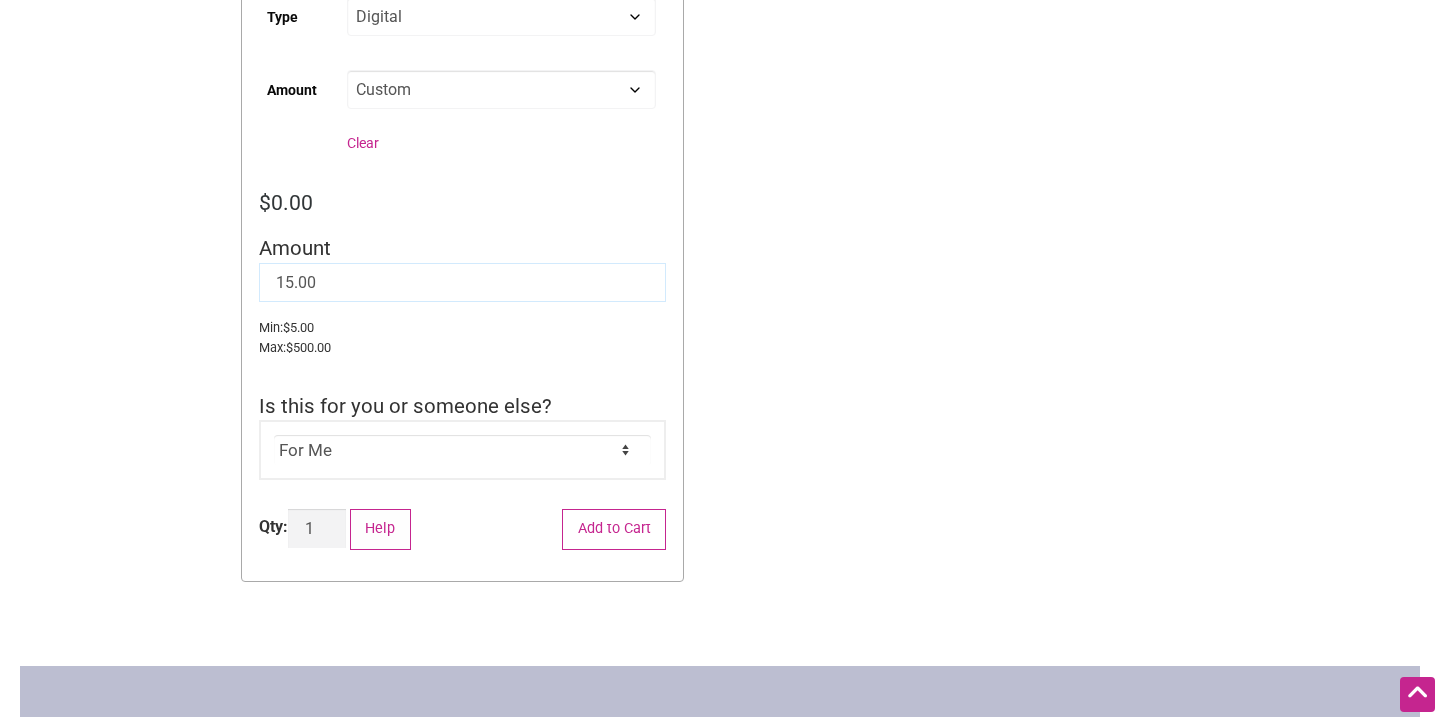 scroll, scrollTop: 578, scrollLeft: 0, axis: vertical 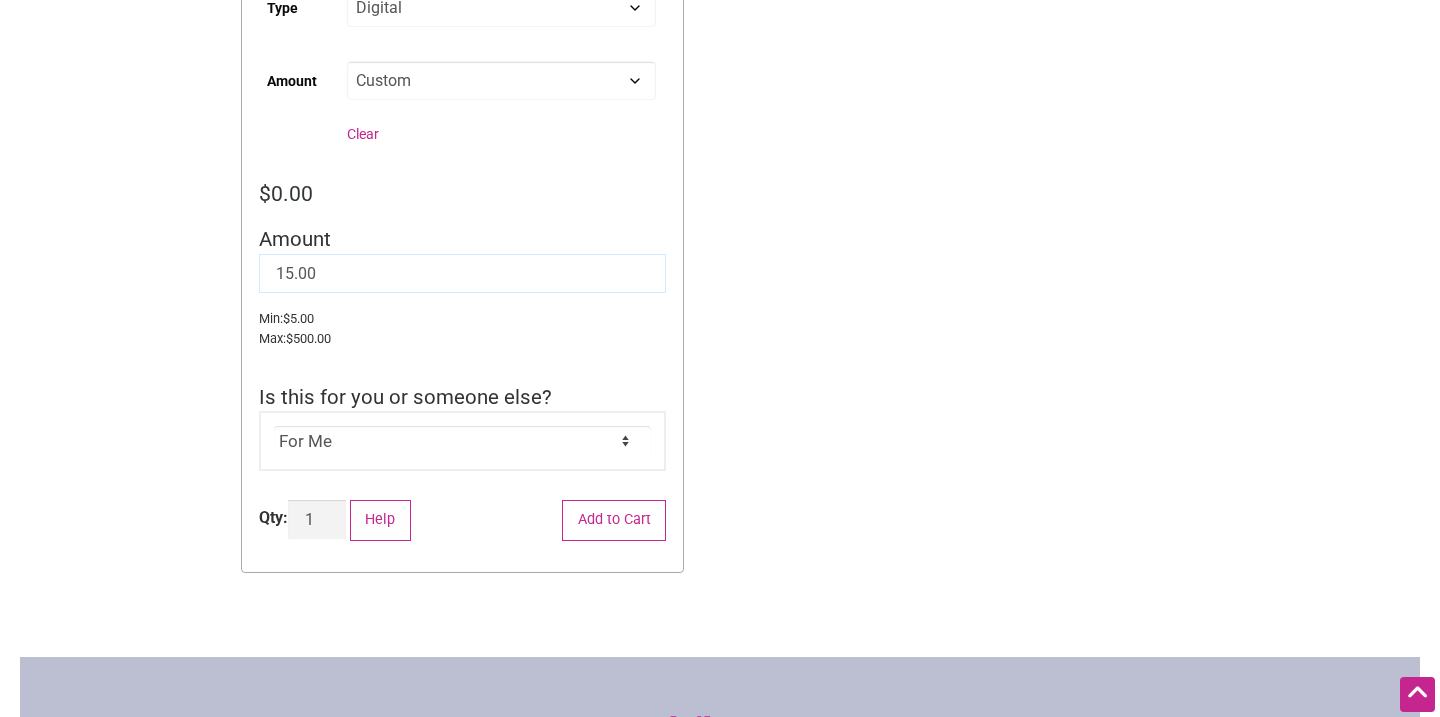 type on "15.00" 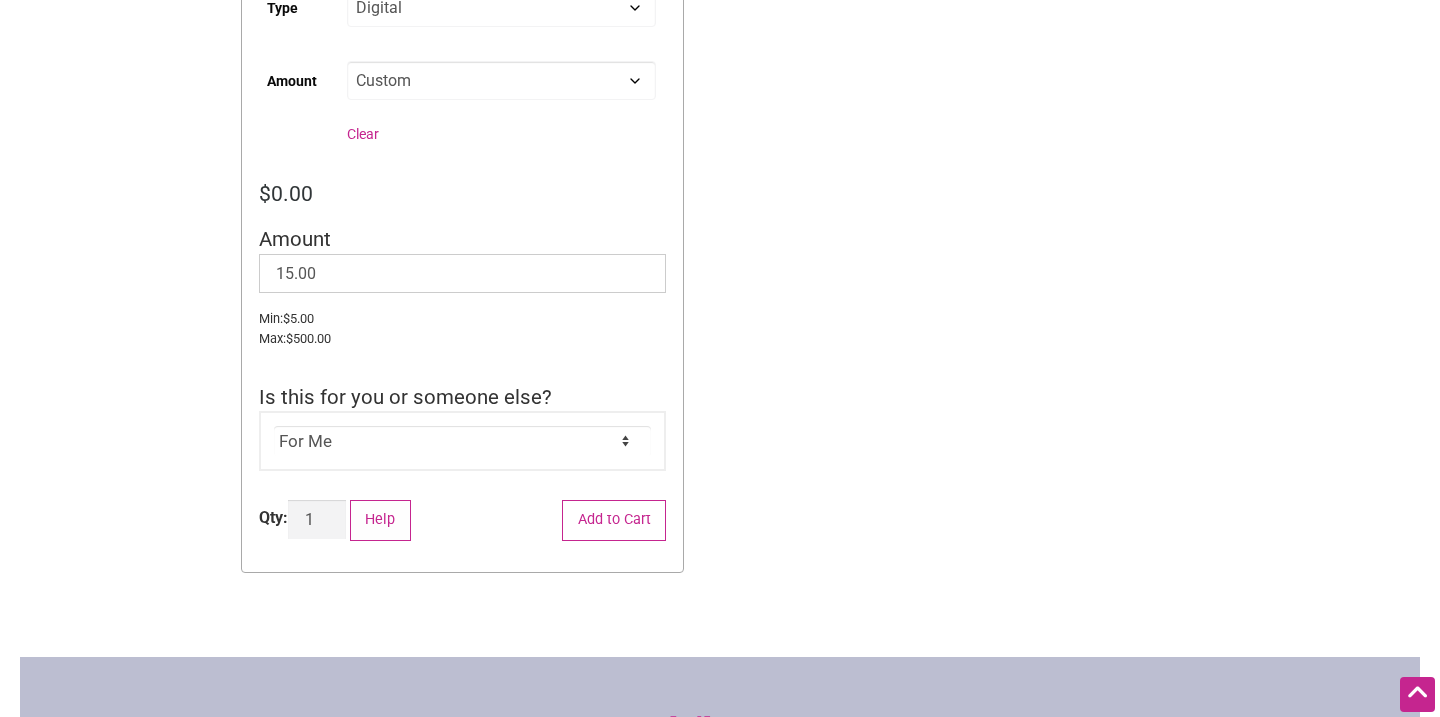 click on "For Me For Someone Else" 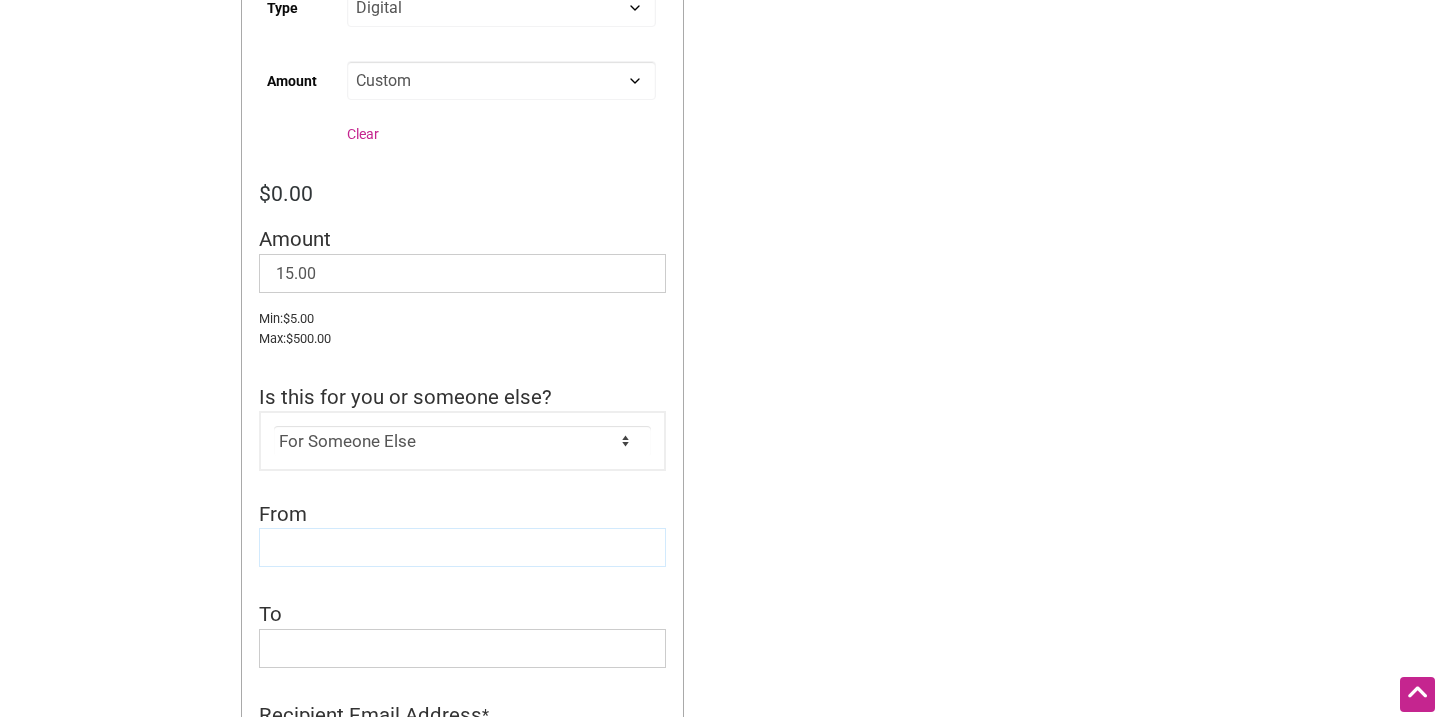 click 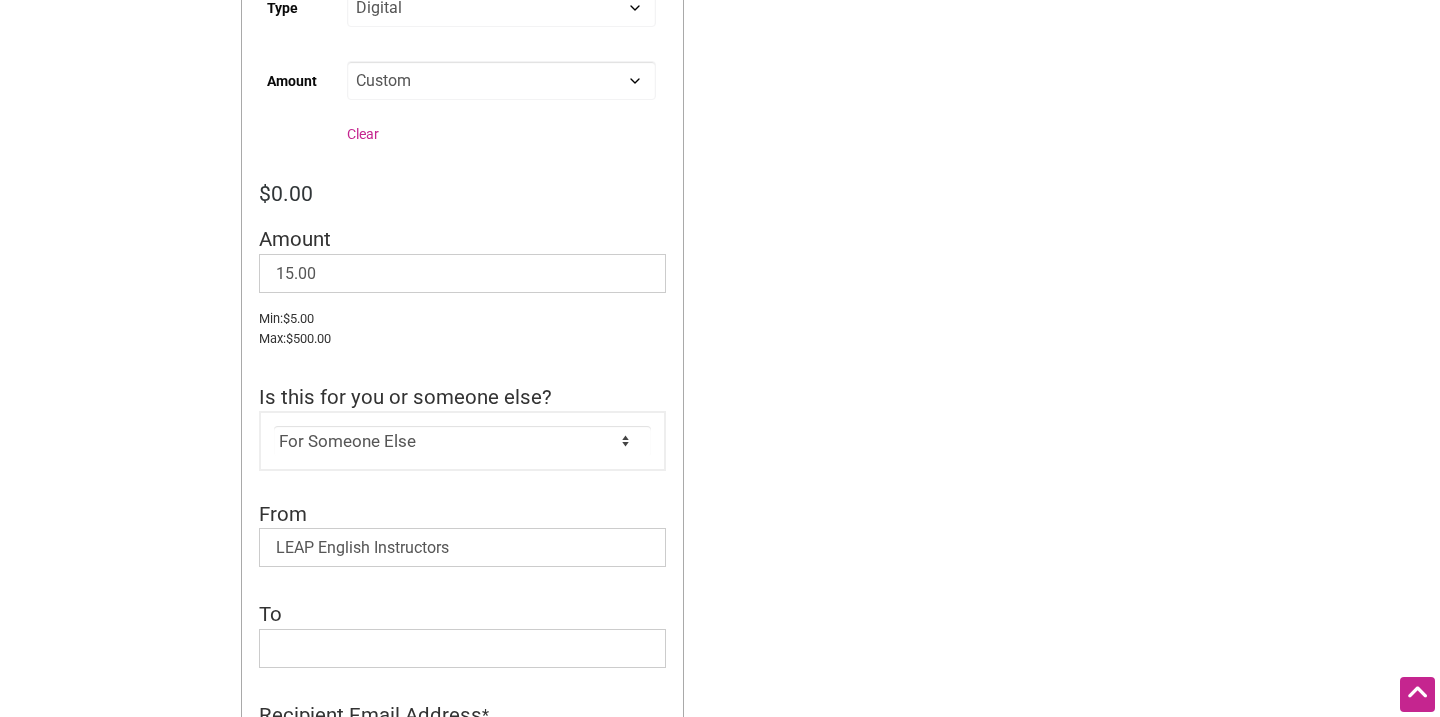 click on "To  *" 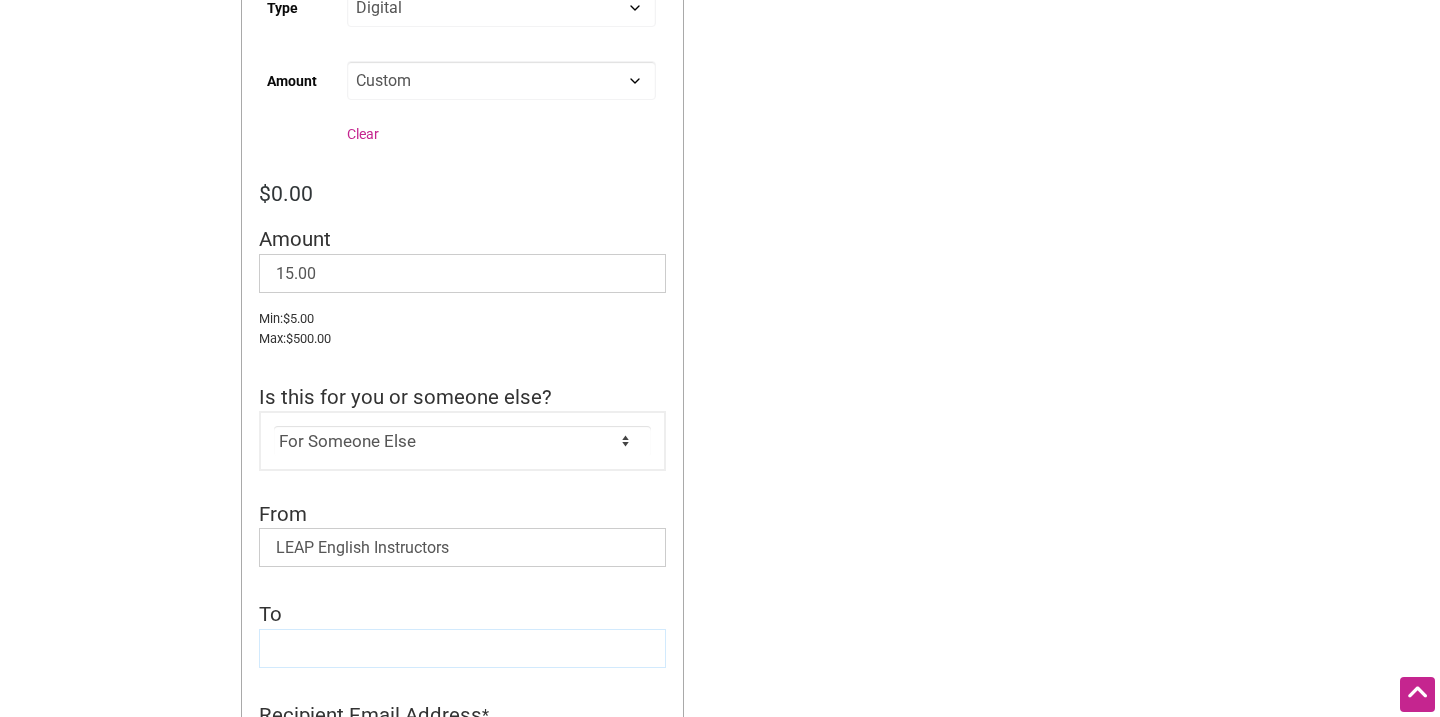 click 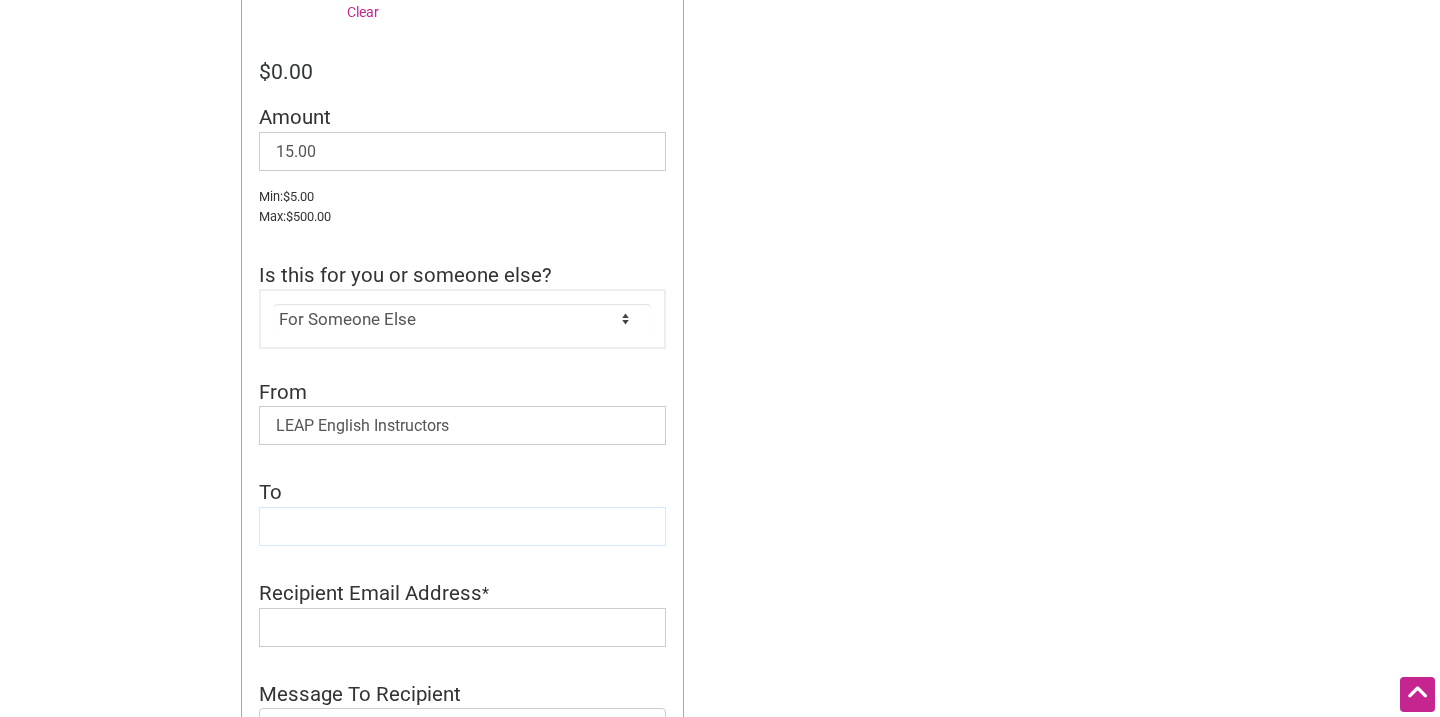 scroll, scrollTop: 715, scrollLeft: 0, axis: vertical 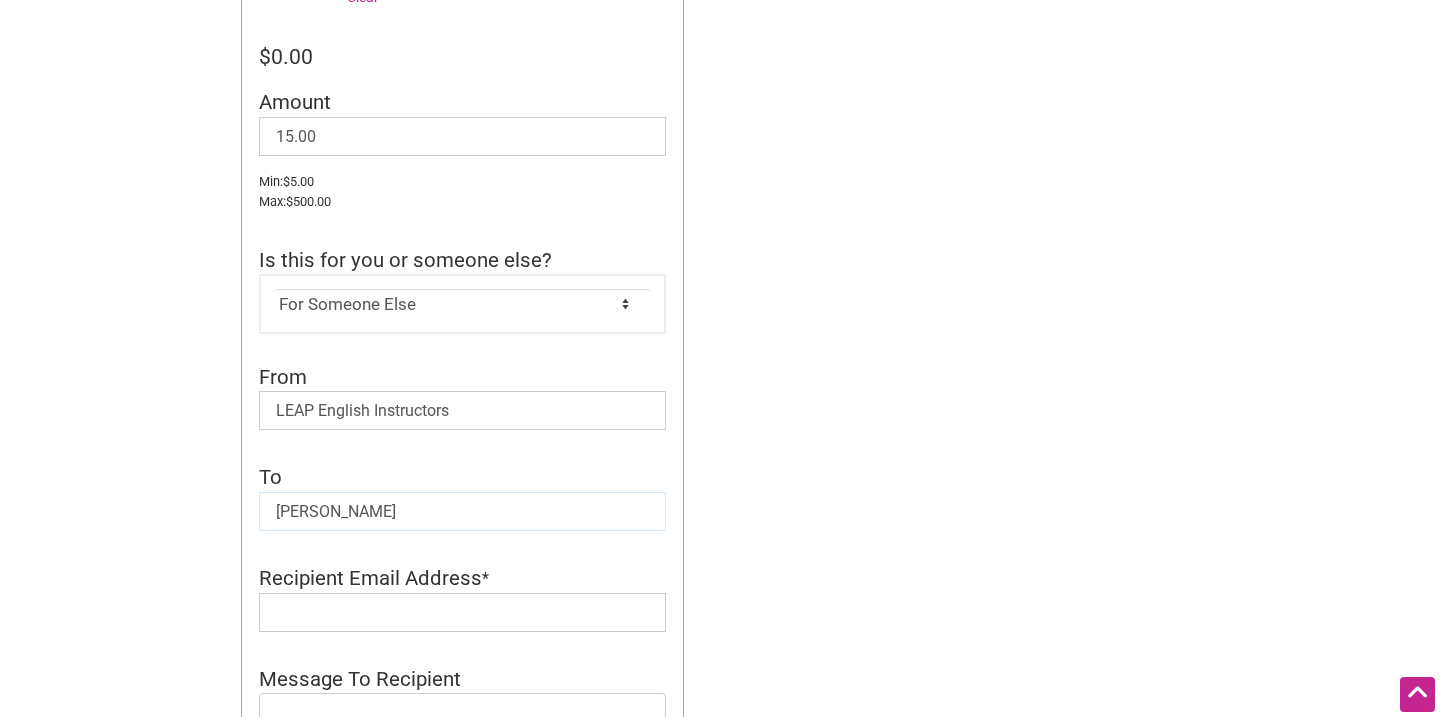 type on "[PERSON_NAME]!" 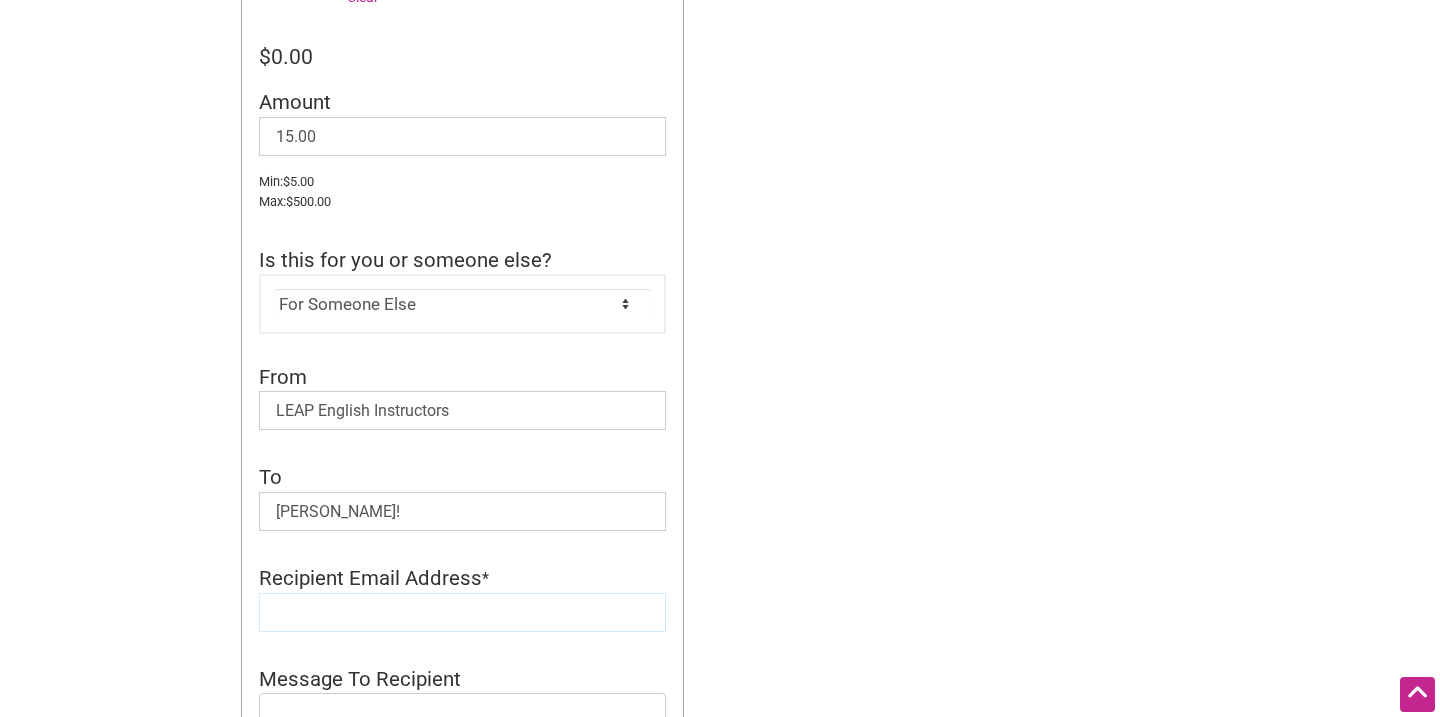 click 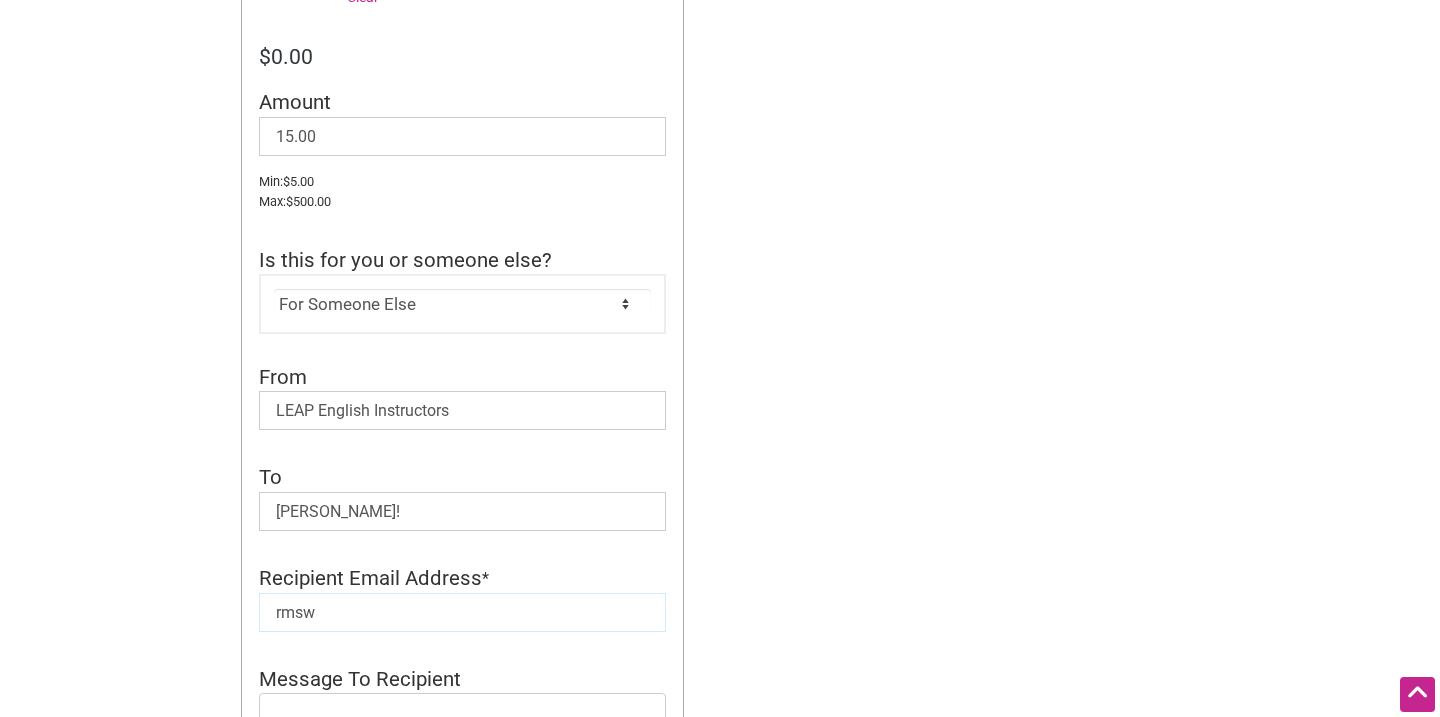 type on "[EMAIL_ADDRESS][DOMAIN_NAME]" 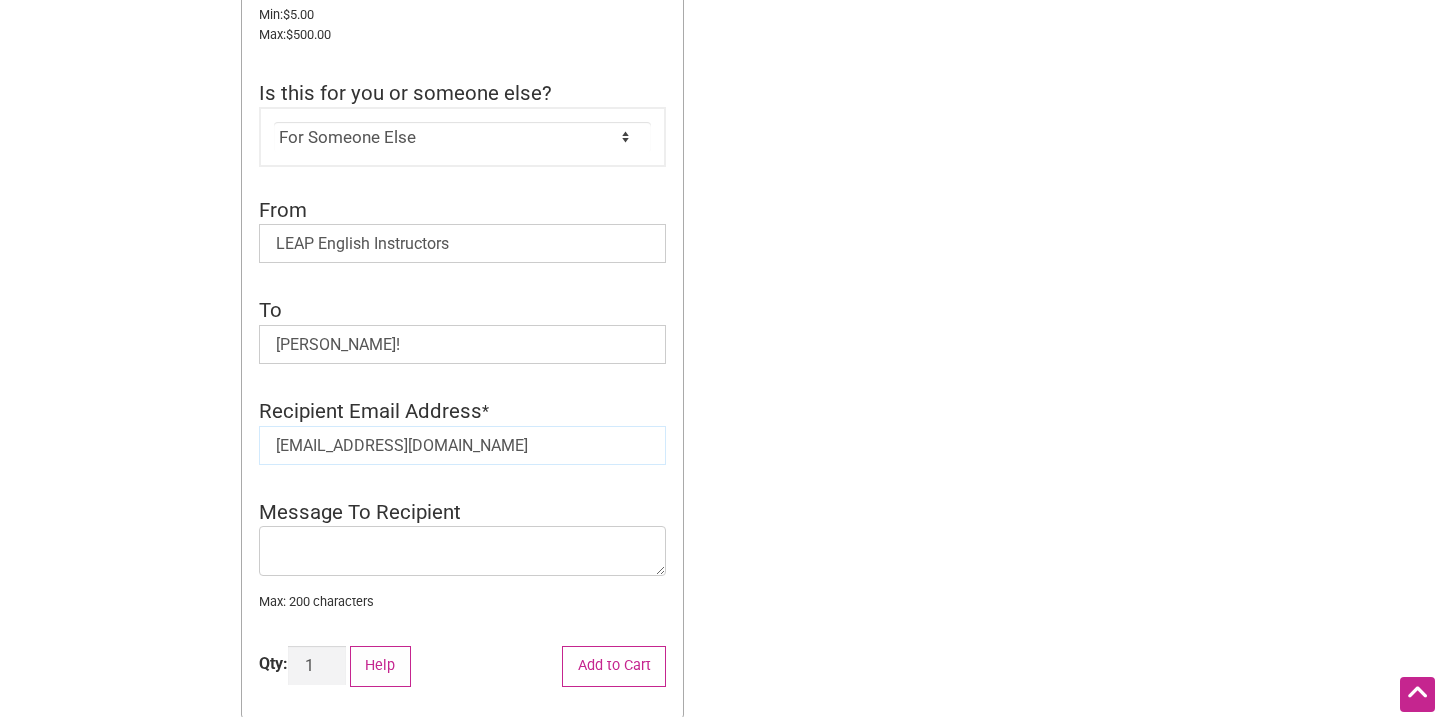 scroll, scrollTop: 886, scrollLeft: 0, axis: vertical 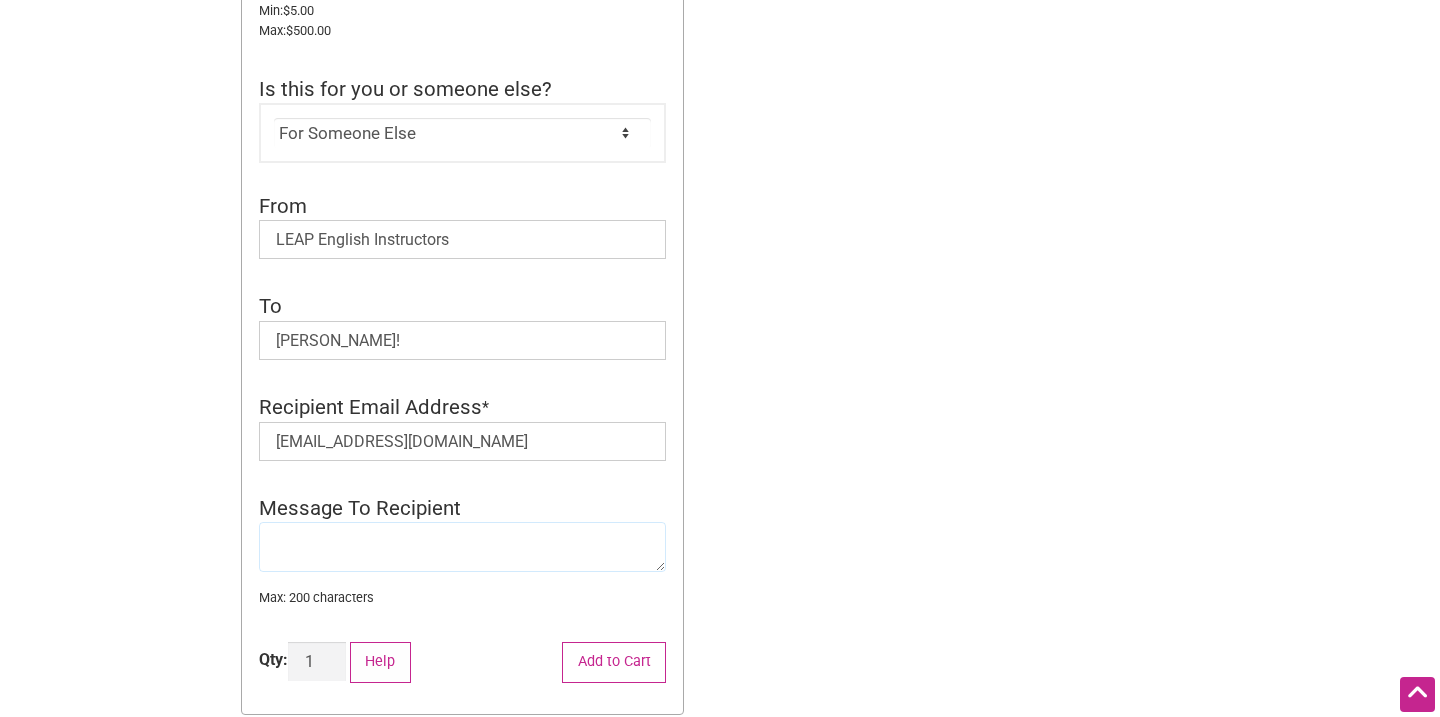click 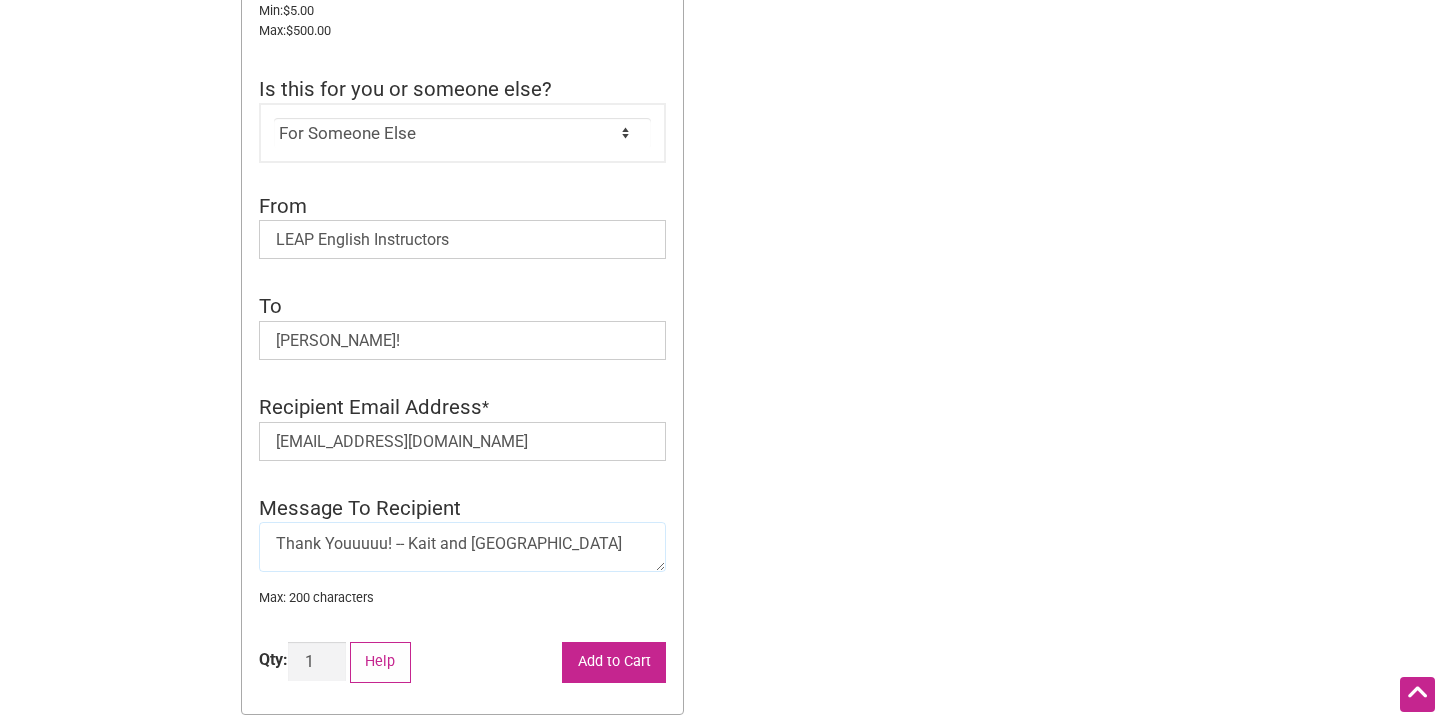 type on "Thank Youuuuu! -- Kait and [GEOGRAPHIC_DATA]" 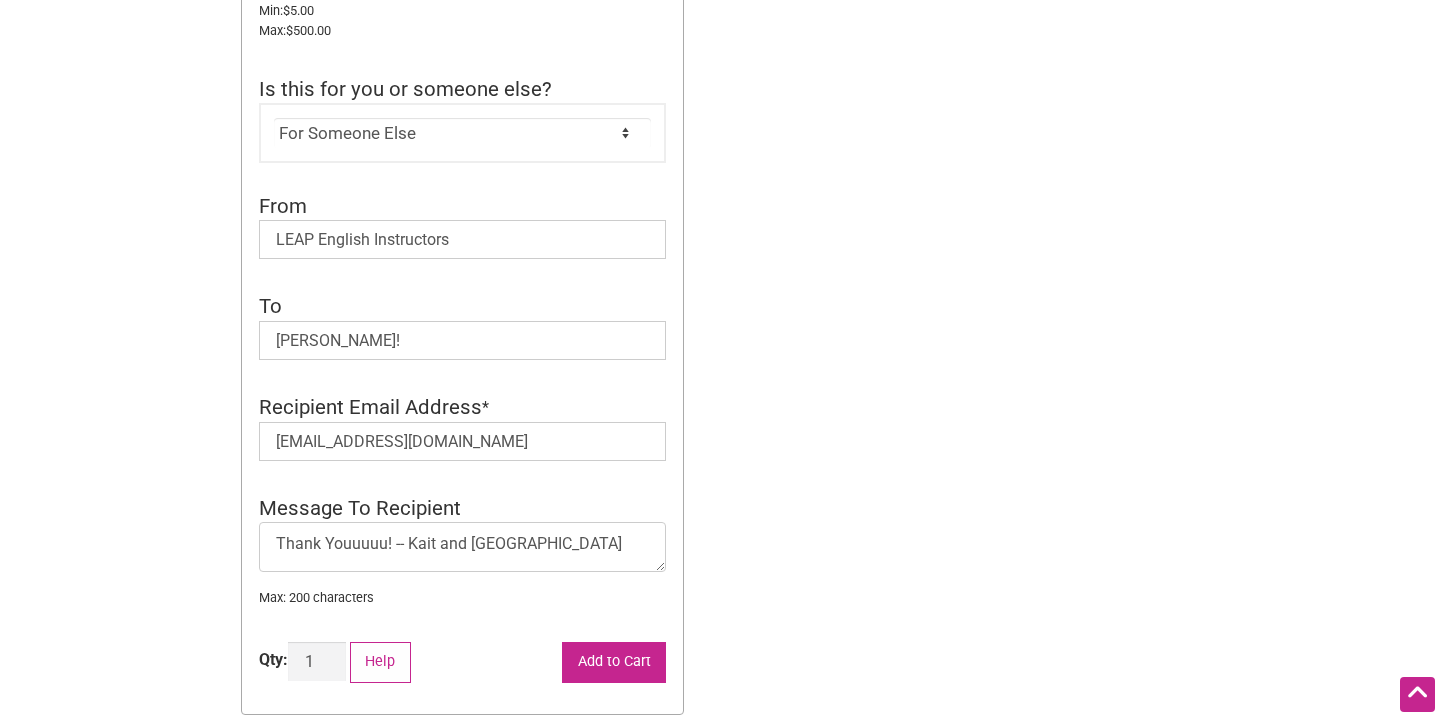 click on "Add to Cart" 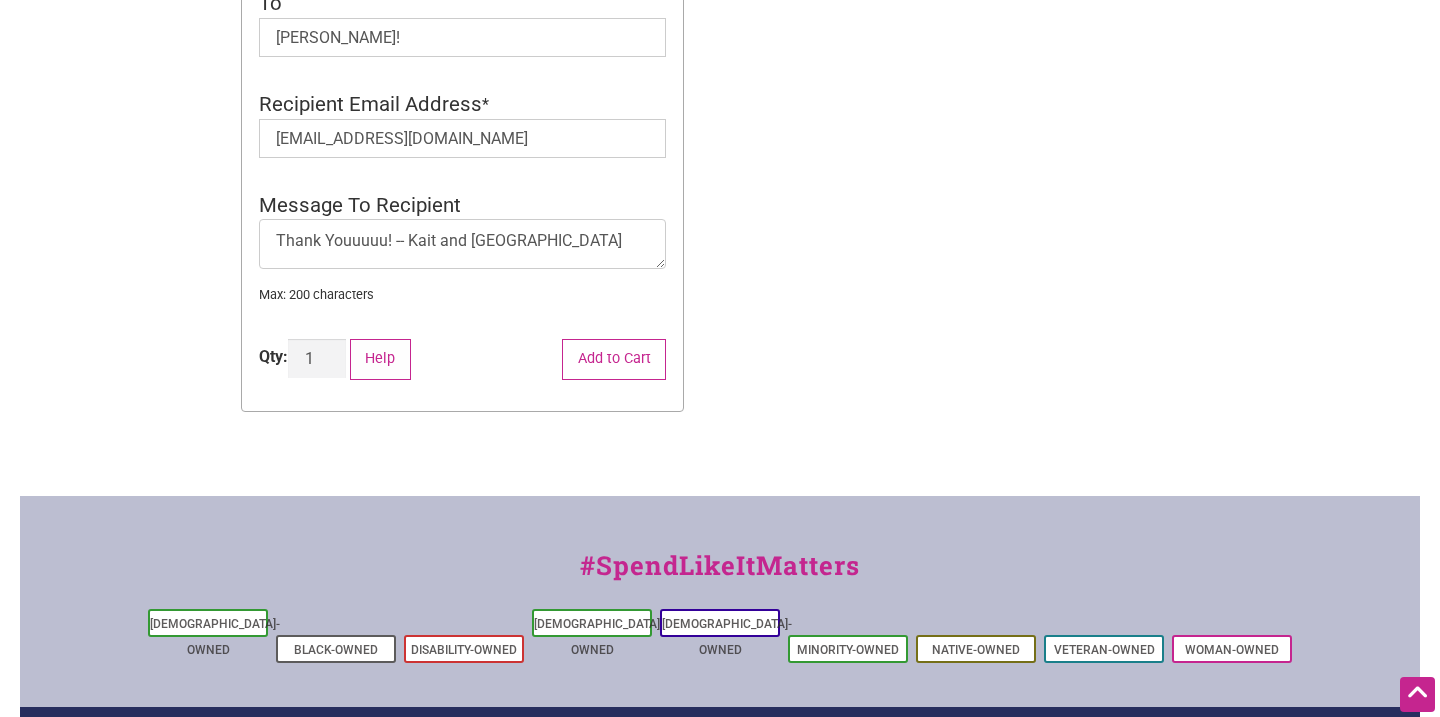 scroll, scrollTop: 1195, scrollLeft: 0, axis: vertical 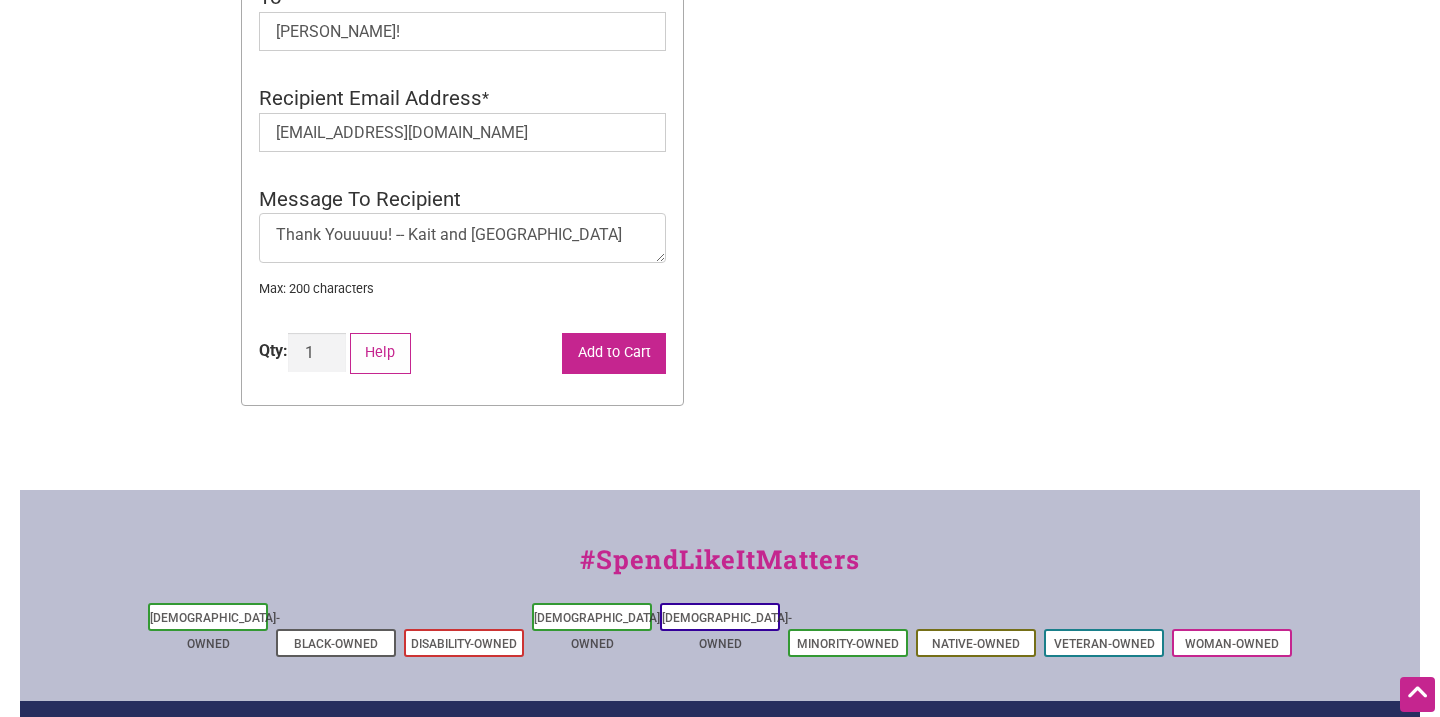 click on "Add to Cart" 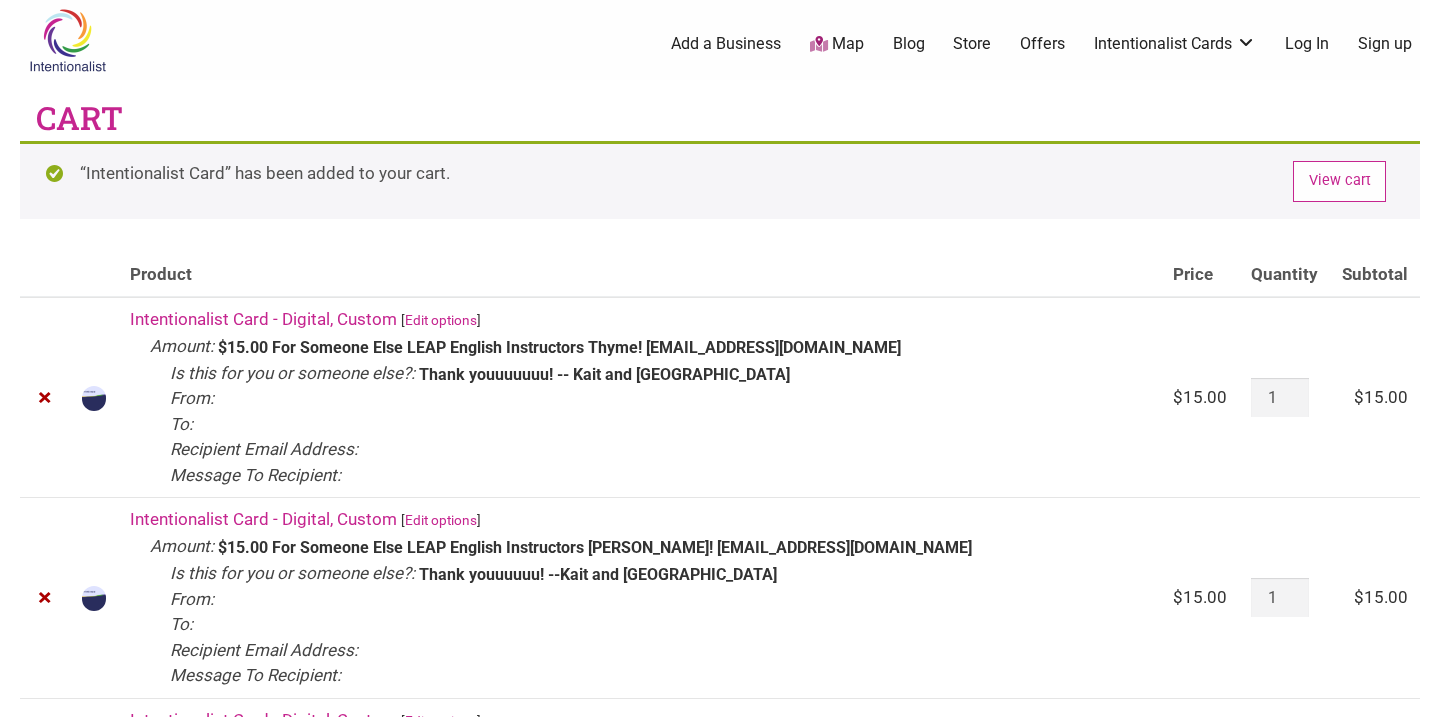 scroll, scrollTop: 0, scrollLeft: 0, axis: both 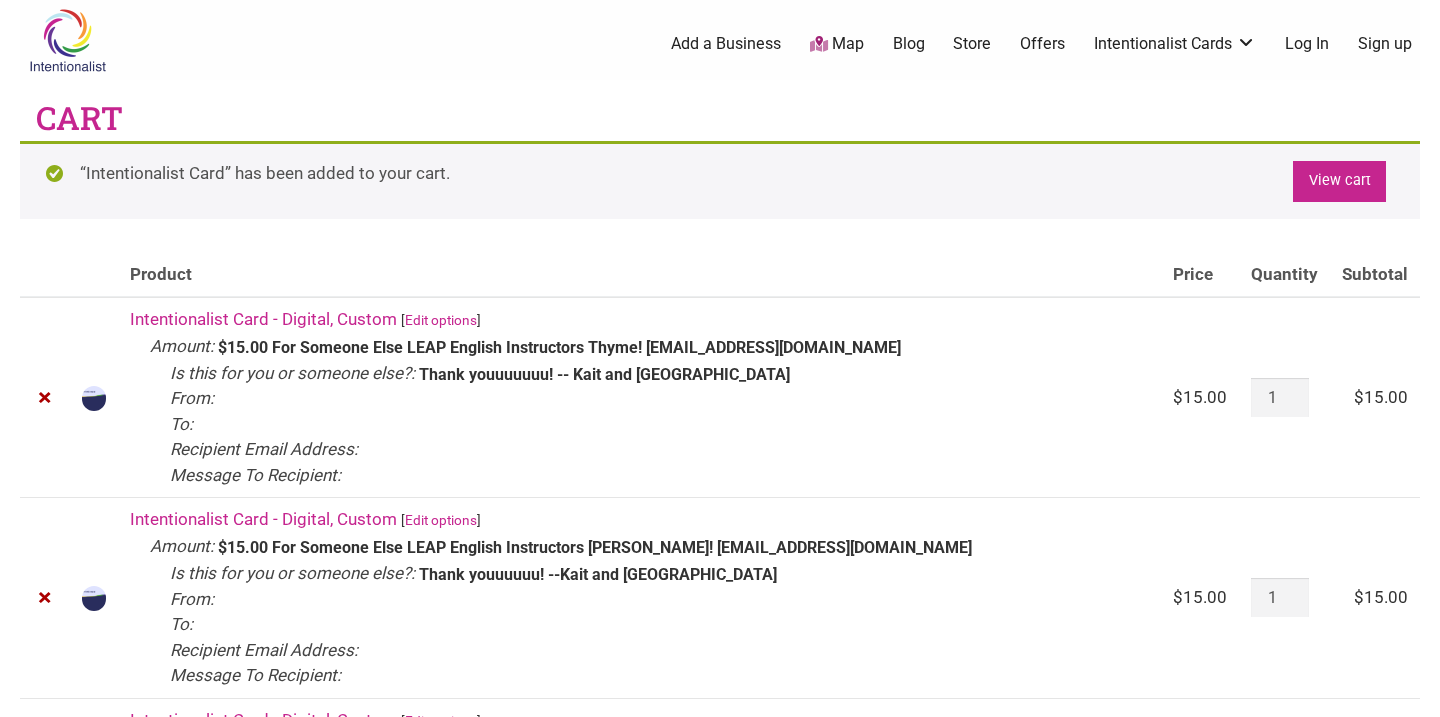 click on "View cart" at bounding box center [1339, 181] 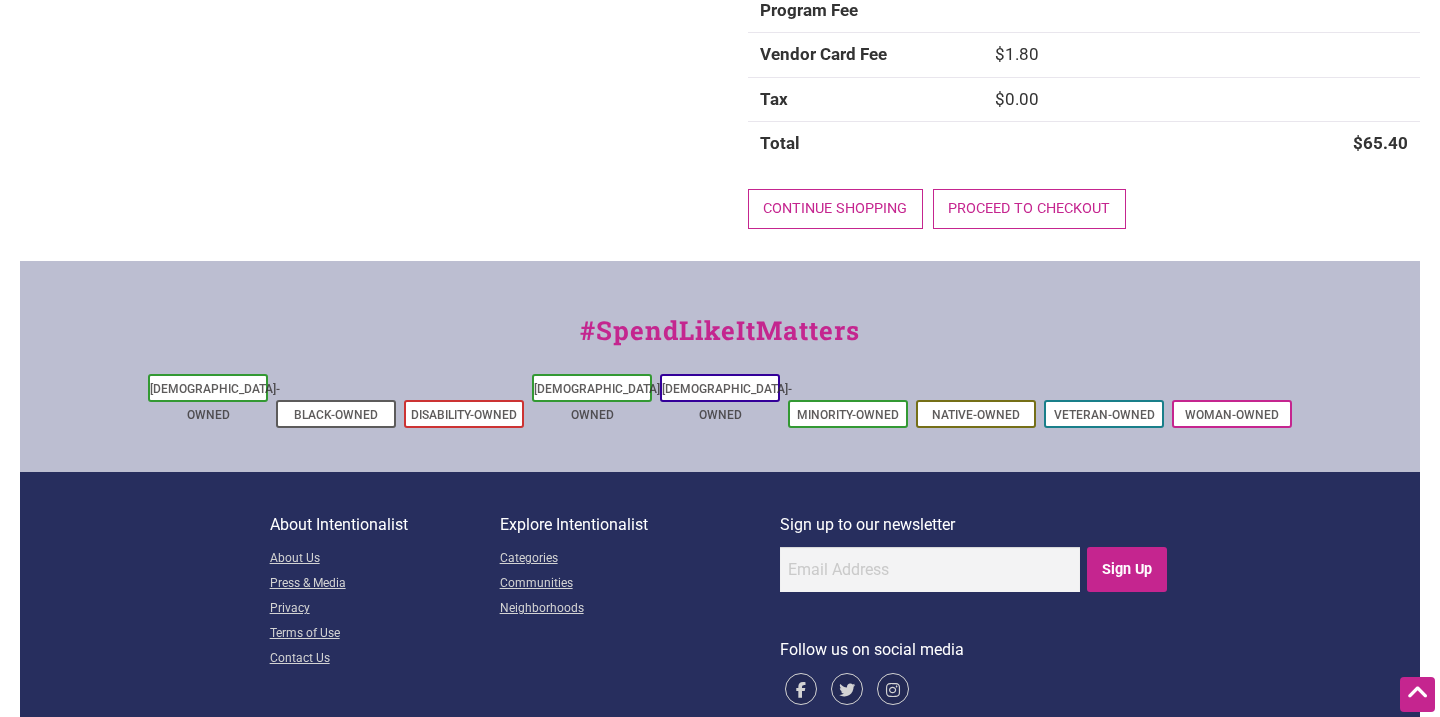 scroll, scrollTop: 1204, scrollLeft: 0, axis: vertical 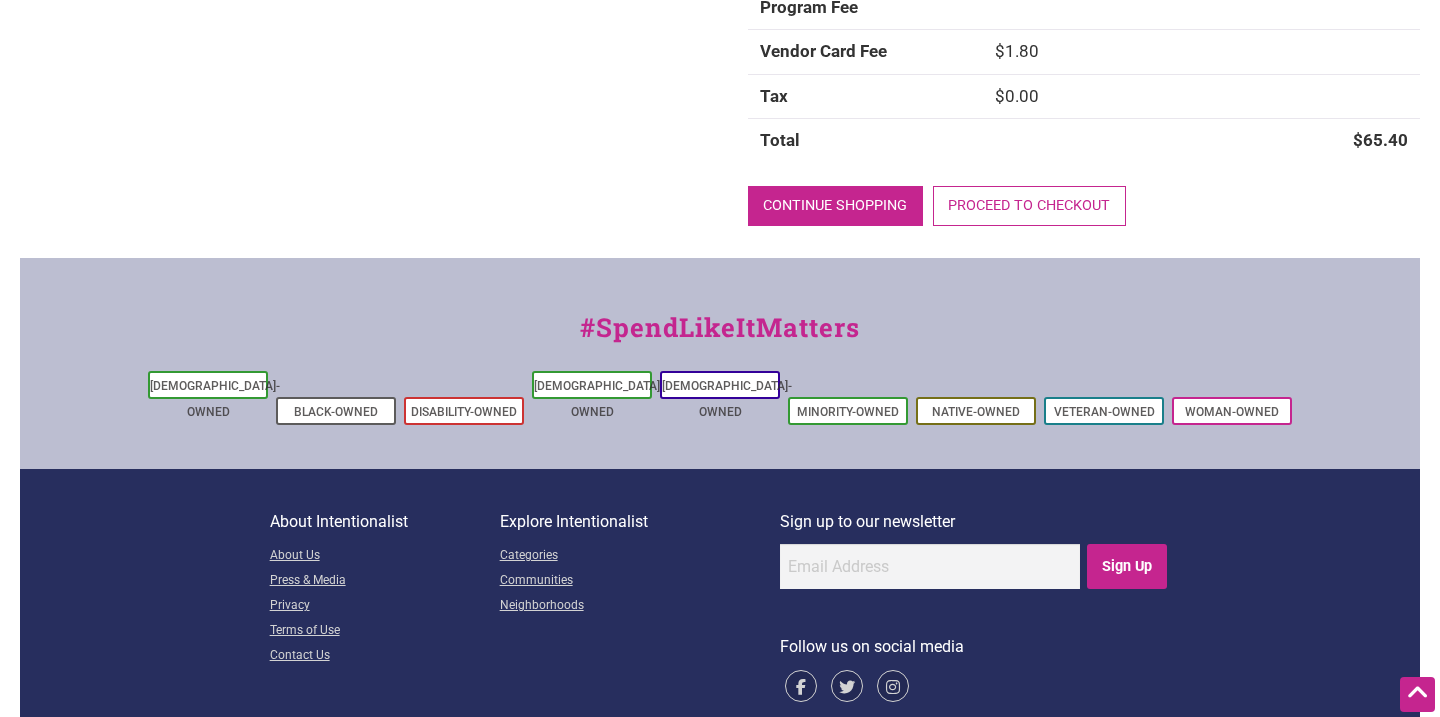 click on "Continue shopping" at bounding box center (835, 206) 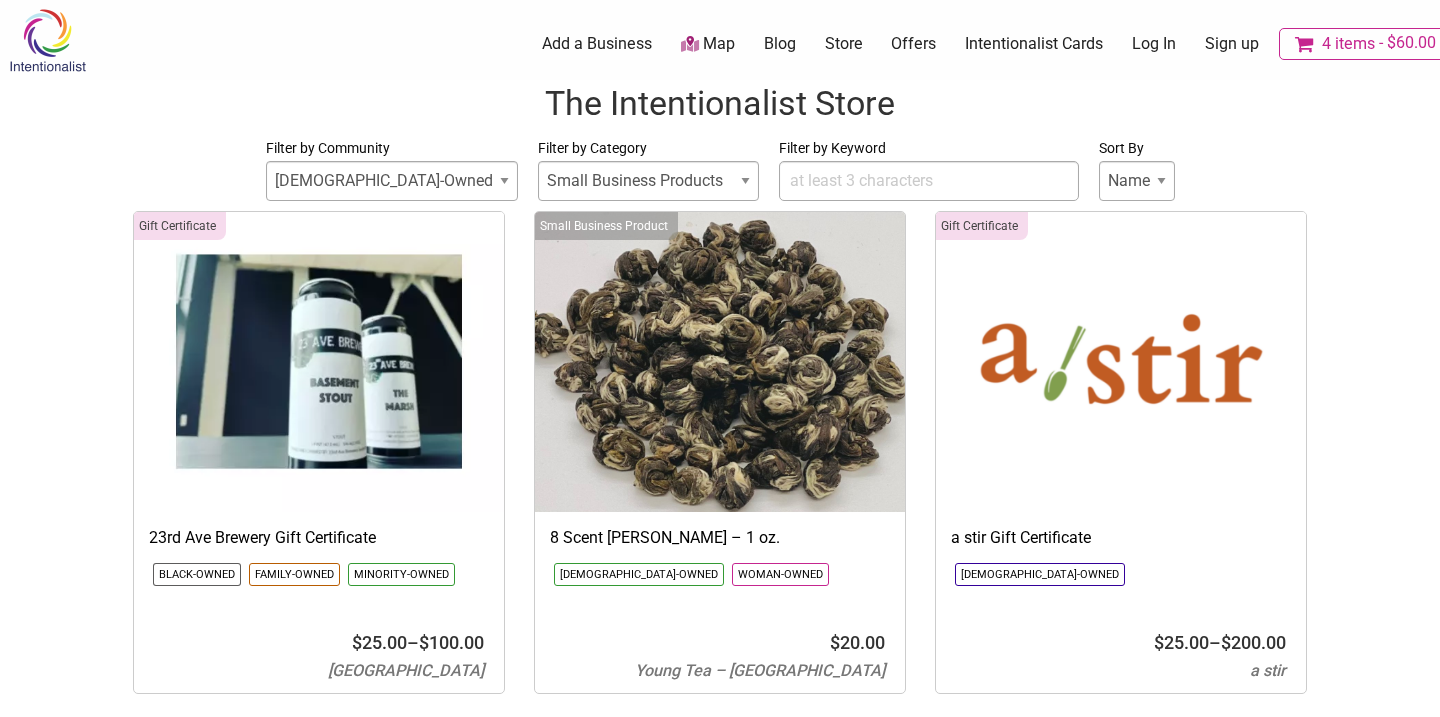 scroll, scrollTop: 0, scrollLeft: 0, axis: both 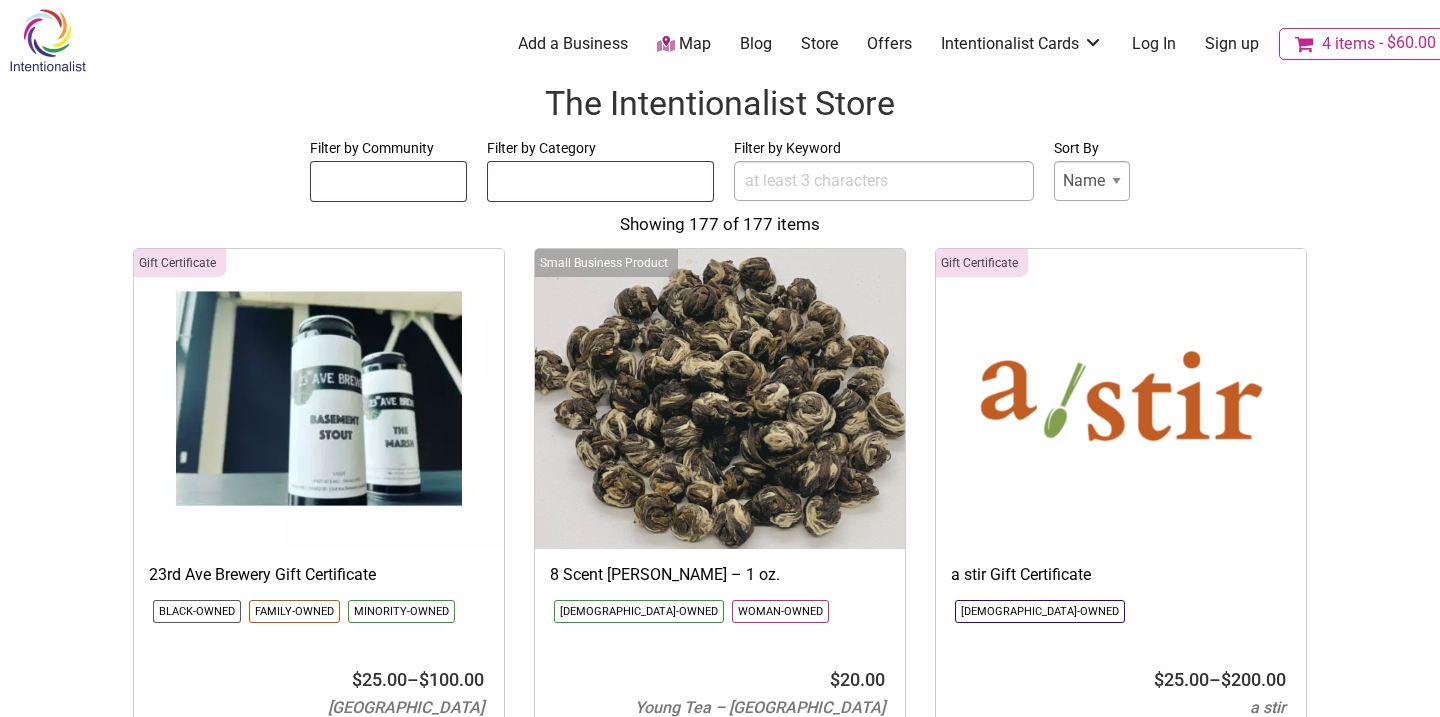 select 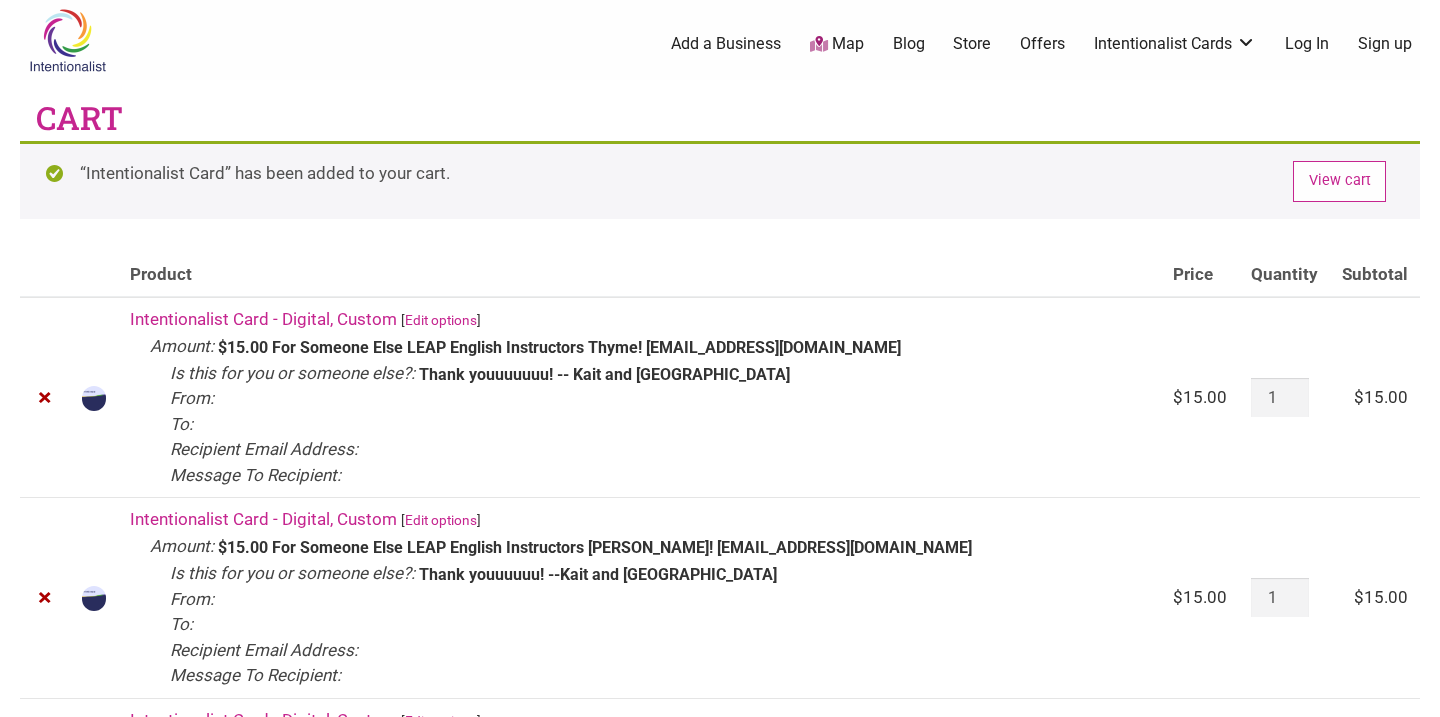 scroll, scrollTop: 0, scrollLeft: 0, axis: both 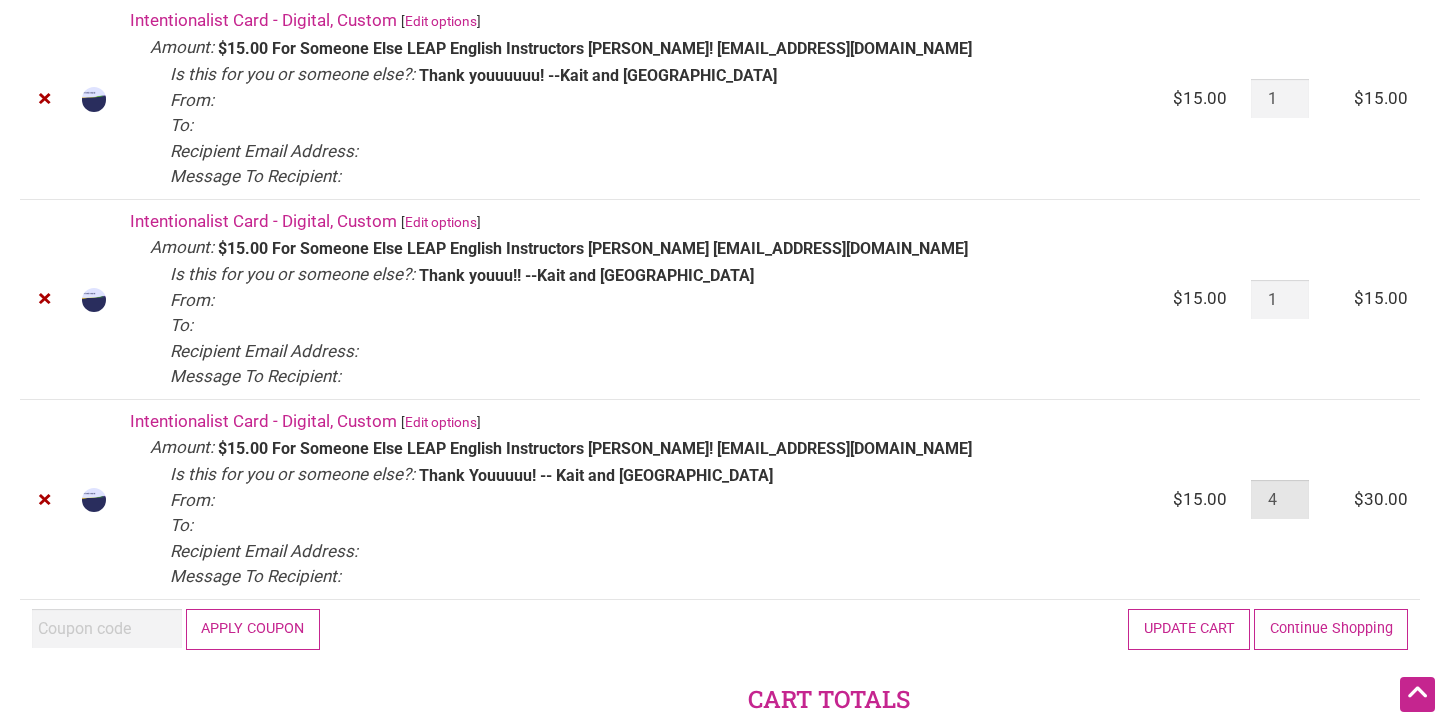 drag, startPoint x: 1295, startPoint y: 496, endPoint x: 1270, endPoint y: 496, distance: 25 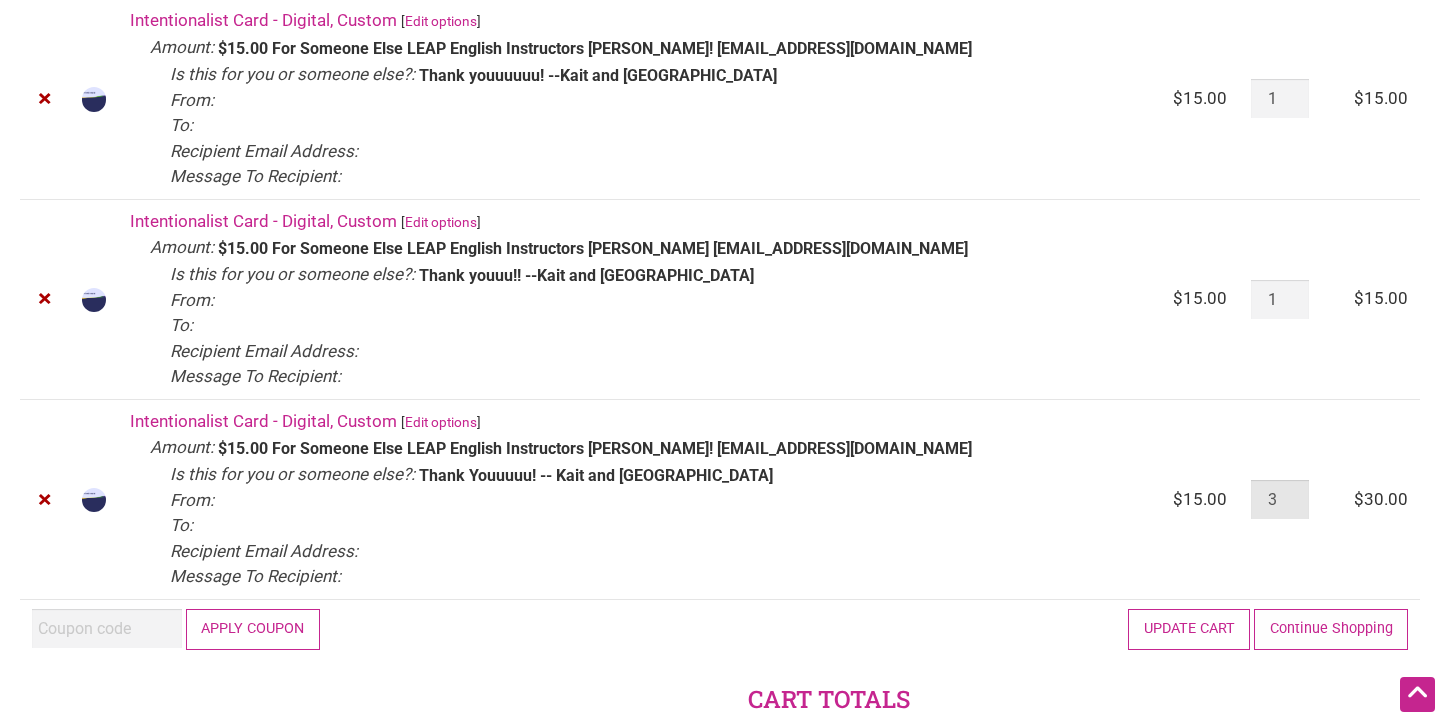 click on "3" at bounding box center (1280, 499) 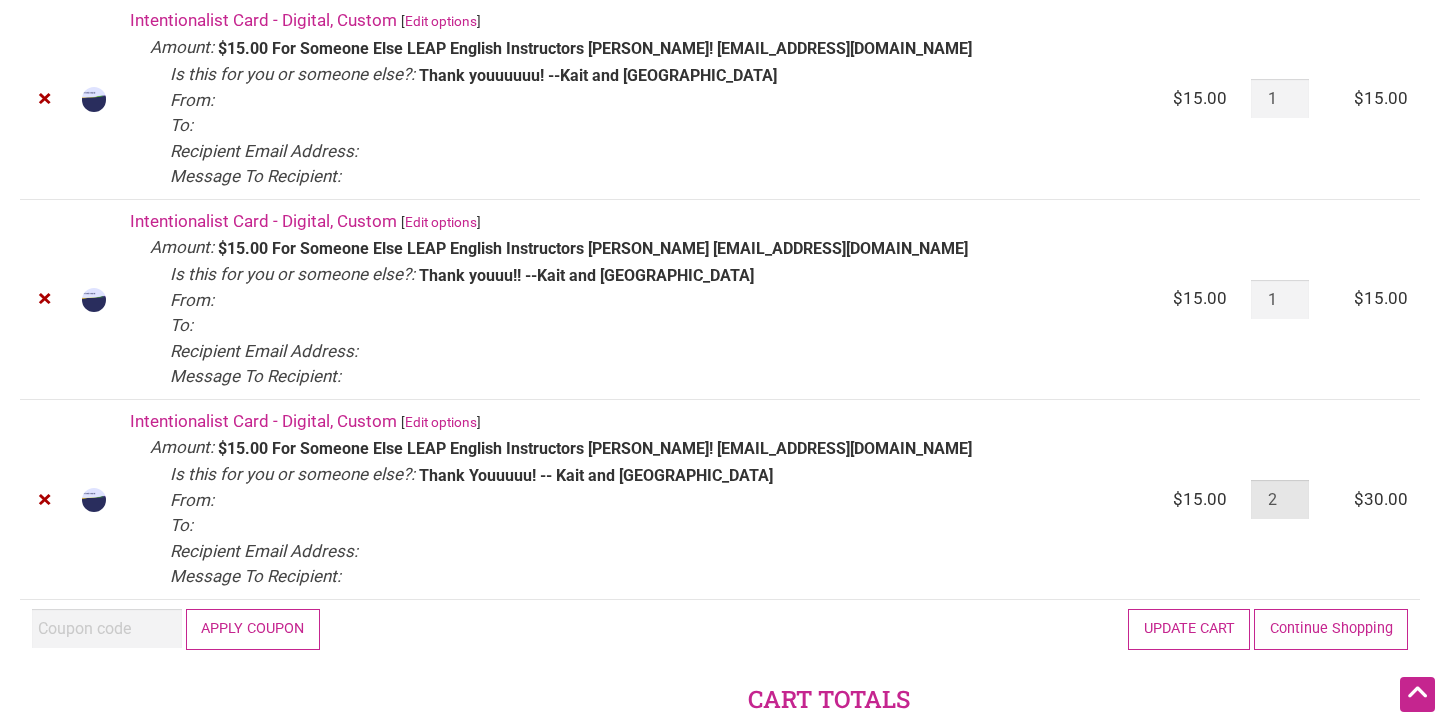 click on "2" at bounding box center [1280, 499] 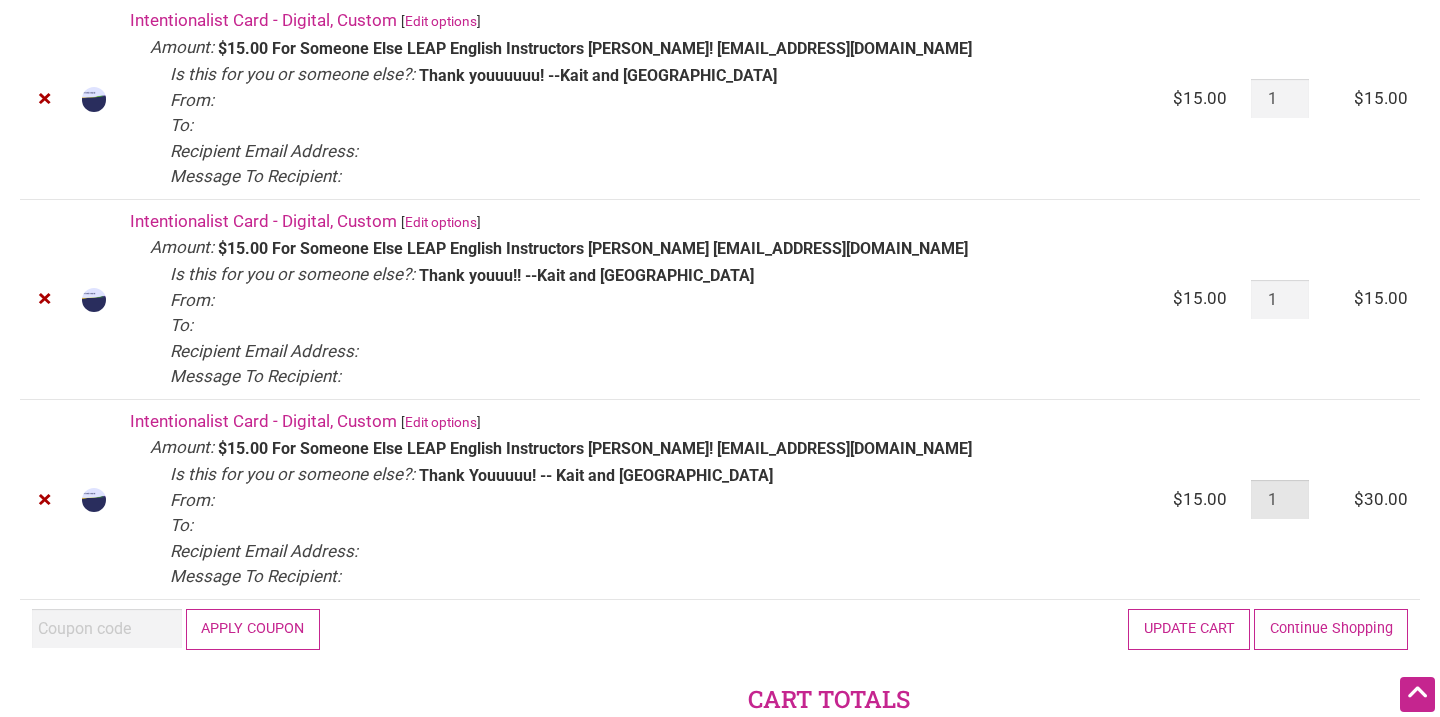 type on "1" 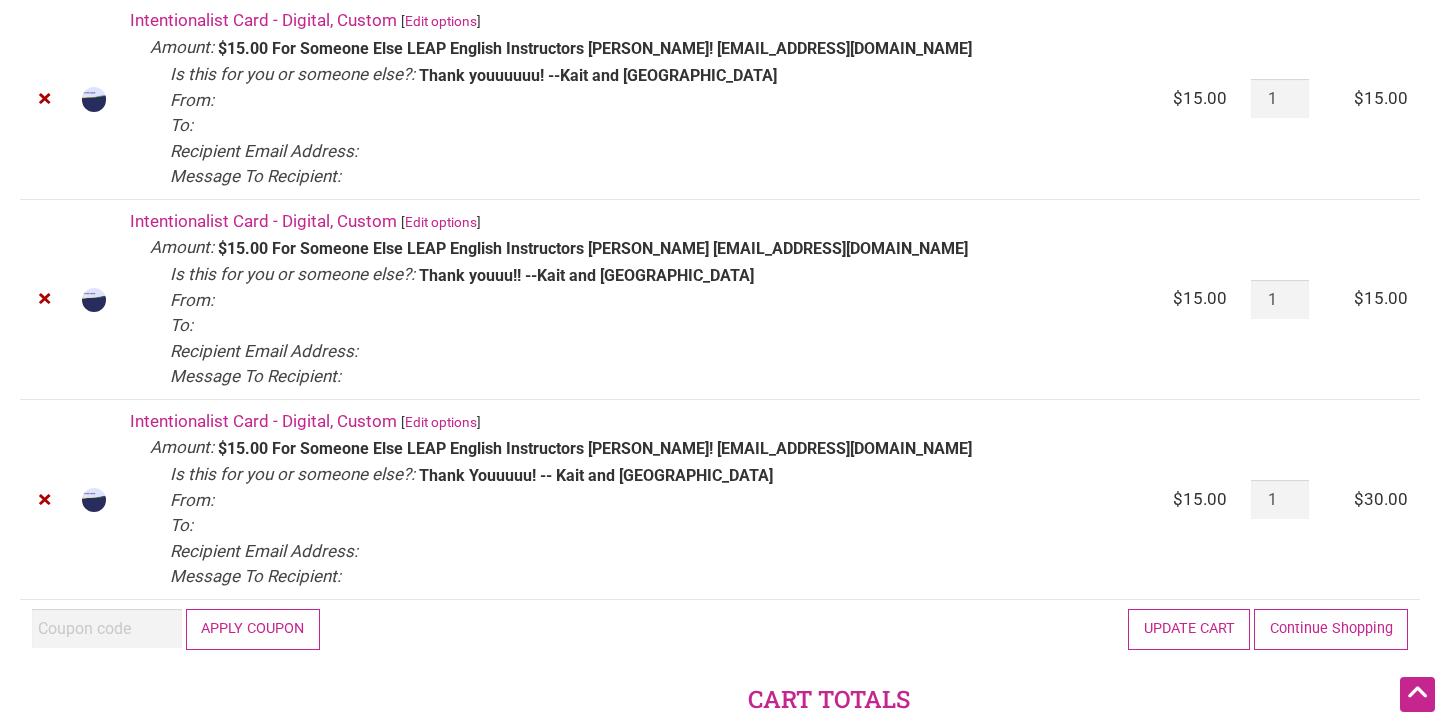 click on "Intentionalist Card - Digital, Custom   [ Edit options ]
Amount:
$15.00
Is this for you or someone else?:
For Someone Else
From:
LEAP English Instructors
To:
[PERSON_NAME]!
Recipient Email Address:
[EMAIL_ADDRESS][DOMAIN_NAME]
Message To Recipient:
Thank [PERSON_NAME]! -- Kait and [GEOGRAPHIC_DATA]" at bounding box center [639, 499] 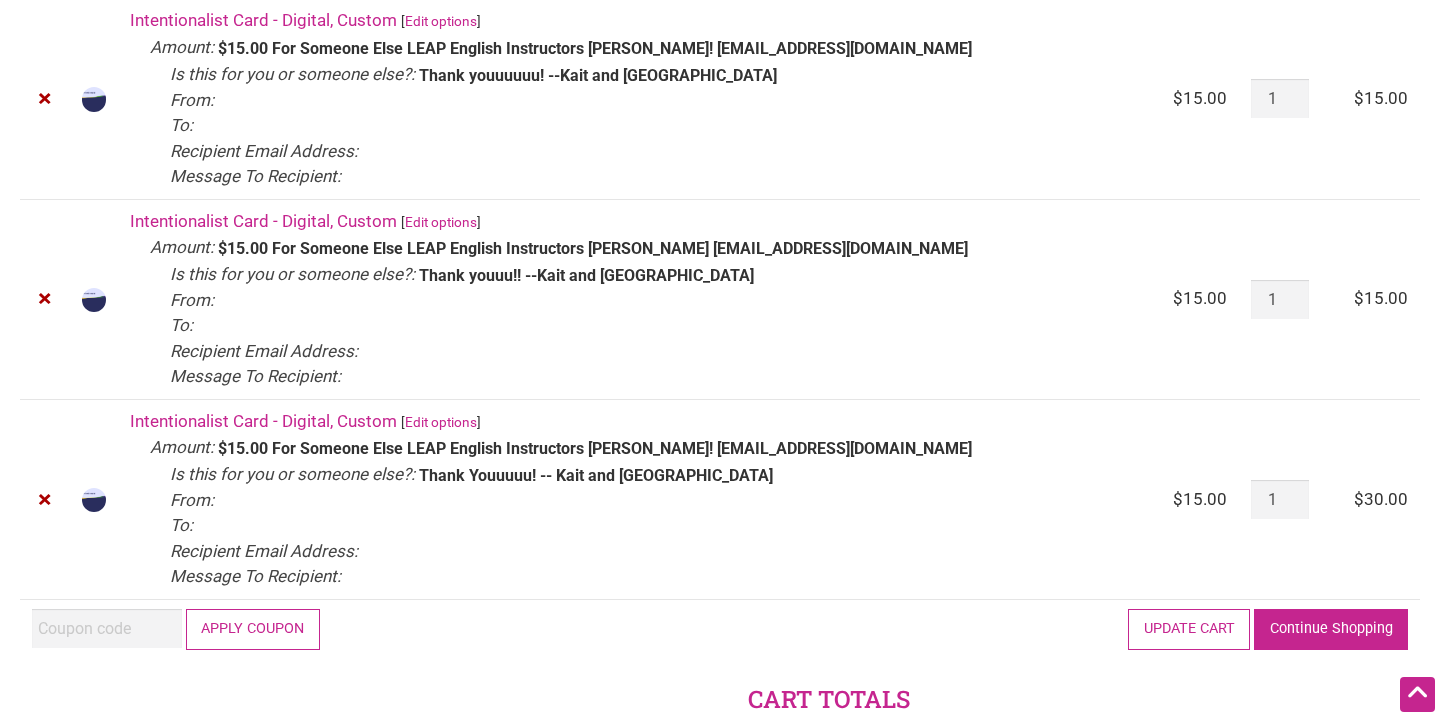 click on "Continue Shopping" at bounding box center [1331, 629] 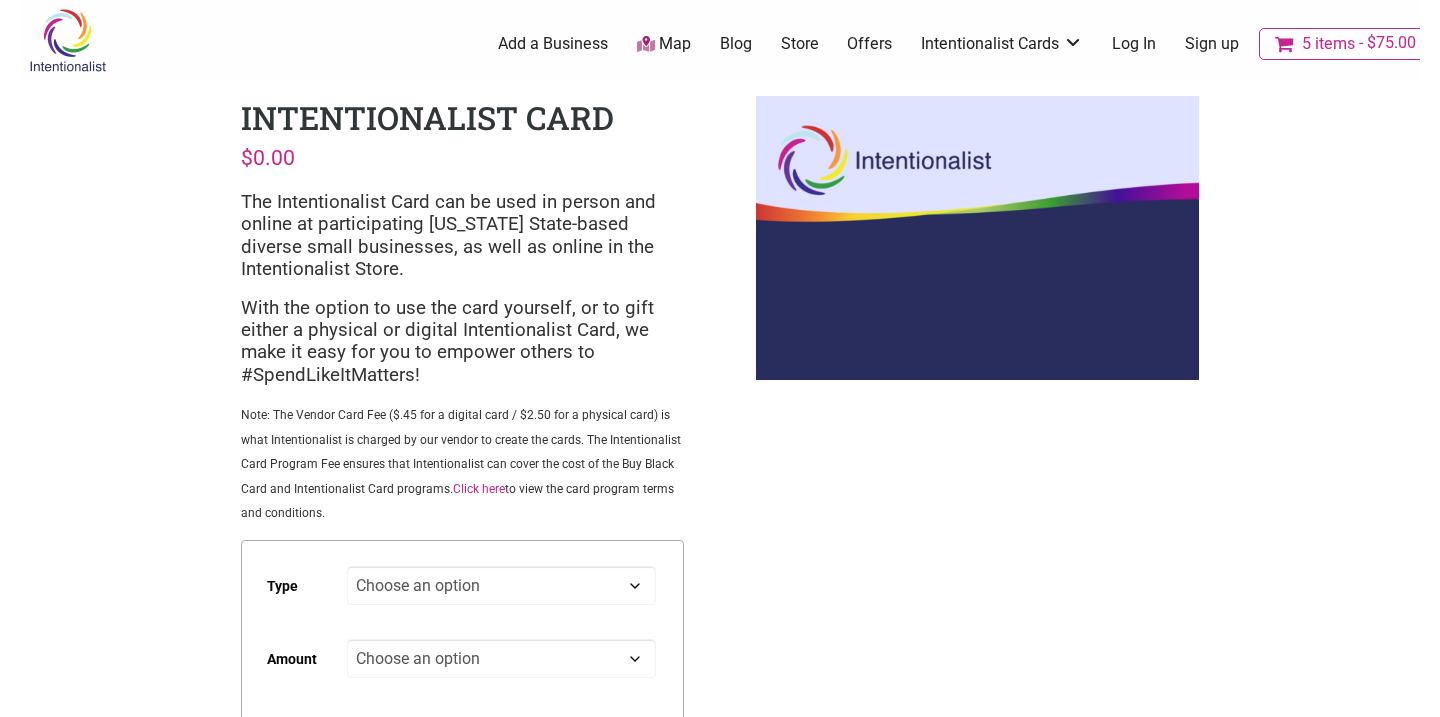 scroll, scrollTop: 0, scrollLeft: 0, axis: both 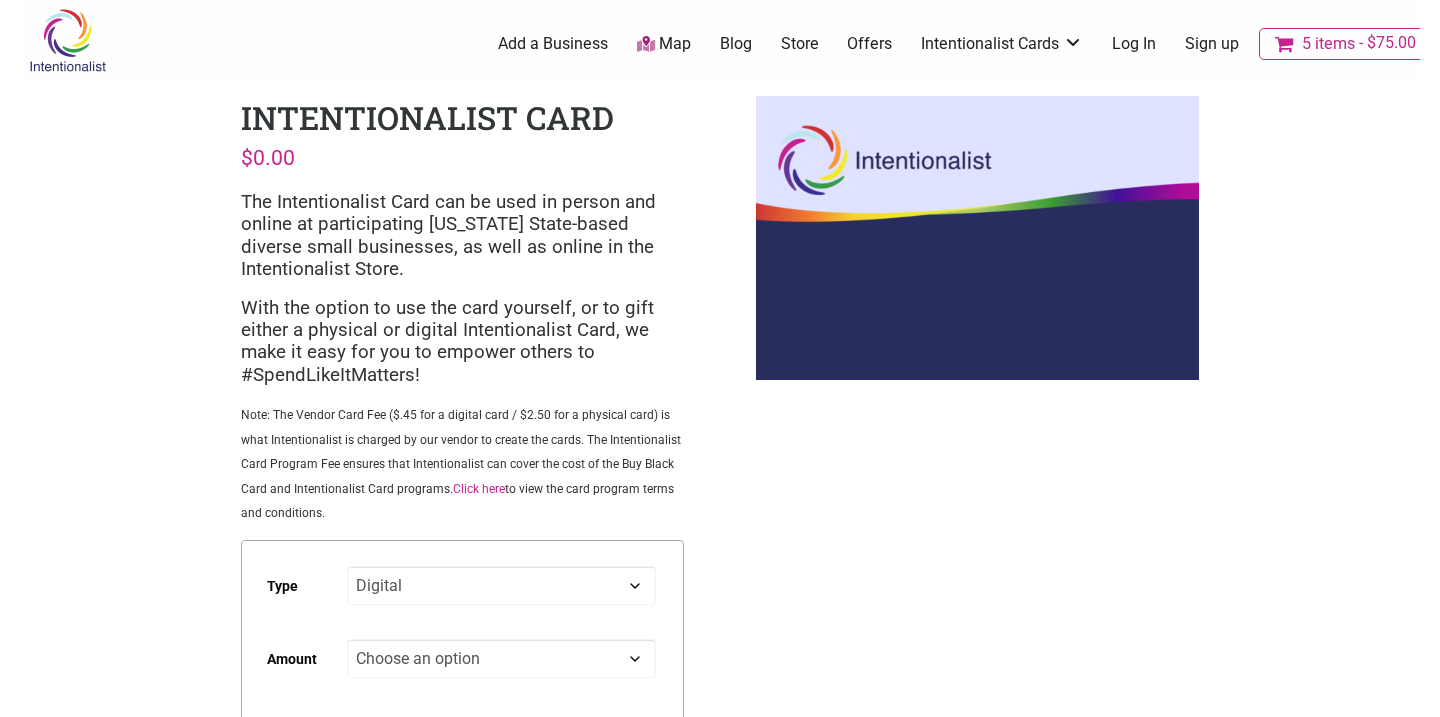 select on "Digital" 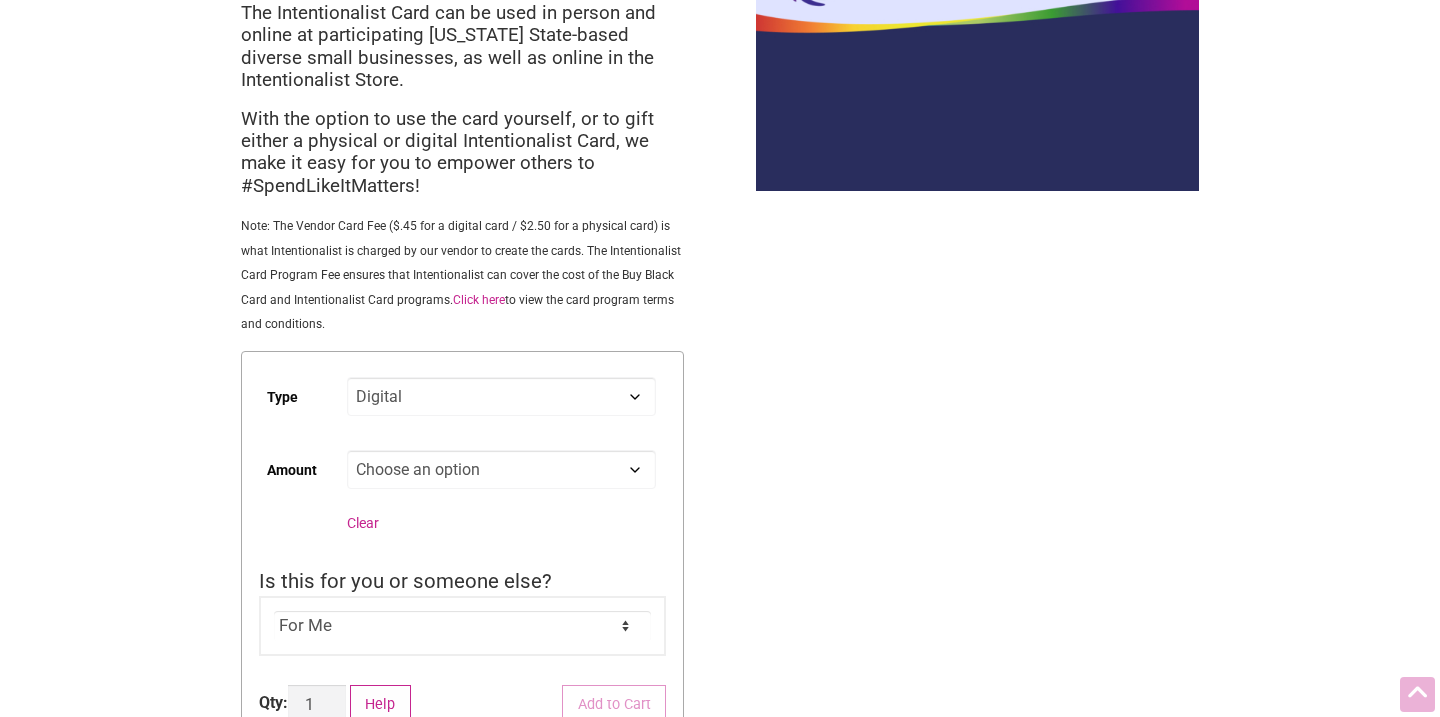 scroll, scrollTop: 196, scrollLeft: 0, axis: vertical 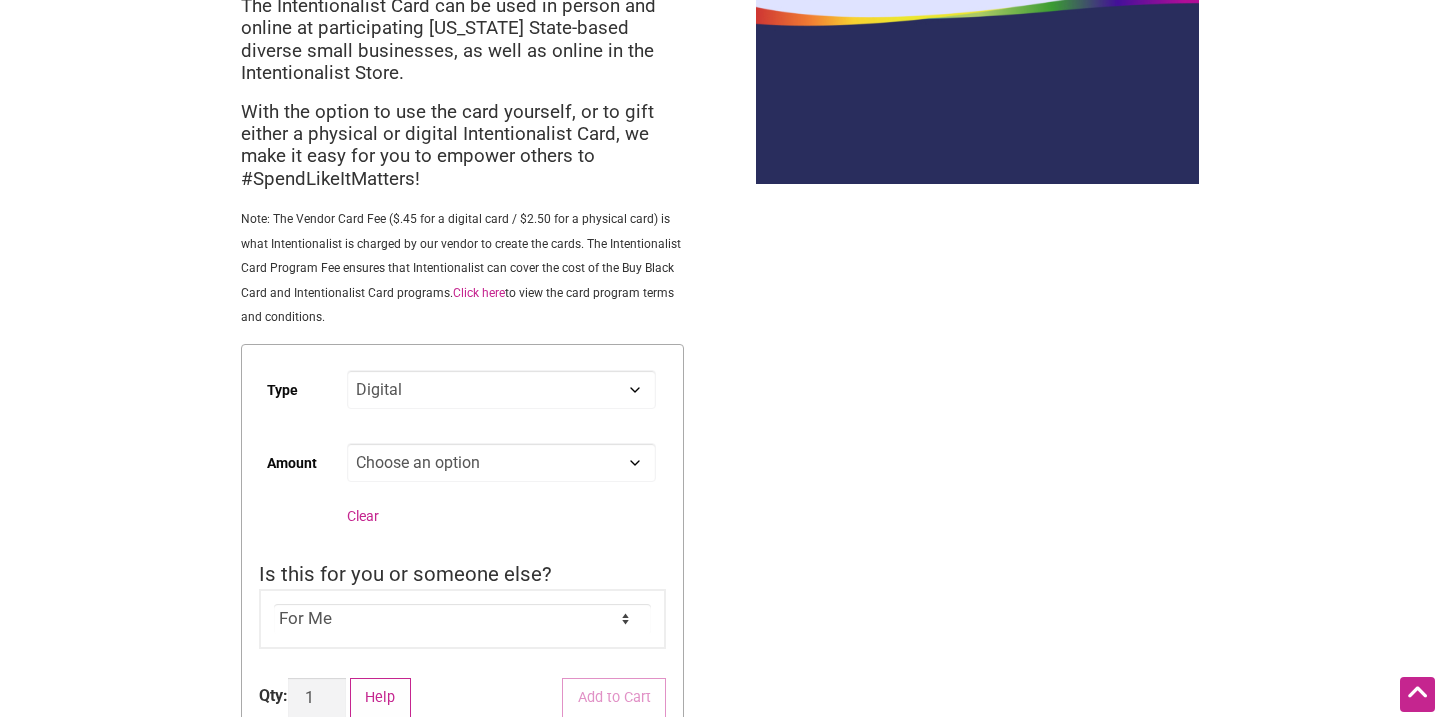 click on "Choose an option Custom 25 50 100 150 200 250 500" 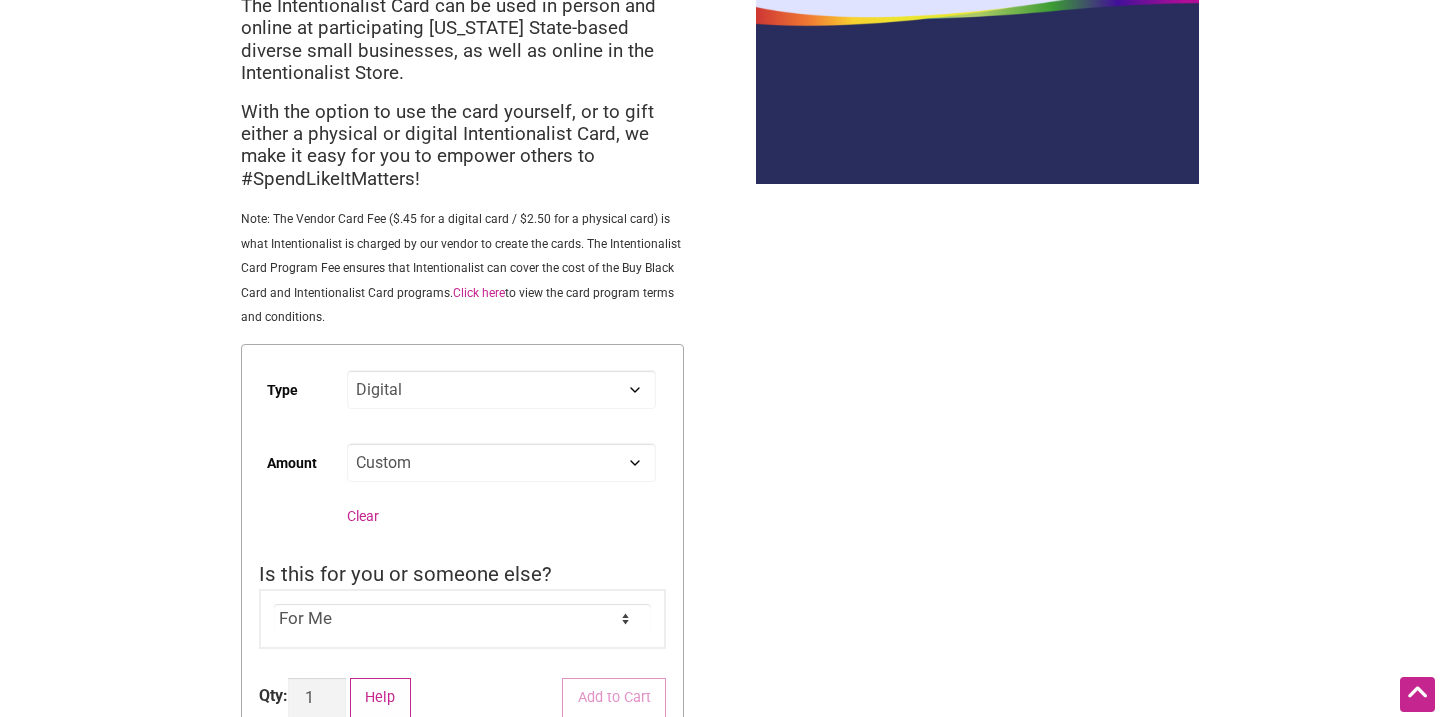 select on "Digital" 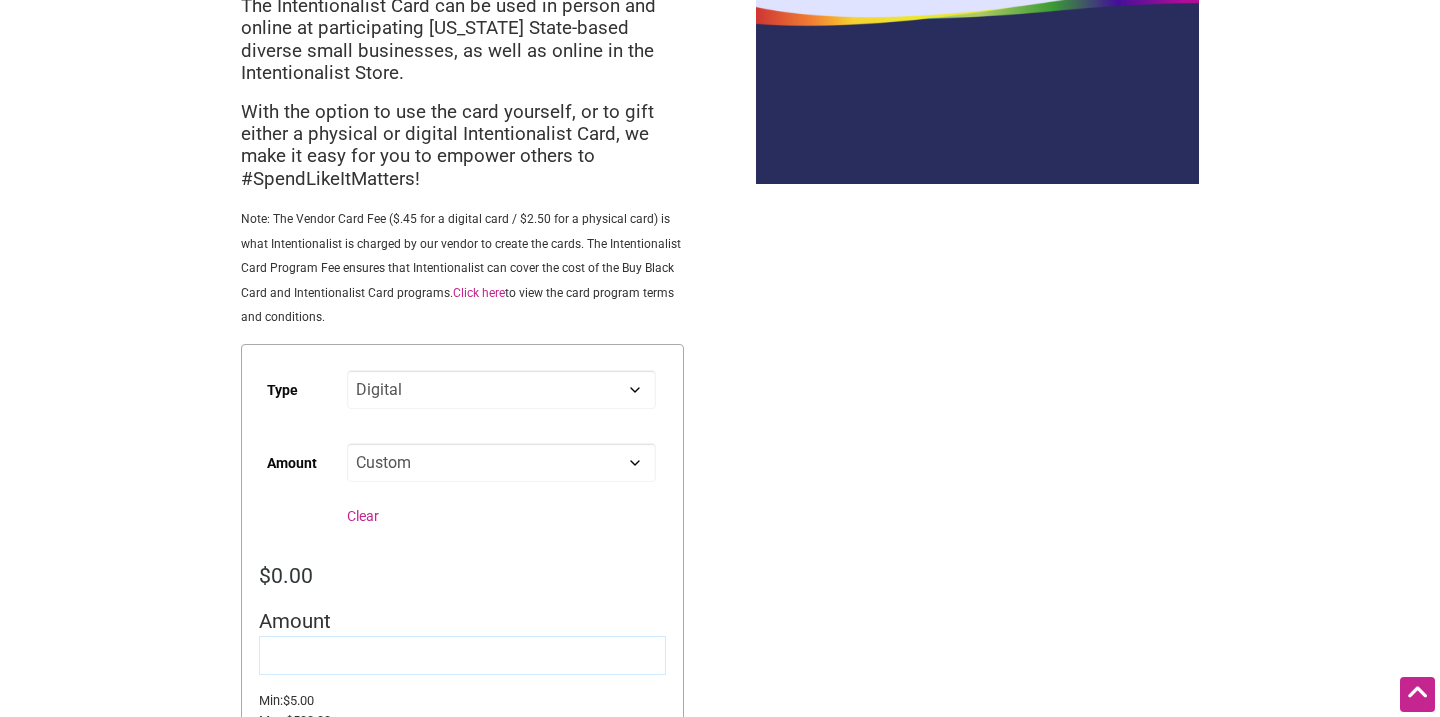 click 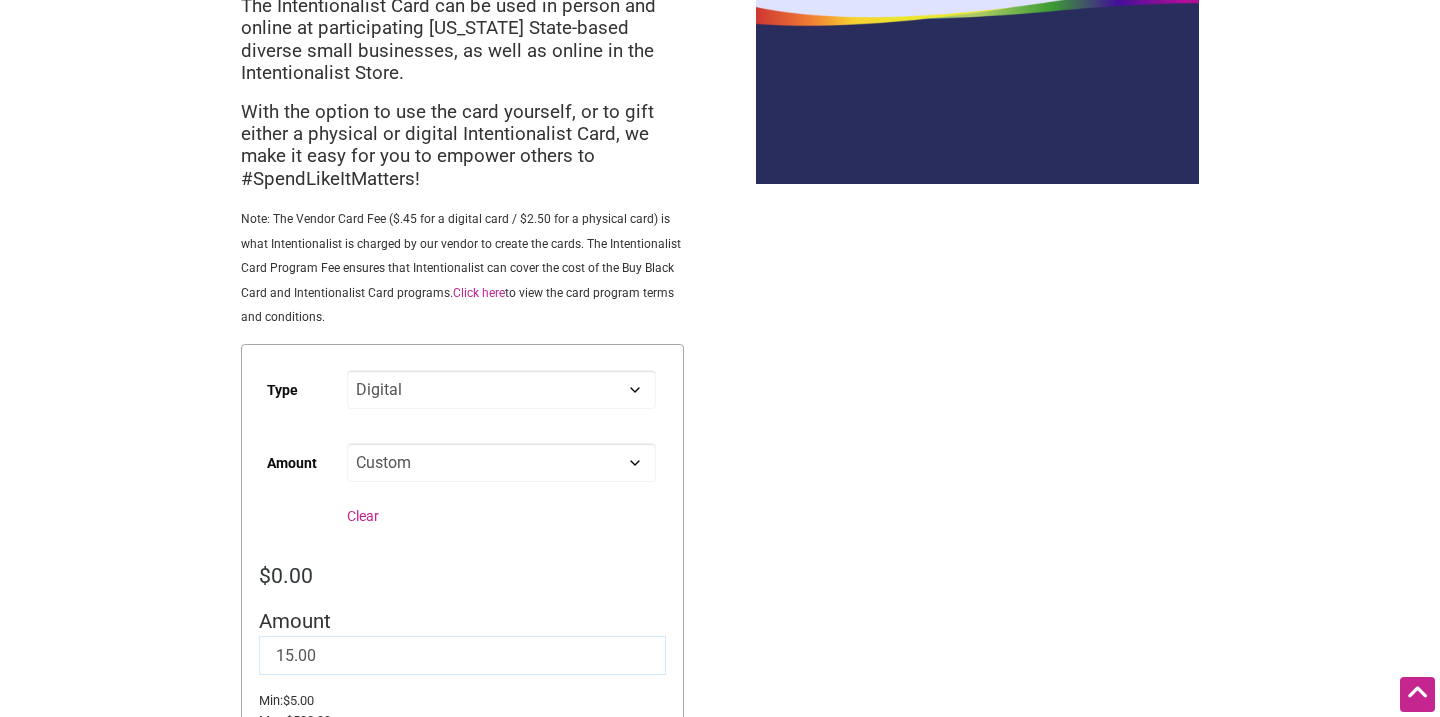 type on "15.00" 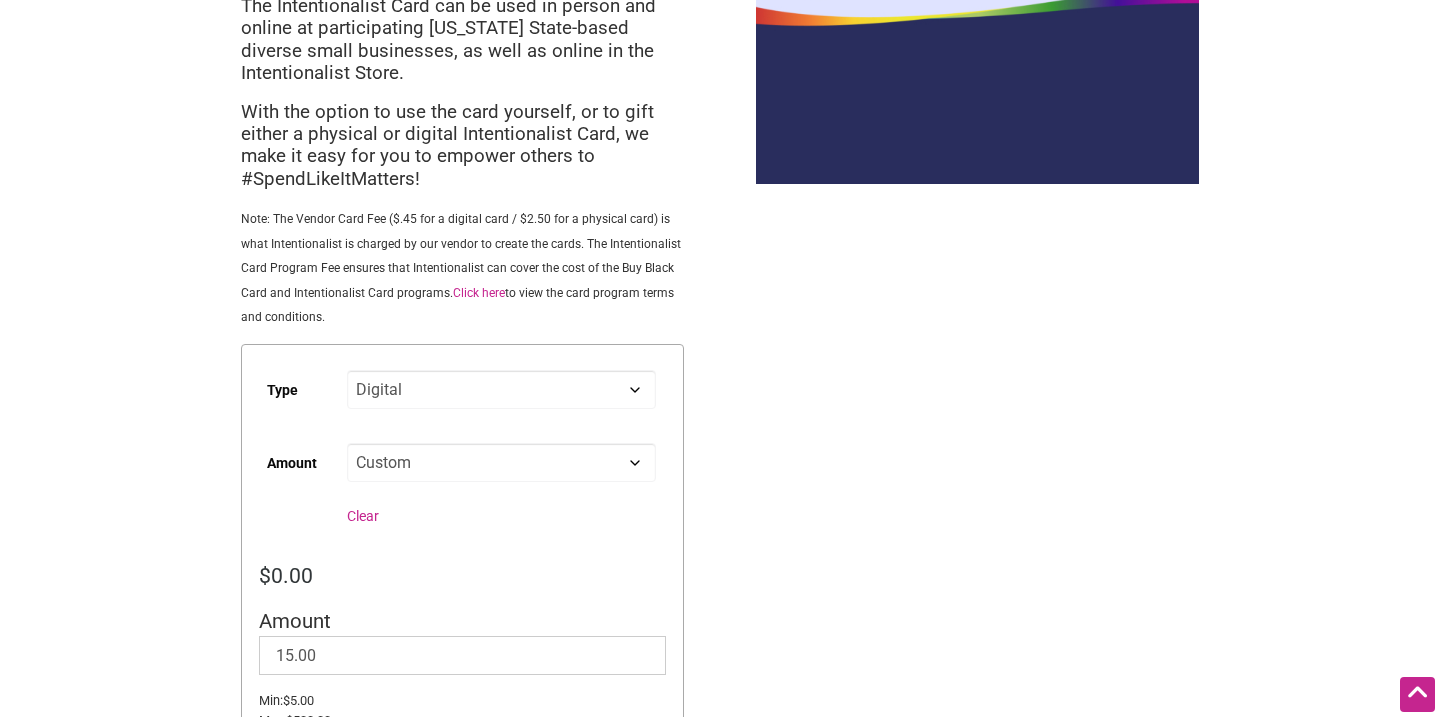 click on "Intentionalist
Spend like it matters
5 Add a Business
Map
Blog
Store
Offers
Intentionalist Cards
Buy Black Card
Intentionalist Card
My Cards
Log In Sign up 5 items $75.00
Intentionalist
Intentionalist Card $ 15.00
The Intentionalist Card can be used in person and online at participating Washington State-based diverse small businesses, as well as online in the Intentionalist Store.
With the option to use the card yourself, or to gift either a physical or digital Intentionalist Card, we make it easy for you to empower others to #SpendLikeItMatters!
Click here  to view the card program terms and conditions." at bounding box center [720, 672] 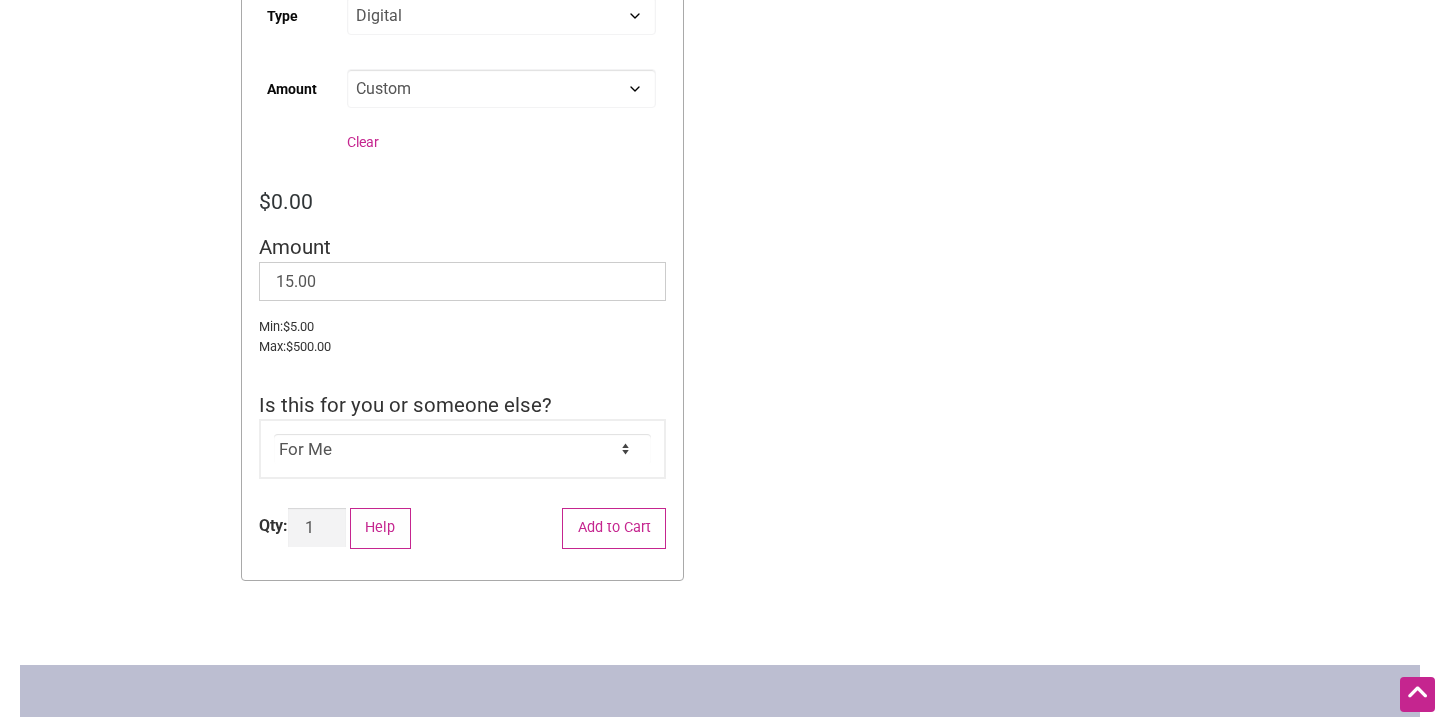 scroll, scrollTop: 575, scrollLeft: 0, axis: vertical 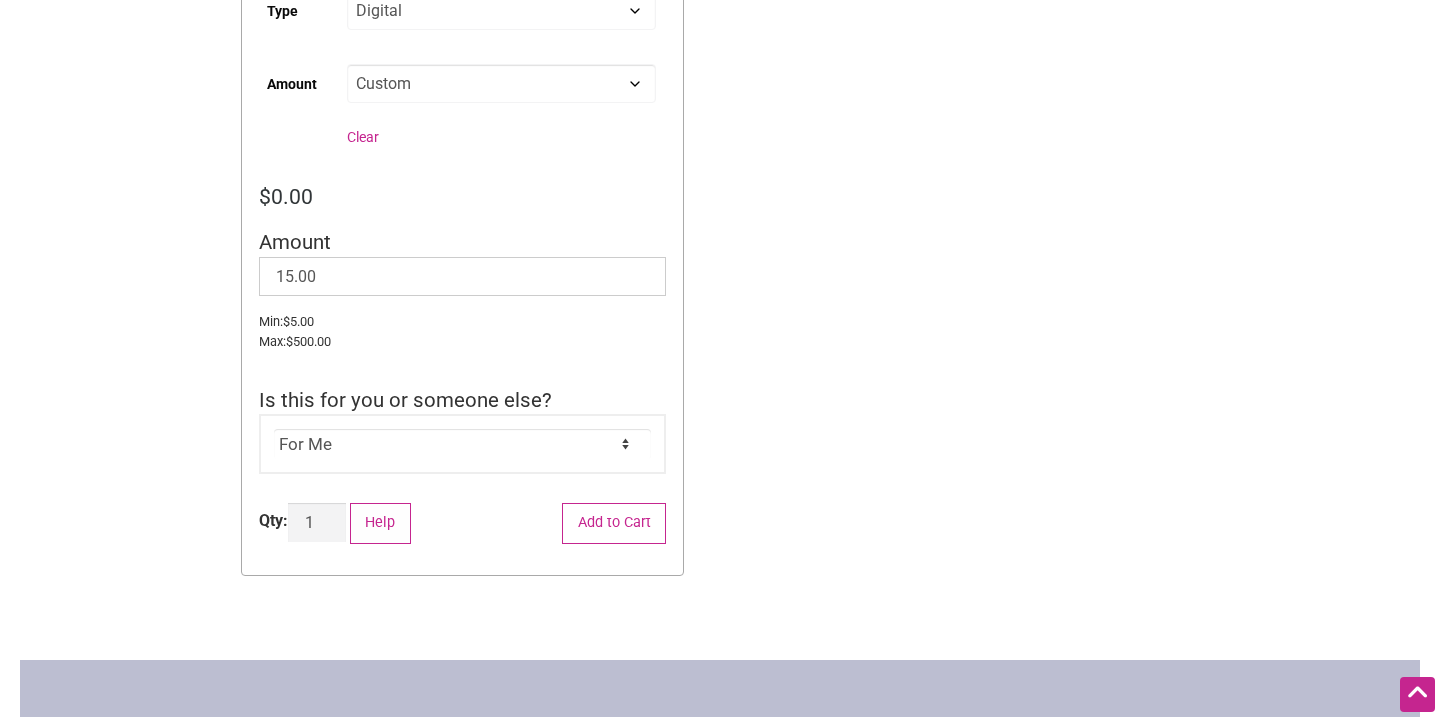 click on "For Me For Someone Else" 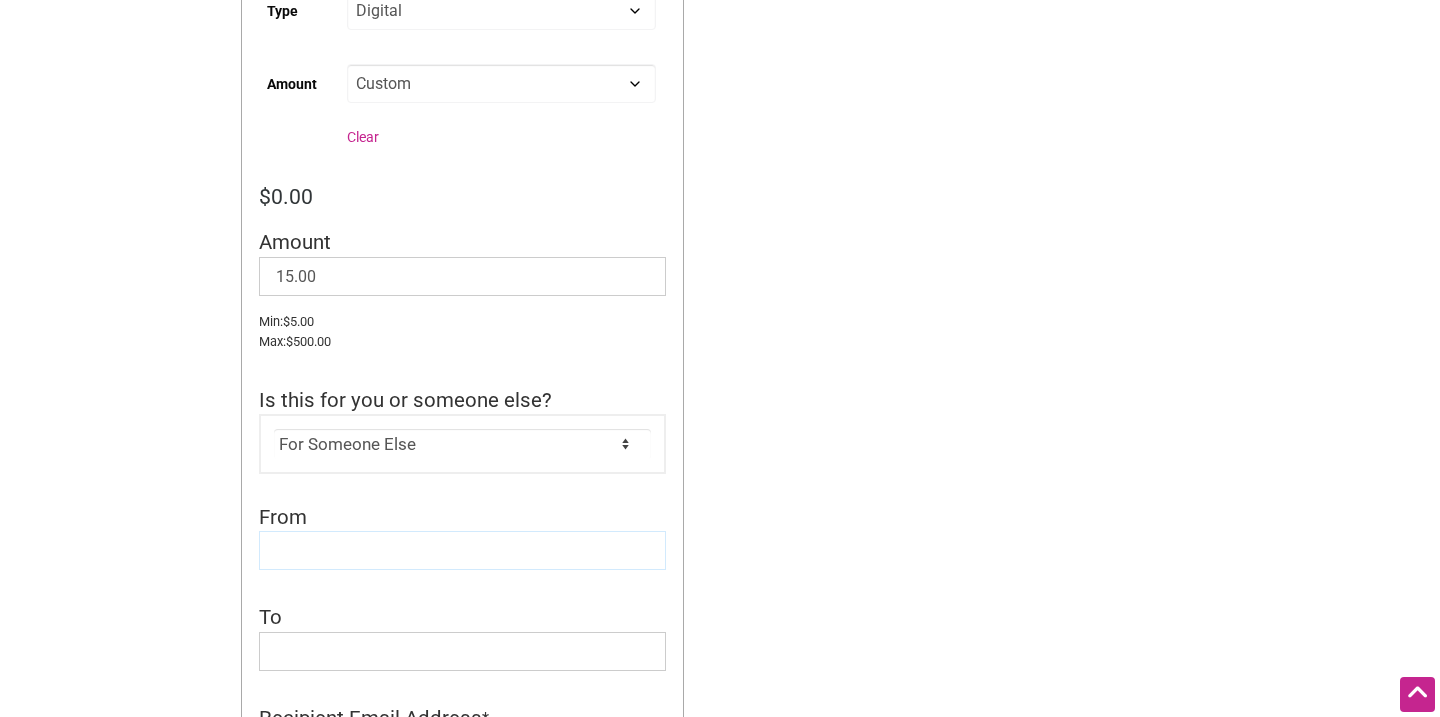 click 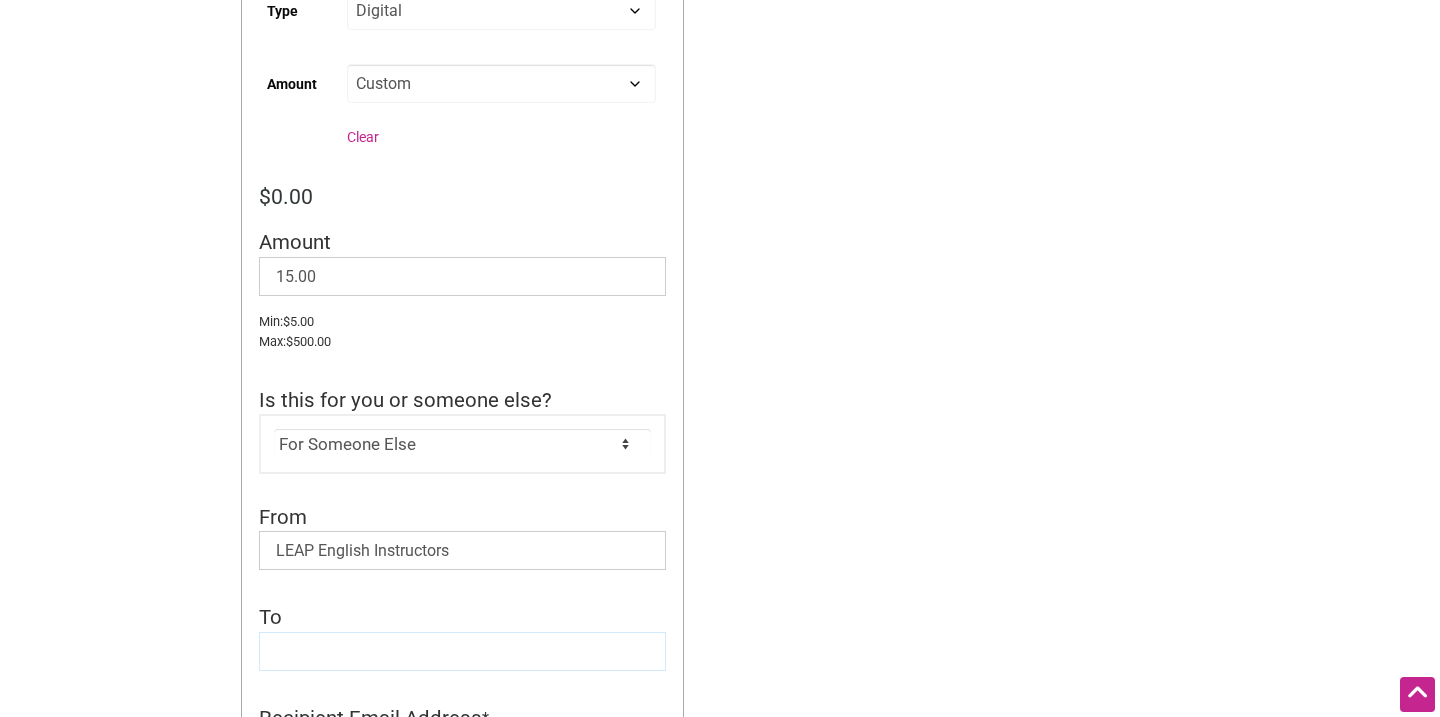 click 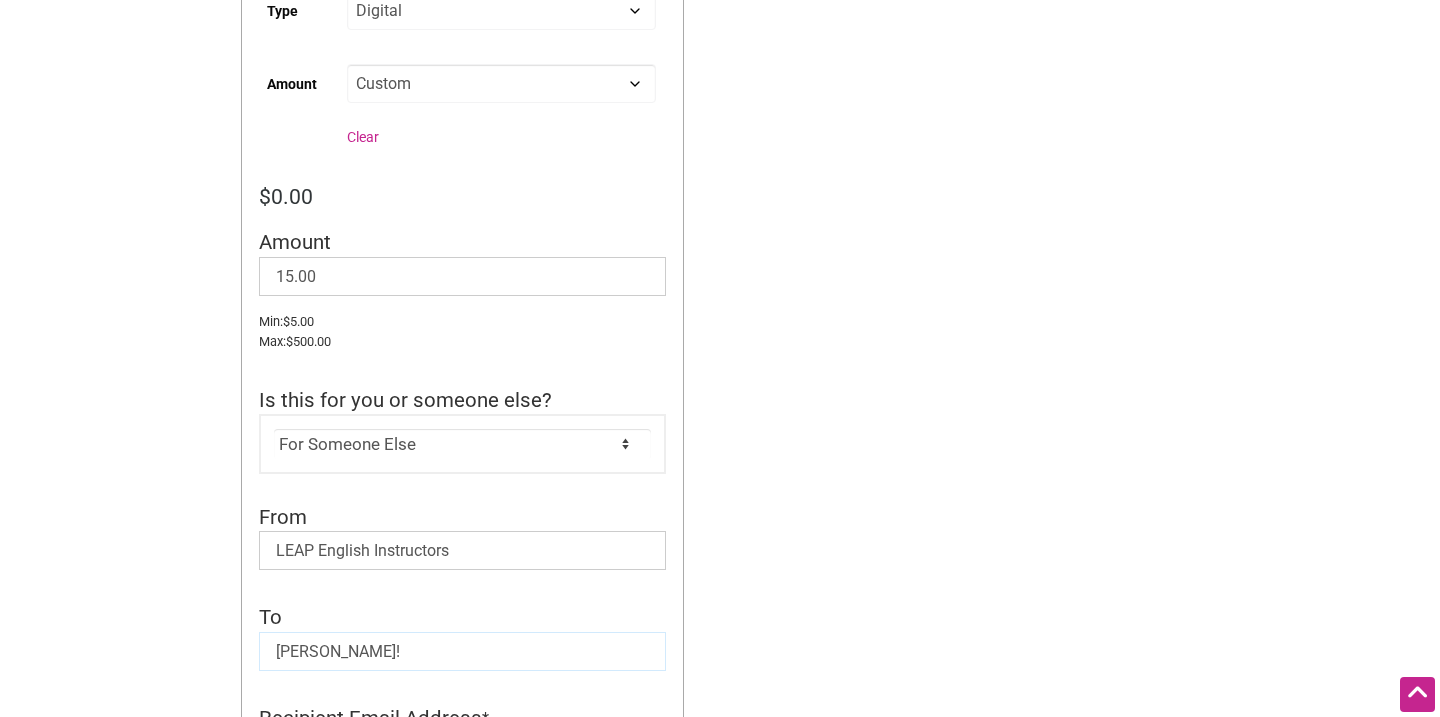 type on "[PERSON_NAME]!" 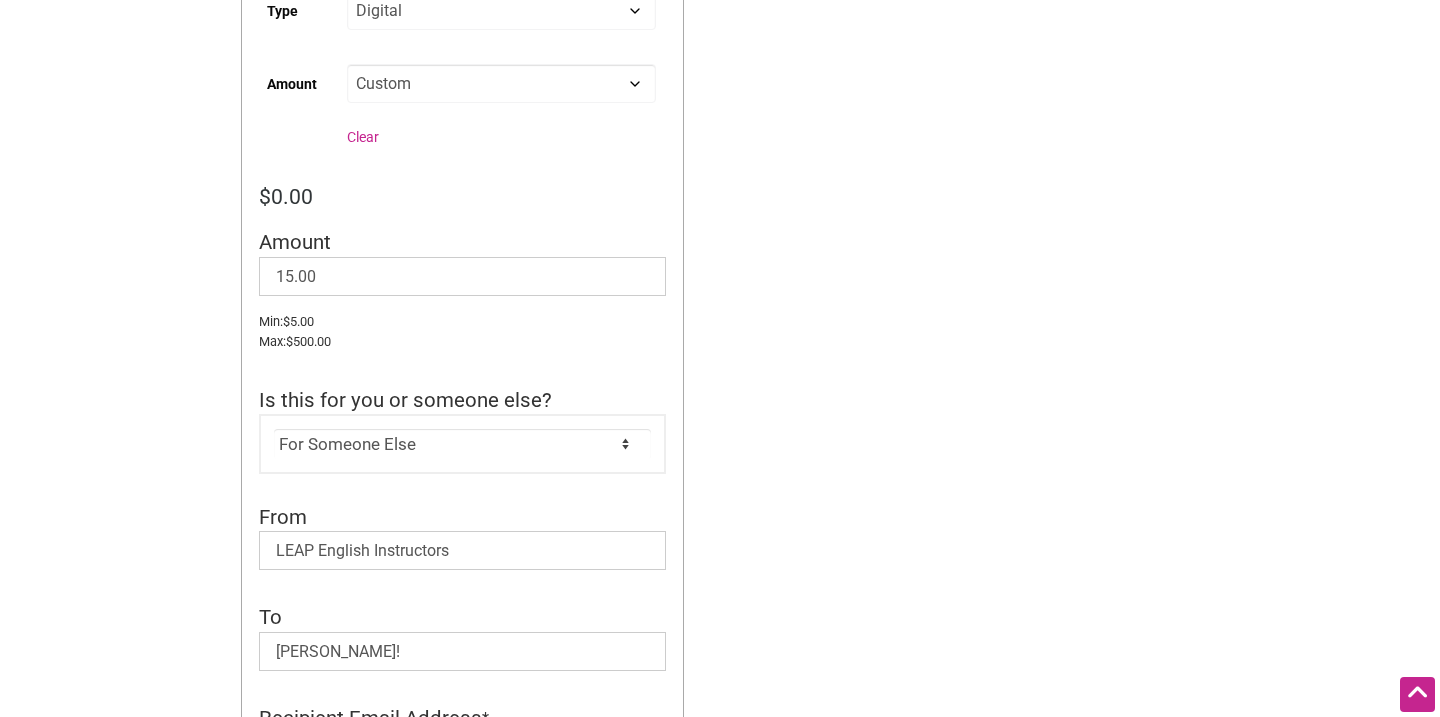 click on "Intentionalist
Spend like it matters
5 Add a Business
Map
Blog
Store
Offers
Intentionalist Cards
Buy Black Card
Intentionalist Card
My Cards
Log In Sign up 5 items $75.00
Intentionalist
Intentionalist Card $ 15.00
The Intentionalist Card can be used in person and online at participating Washington State-based diverse small businesses, as well as online in the Intentionalist Store.
With the option to use the card yourself, or to gift either a physical or digital Intentionalist Card, we make it easy for you to empower others to #SpendLikeItMatters!
Click here  to view the card program terms and conditions." at bounding box center [720, 518] 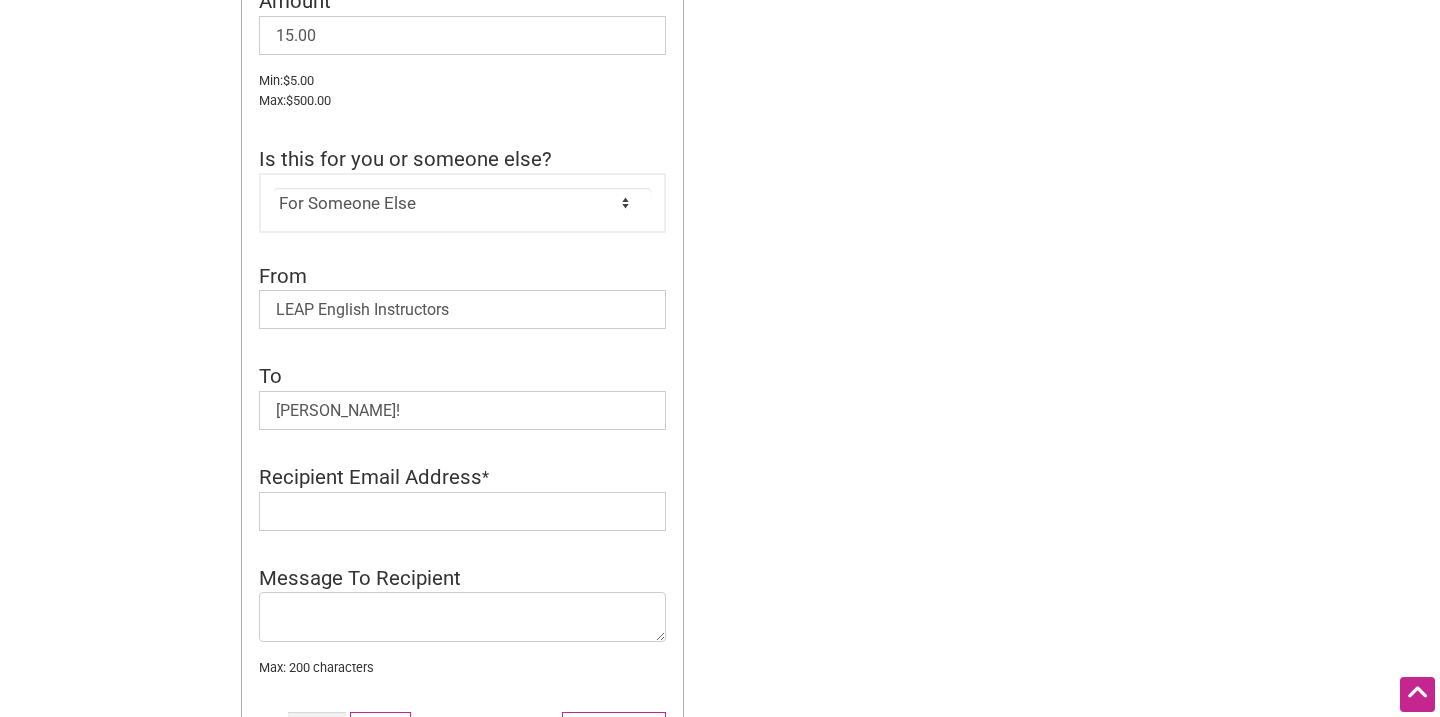 scroll, scrollTop: 887, scrollLeft: 0, axis: vertical 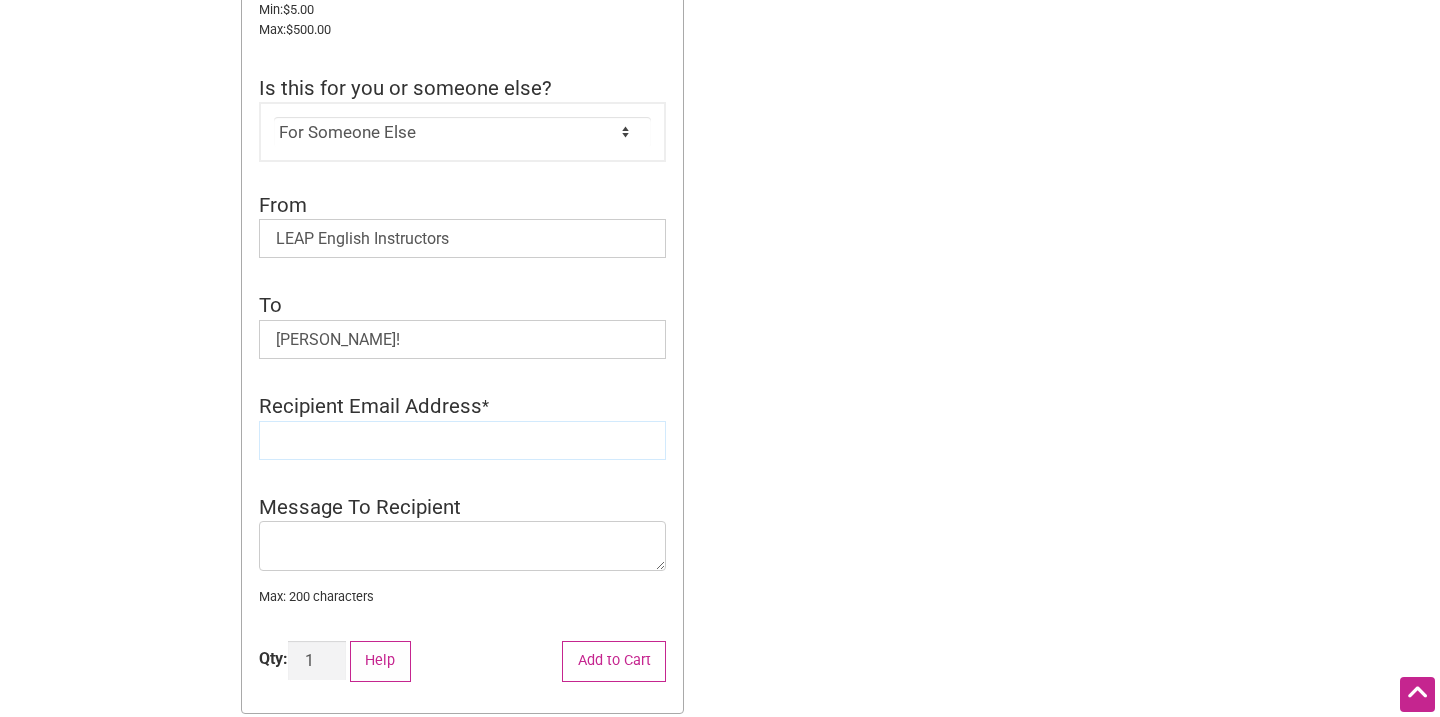 click 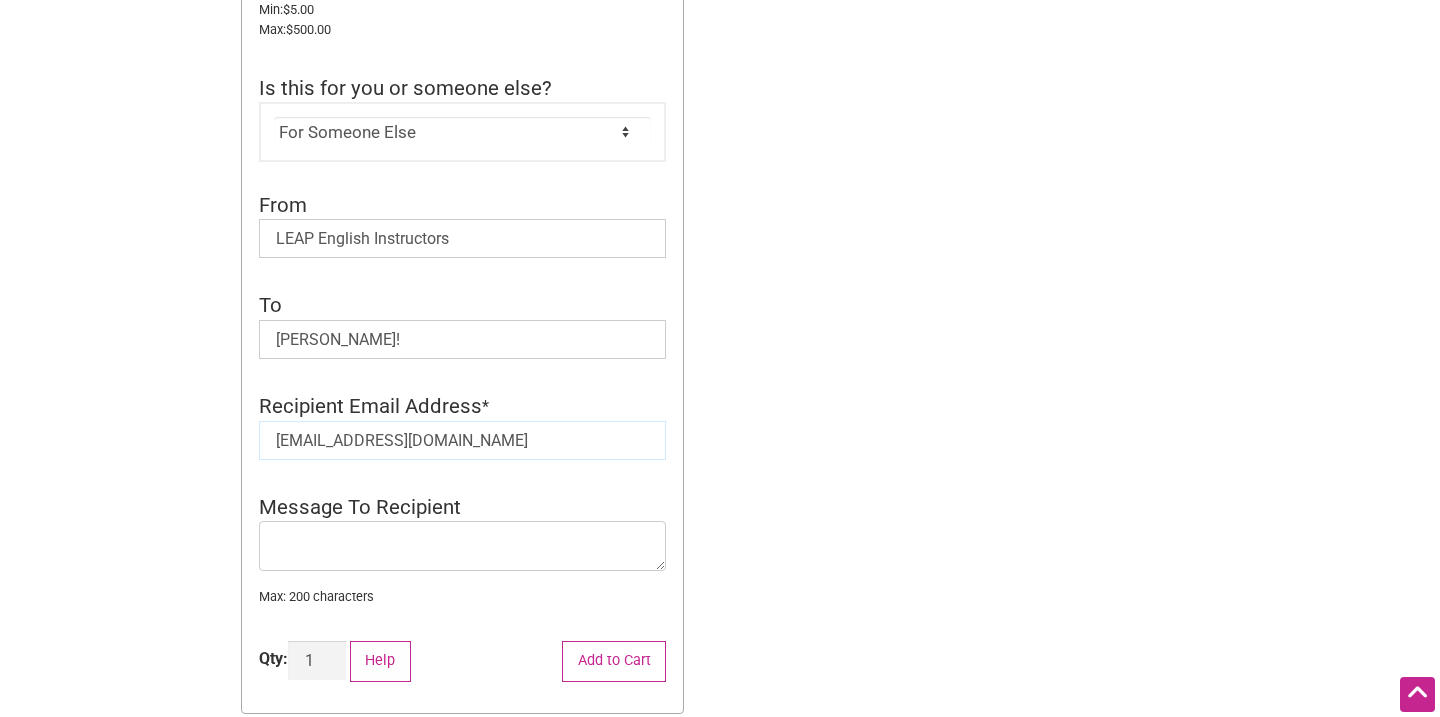 type on "[EMAIL_ADDRESS][DOMAIN_NAME]" 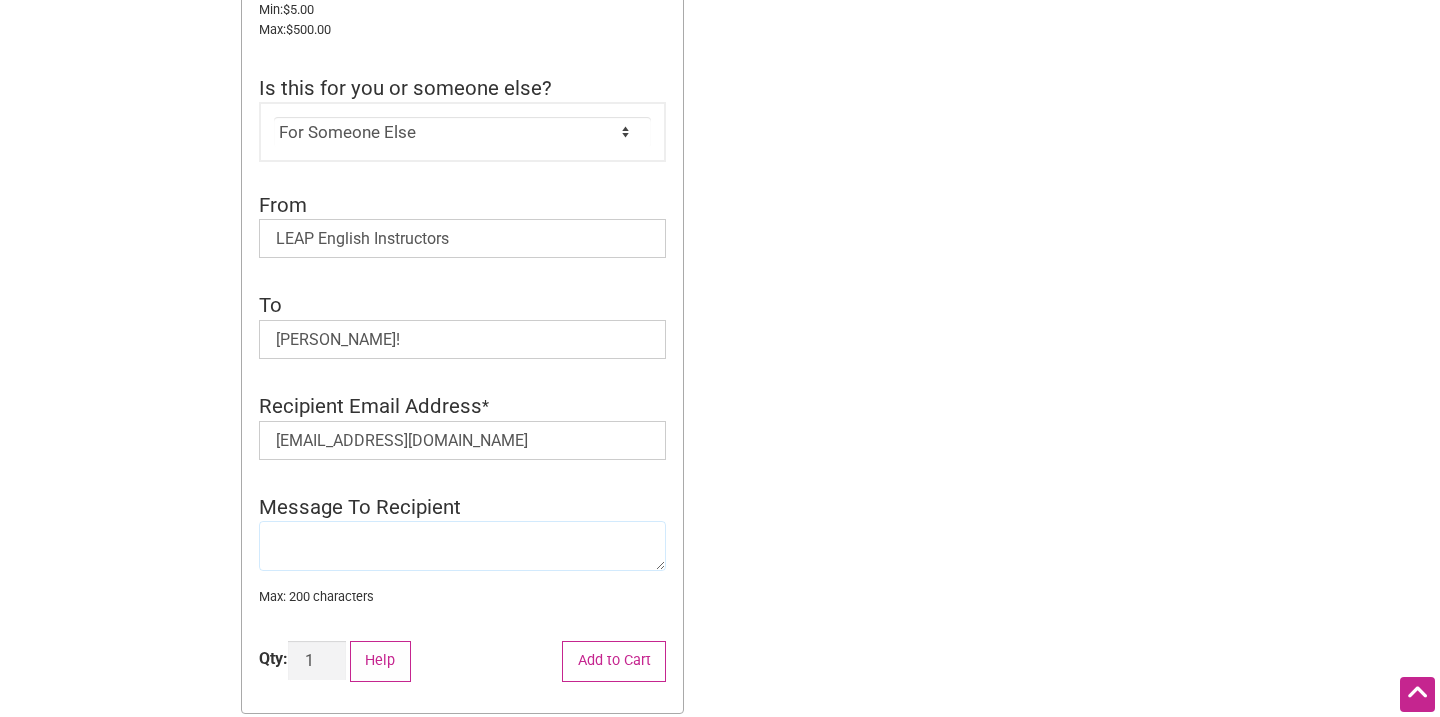click 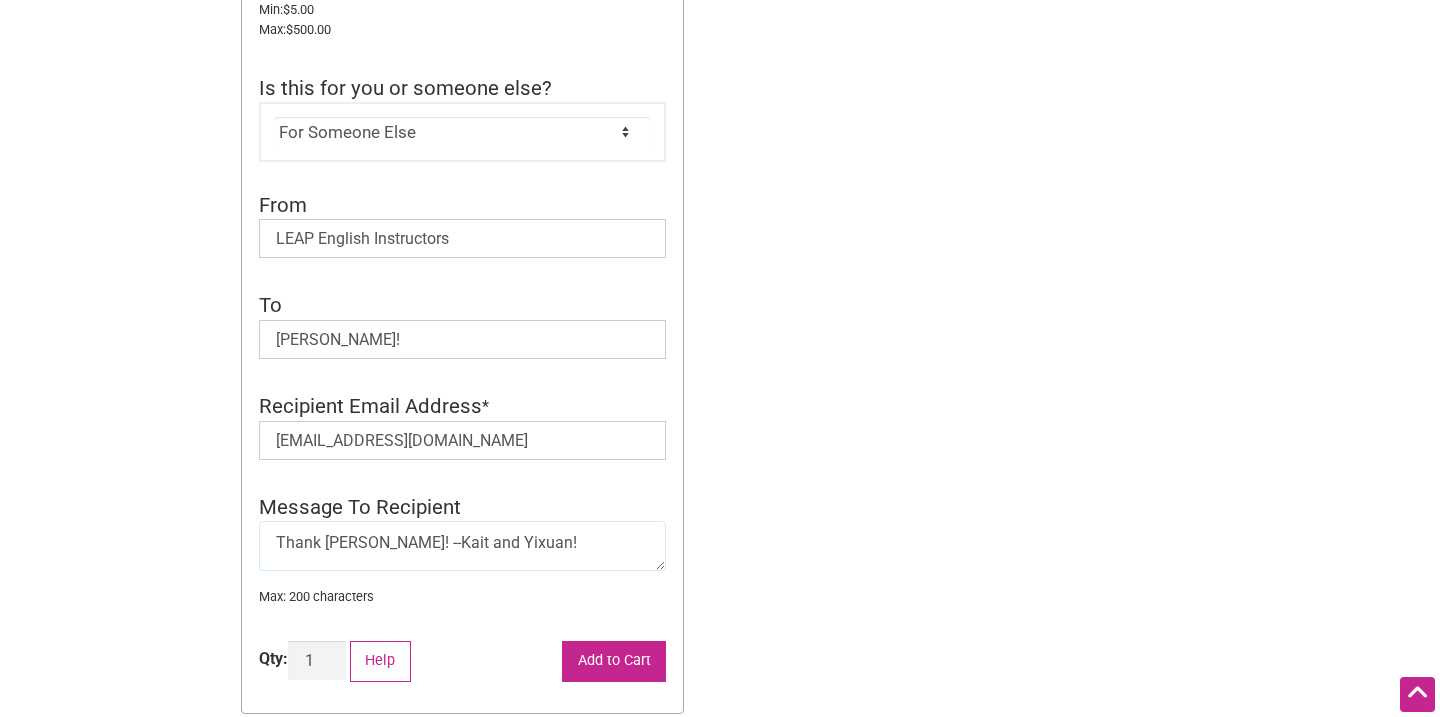 type on "Thank [PERSON_NAME]! --Kait and Yixuan!" 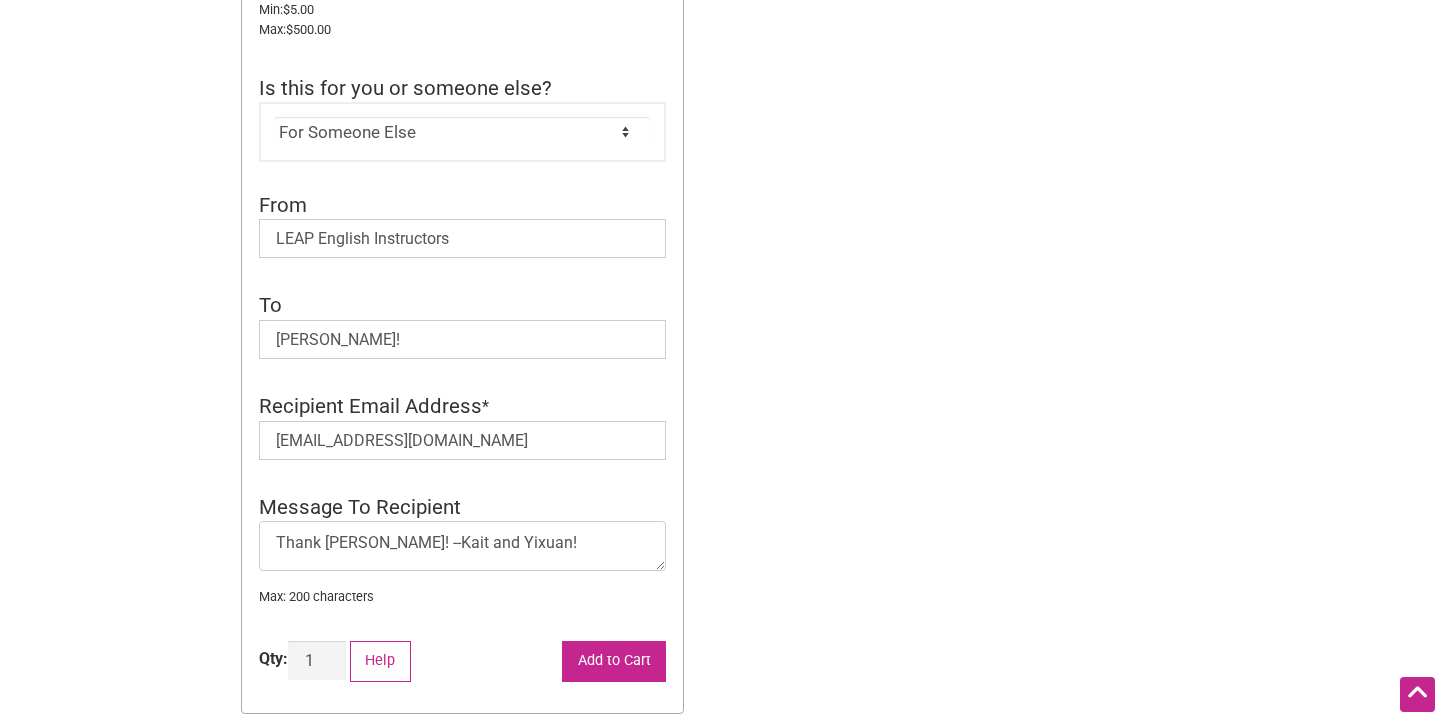 click on "Add to Cart" 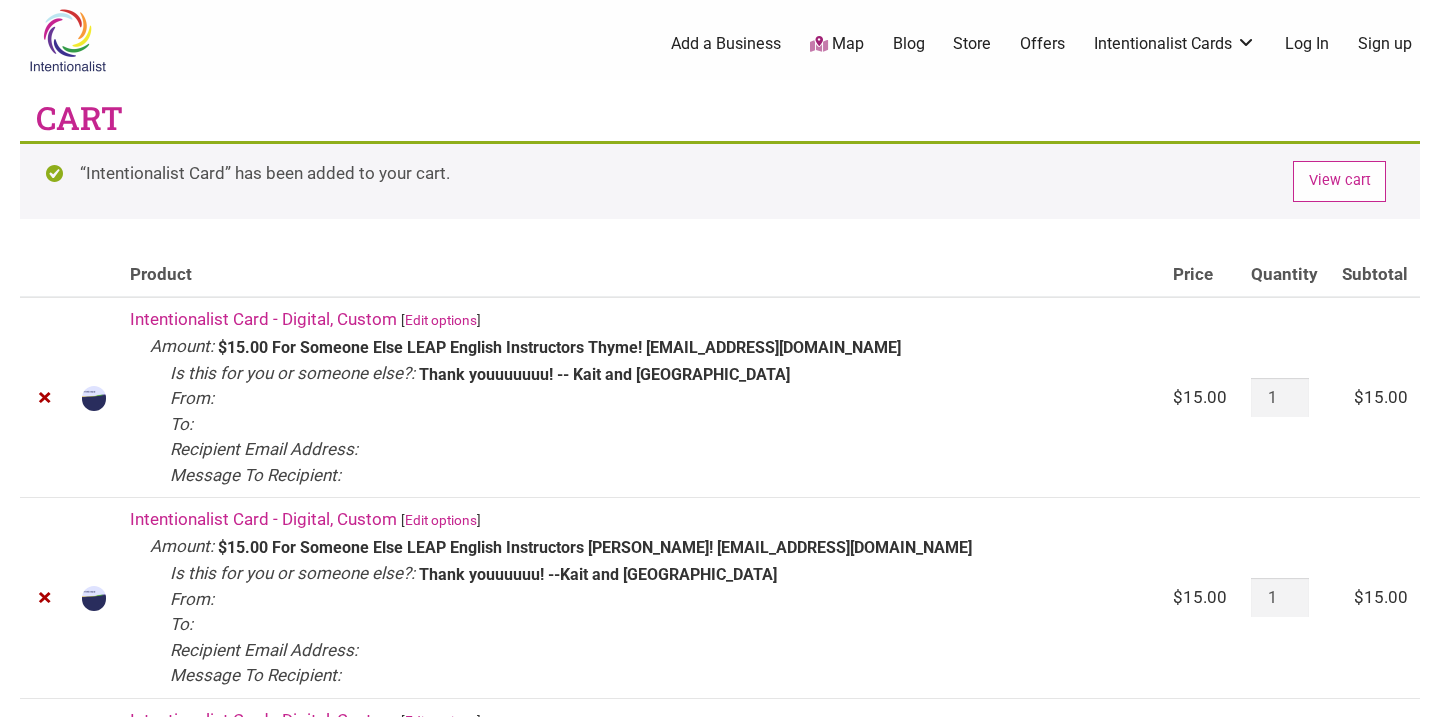 scroll, scrollTop: 0, scrollLeft: 0, axis: both 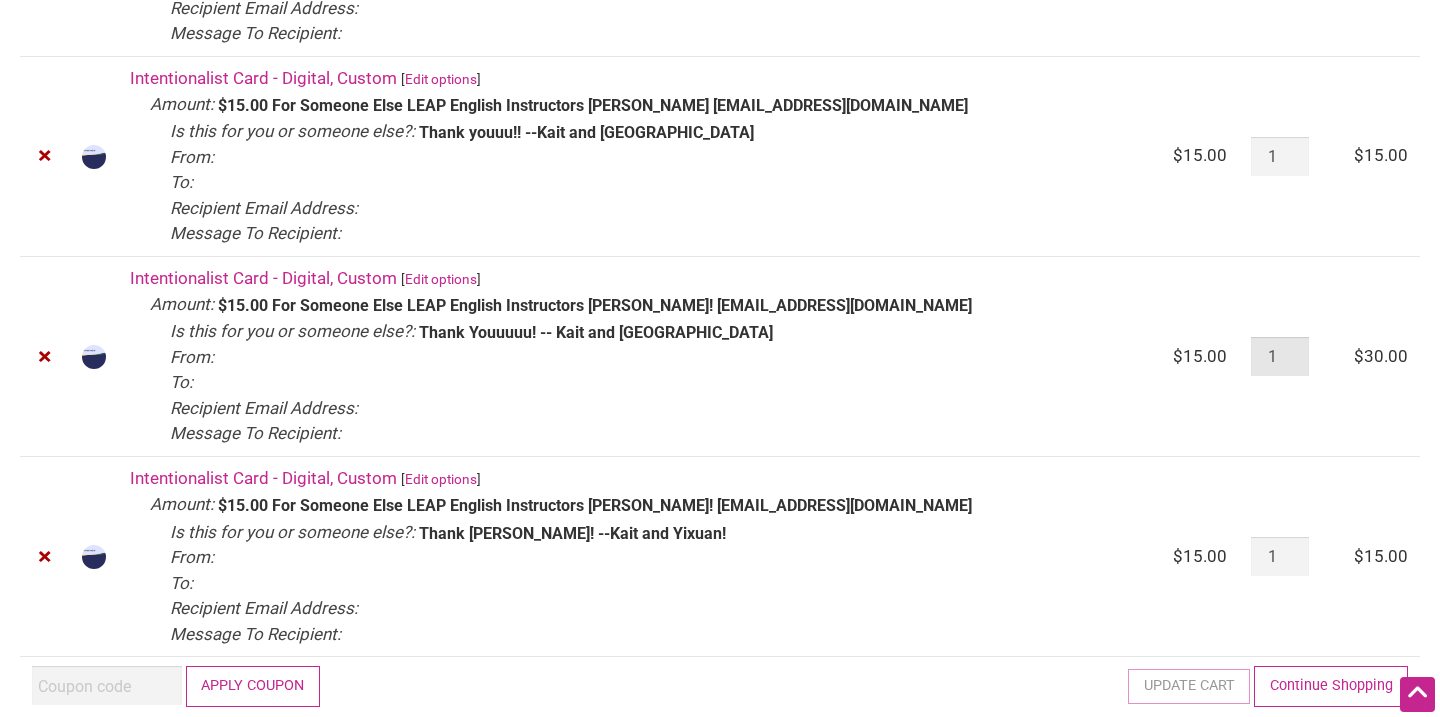 type on "1" 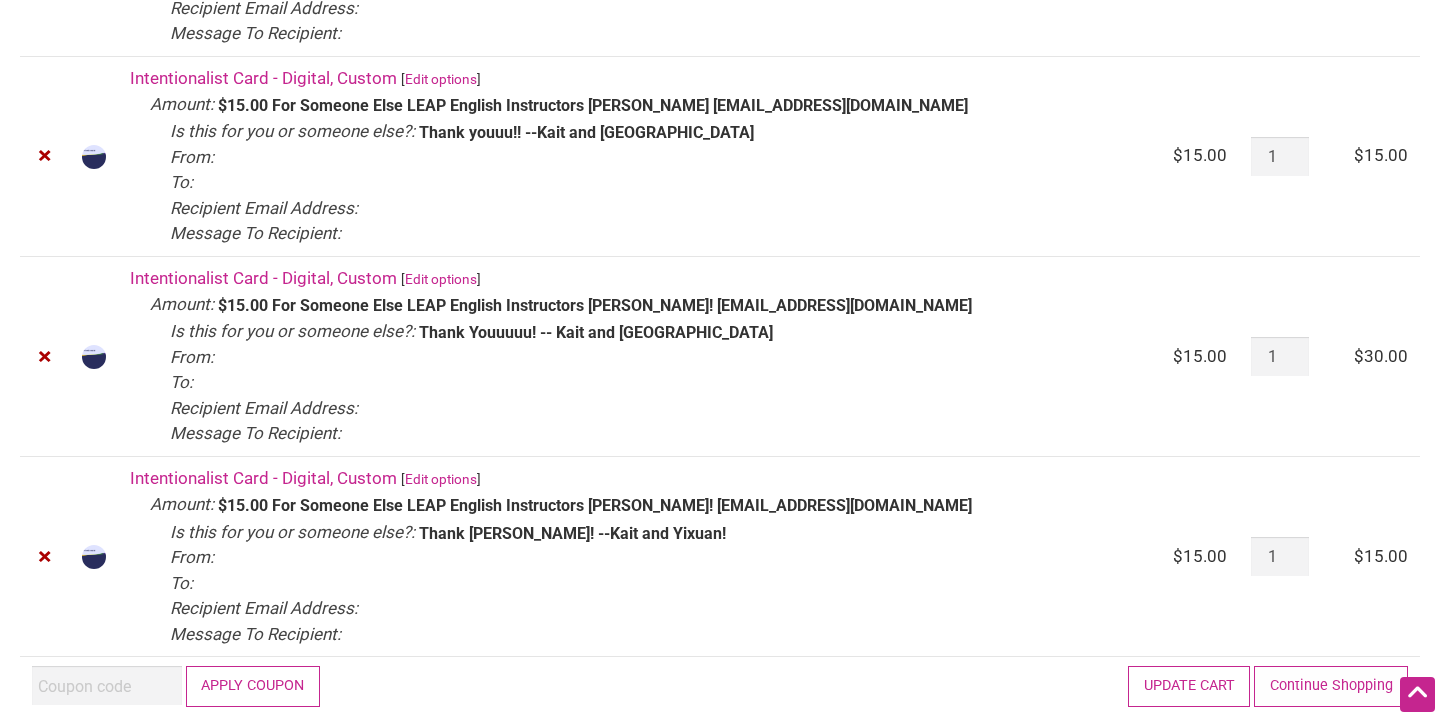 click on "Update cart" at bounding box center [1189, 686] 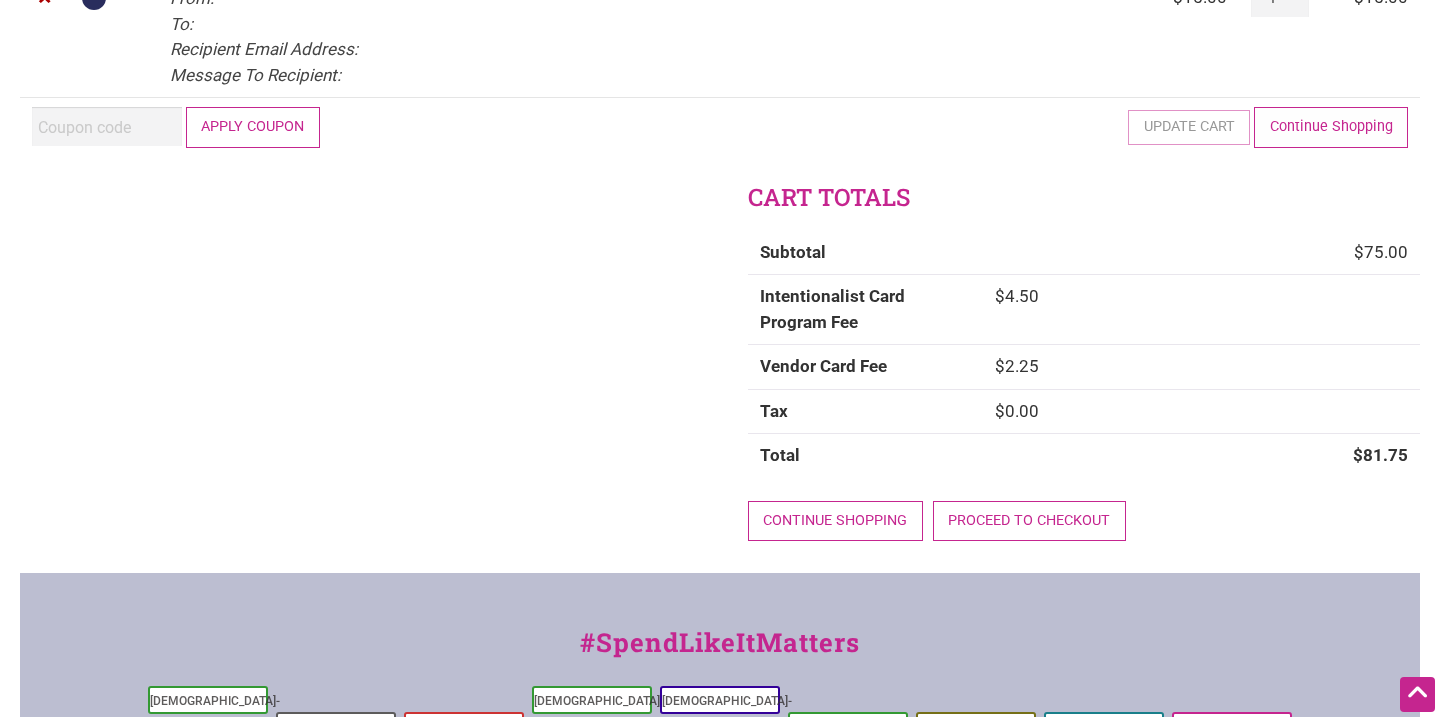 scroll, scrollTop: 1202, scrollLeft: 0, axis: vertical 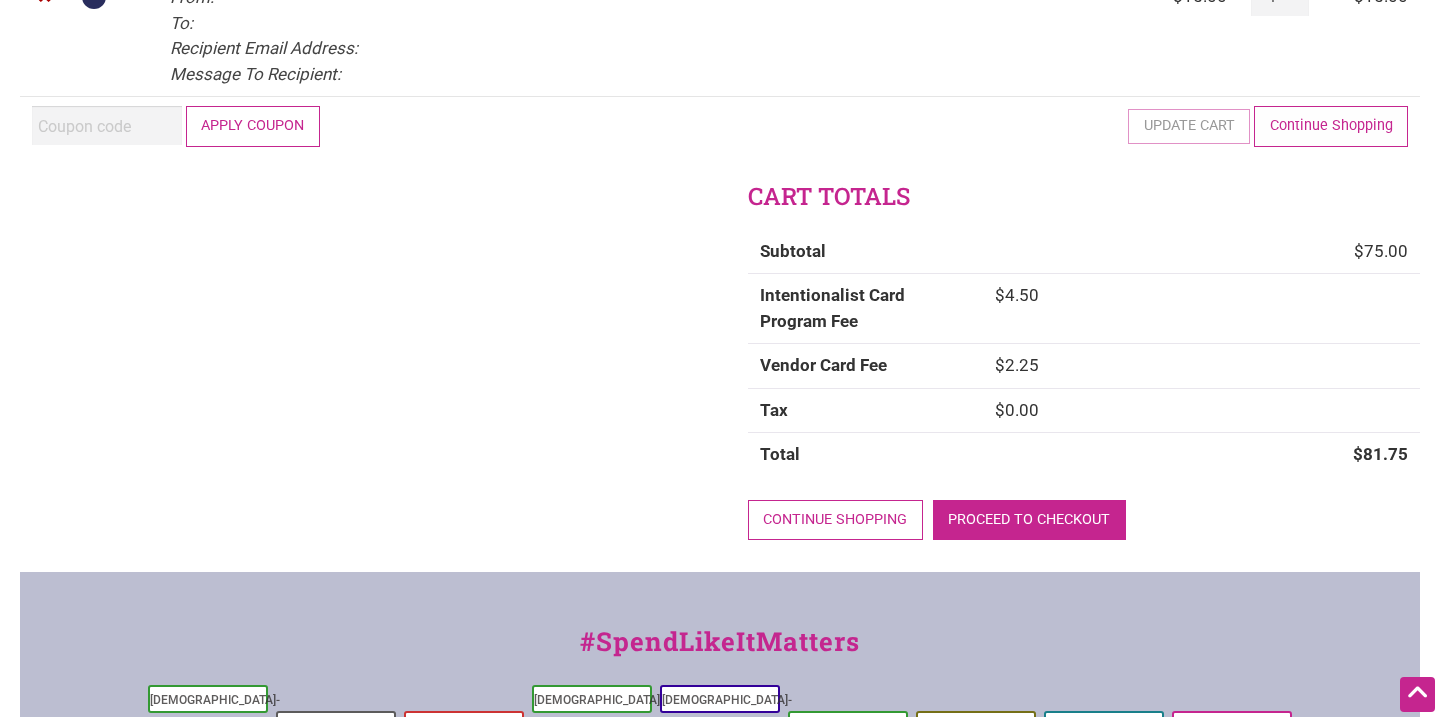 click on "Proceed to checkout" at bounding box center (1029, 520) 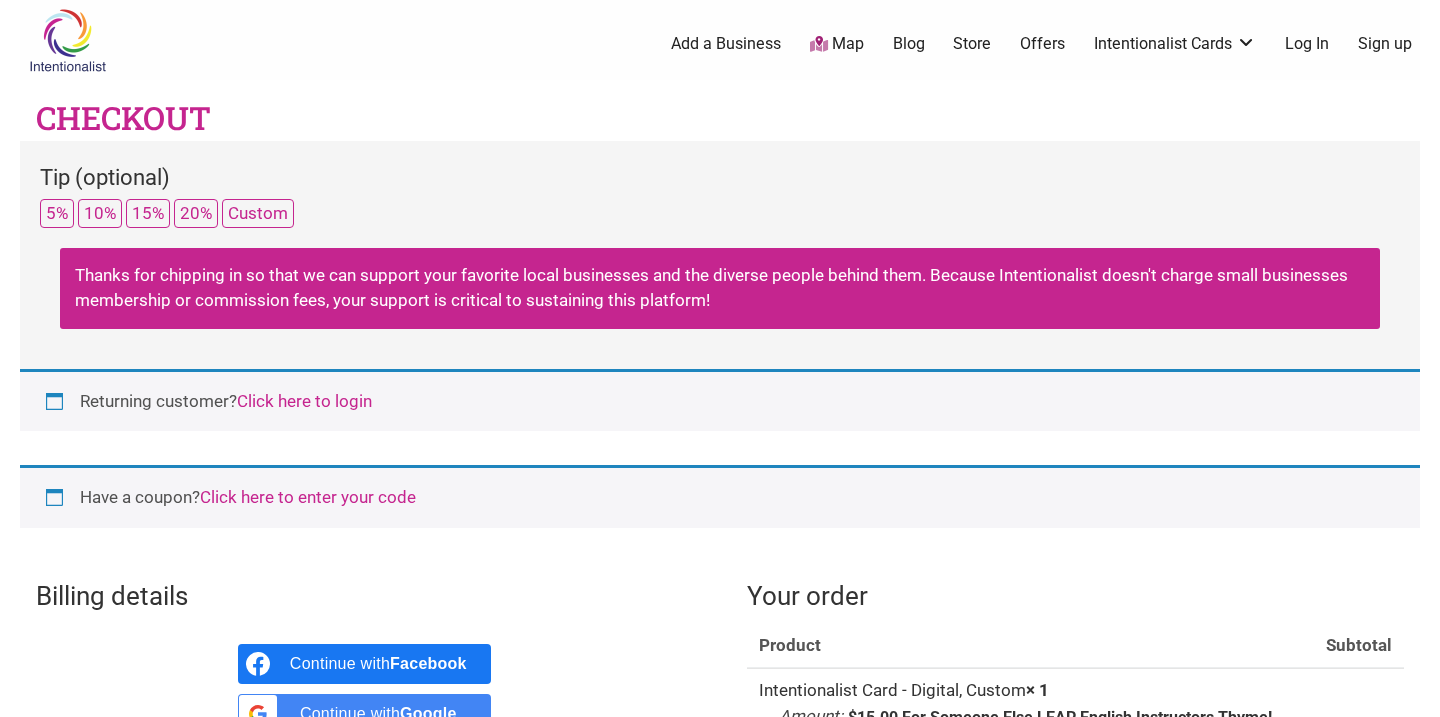 select on "US" 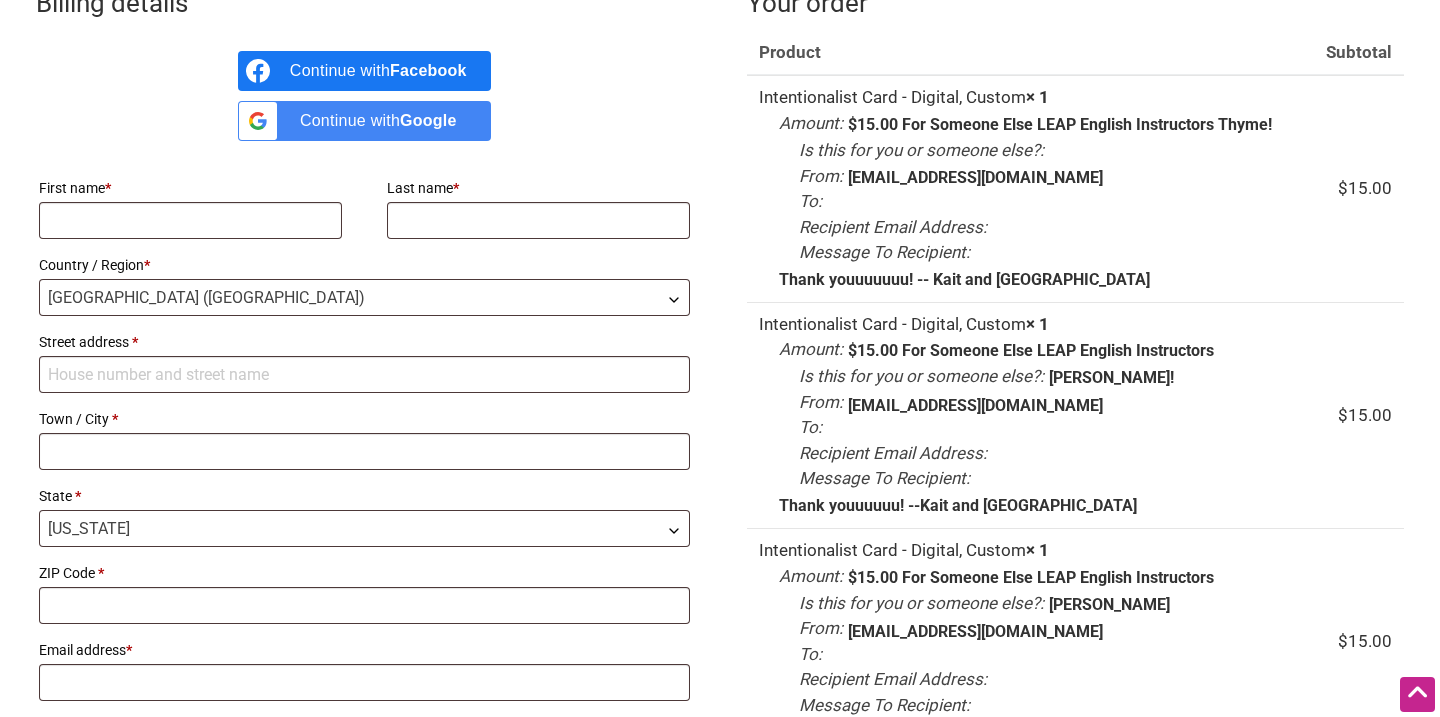 scroll, scrollTop: 609, scrollLeft: 0, axis: vertical 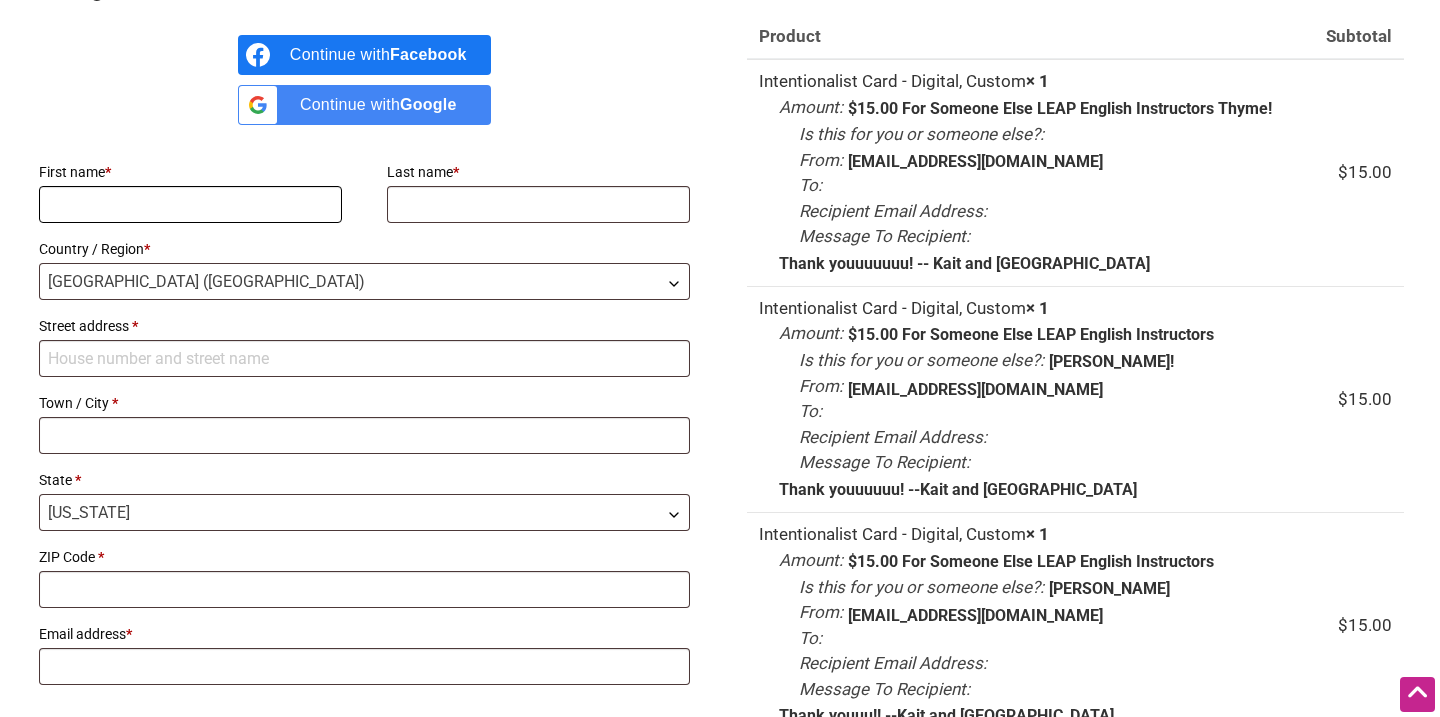 click on "First name  *" at bounding box center (190, 204) 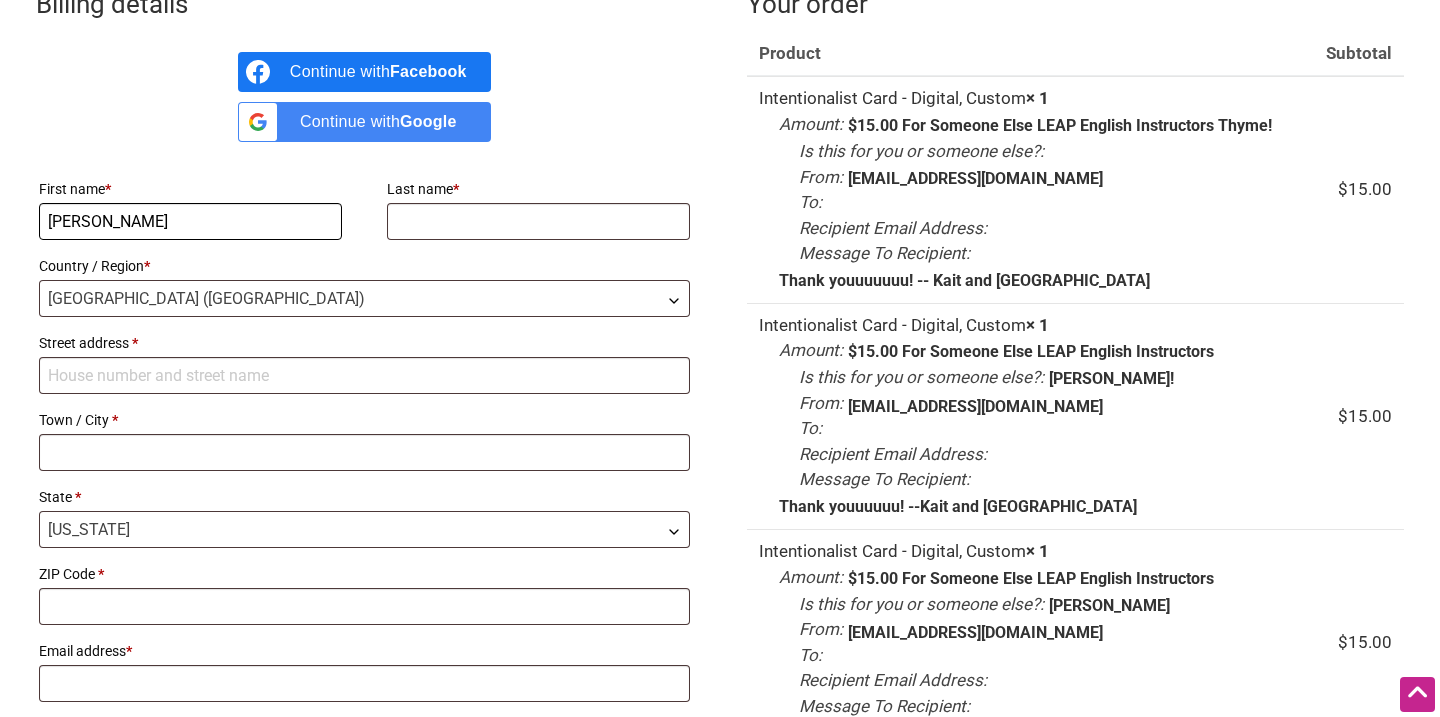 type on "Kaitlyn" 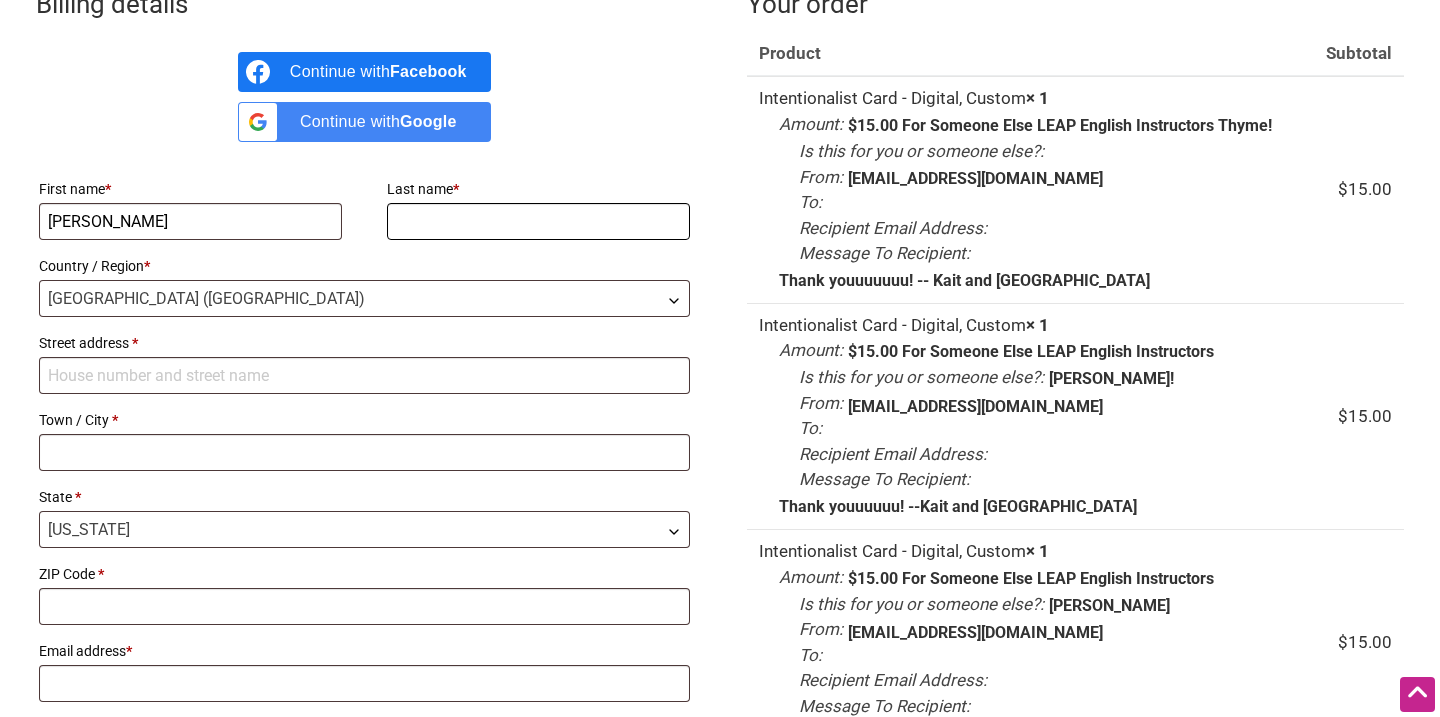 type on "Kretsinger-Dunham" 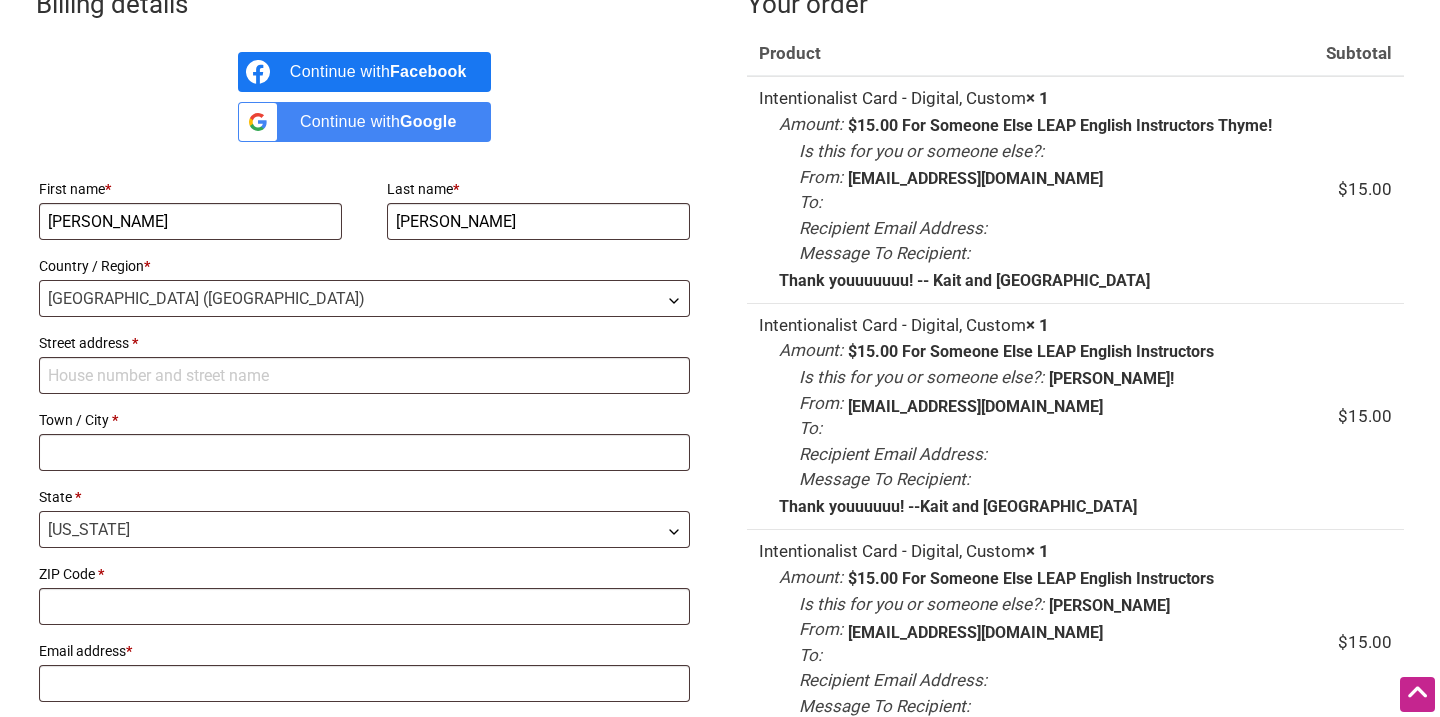 type on "Kaitlyn" 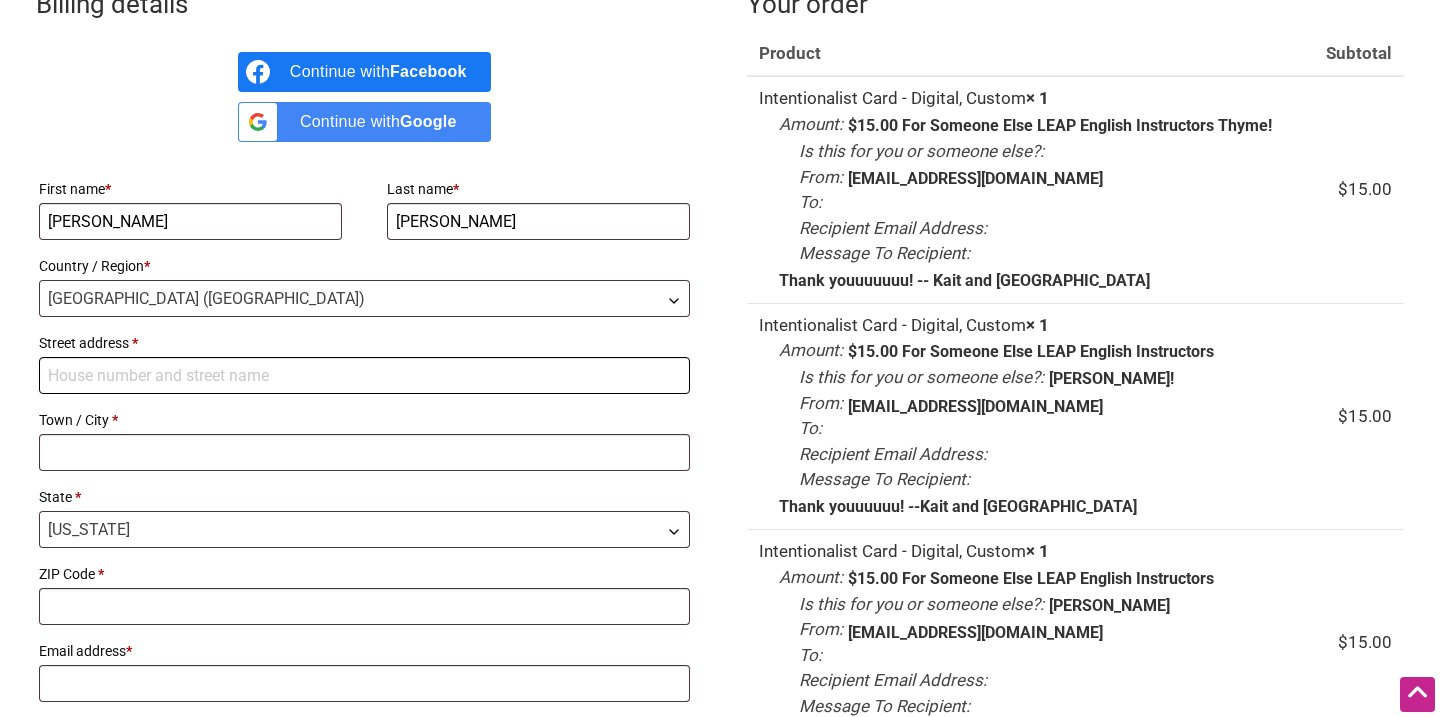 type on "[STREET_ADDRESS]" 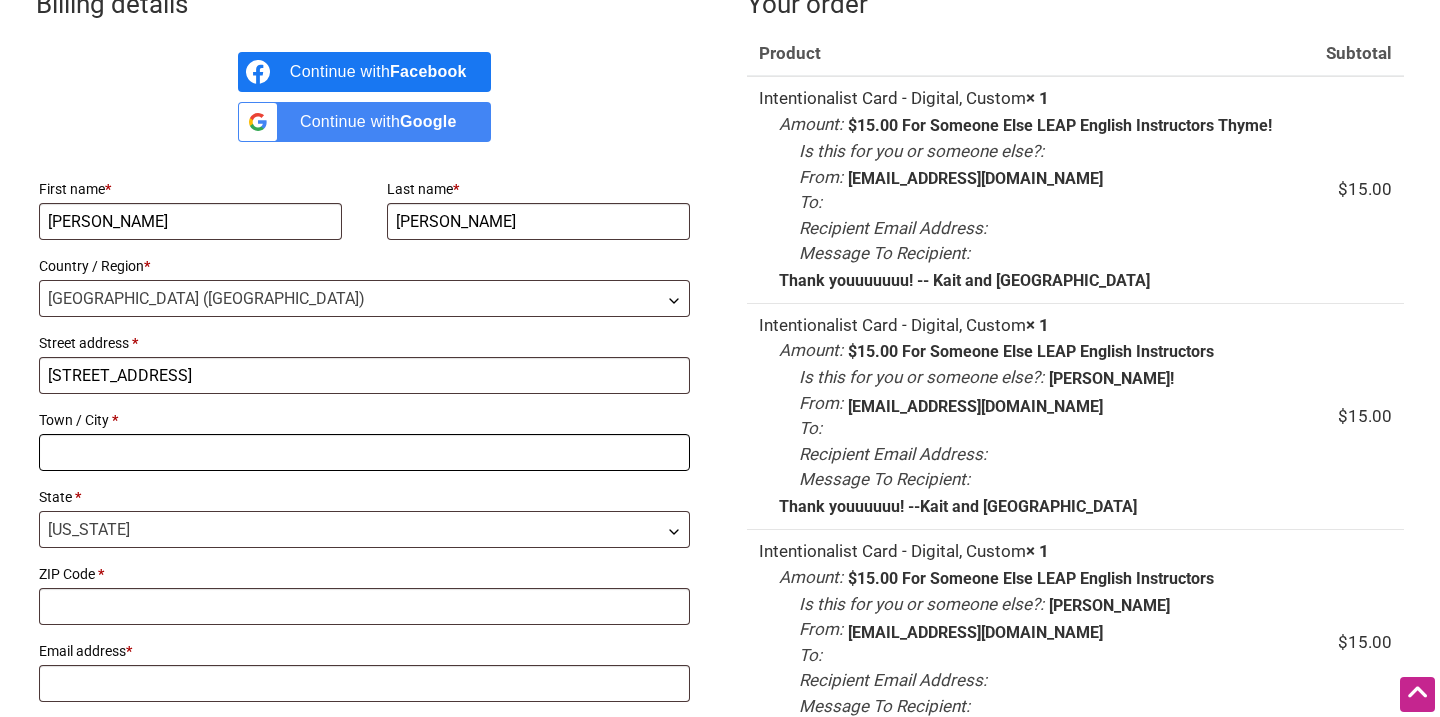 type on "Seattle" 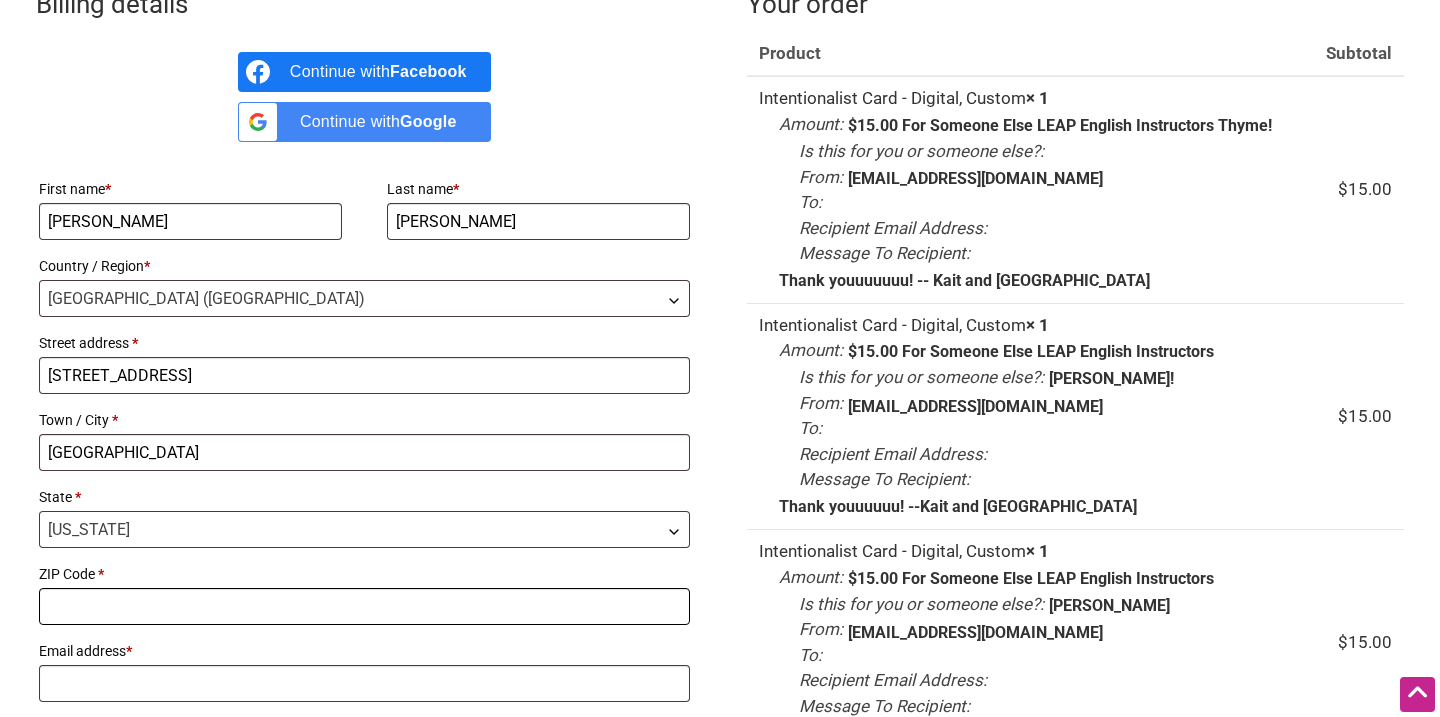 type on "98101" 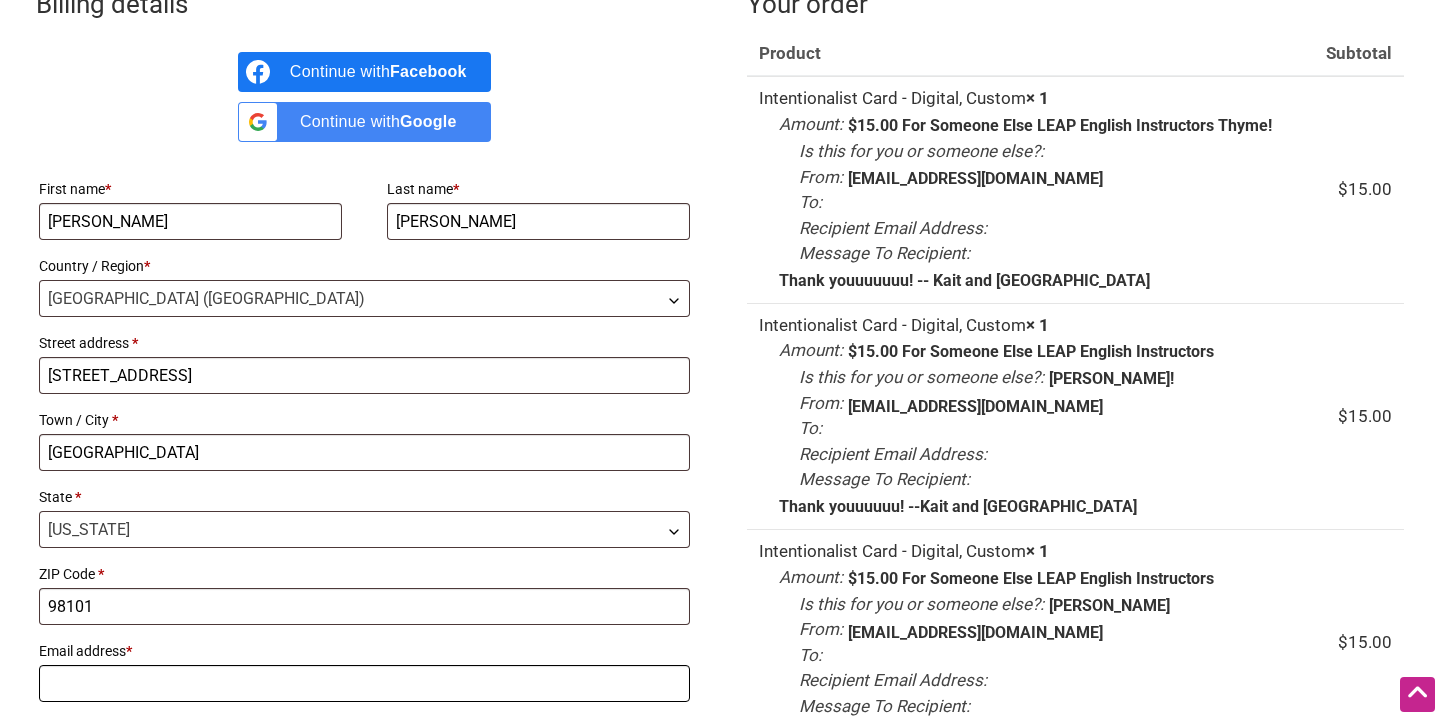 type on "[EMAIL_ADDRESS][DOMAIN_NAME]" 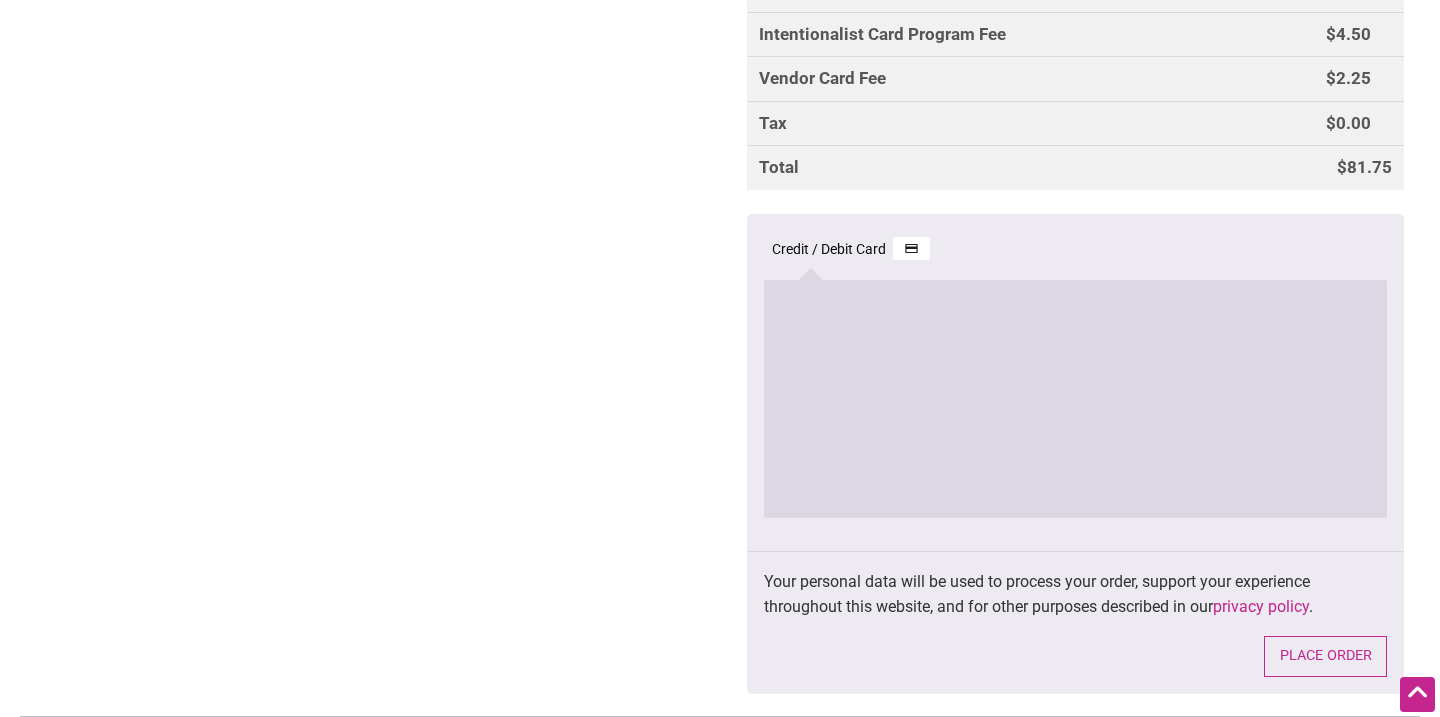 scroll, scrollTop: 1817, scrollLeft: 0, axis: vertical 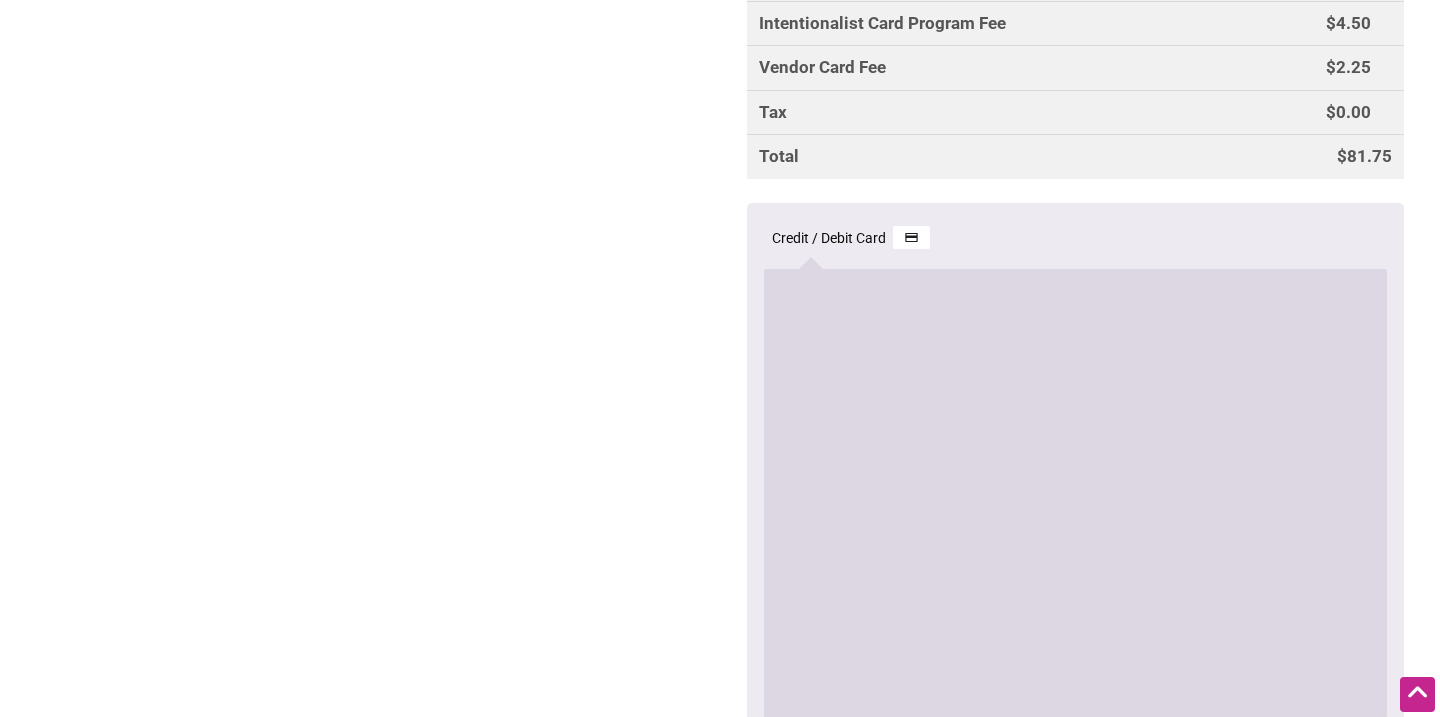 click on "Billing details
Continue with  Facebook Continue with  Google
First name  * Kaitlyn Last name  * Kretsinger-Dunham Country / Region  * Select a country / region… Canada United States (US) United States (US) Street address   * 1200 Western Avenue Town / City   * Seattle State   * Select an option… Alabama Alaska Arizona Arkansas California Colorado Connecticut Delaware District of Columbia Florida Georgia Hawaii Idaho Illinois Indiana Iowa Kansas Kentucky Louisiana Maine Maryland Massachusetts Michigan Minnesota Mississippi Missouri Montana Nebraska Nevada New Hampshire New Jersey New Mexico New York North Carolina North Dakota Ohio Oklahoma Oregon Pennsylvania Rhode Island South Carolina South Dakota Tennessee Texas Utah Vermont Virginia Washington West Virginia Wisconsin Wyoming Armed Forces (AA) Armed Forces (AE) Armed Forces (AP) Washington ZIP Code   * 98101 Email address  * kaitkret@uw.edu" at bounding box center [720, -170] 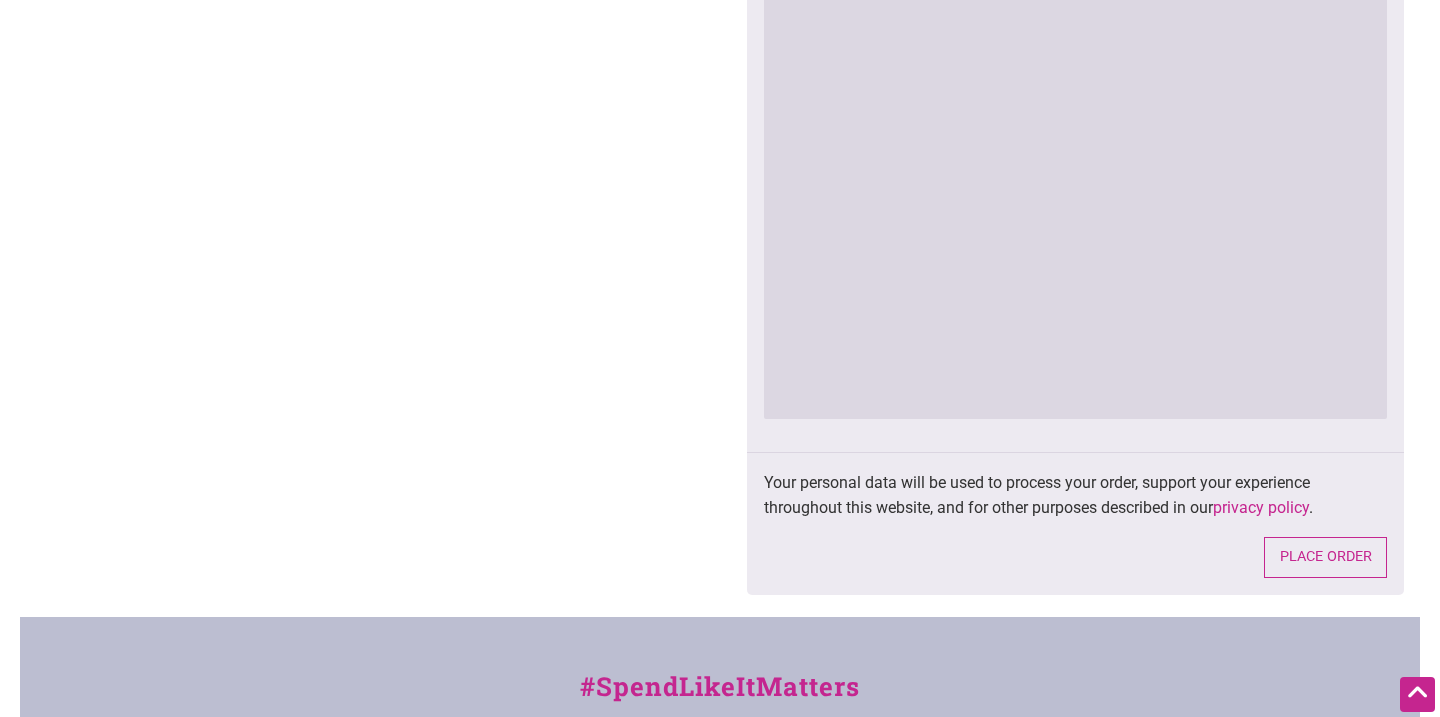 scroll, scrollTop: 2136, scrollLeft: 0, axis: vertical 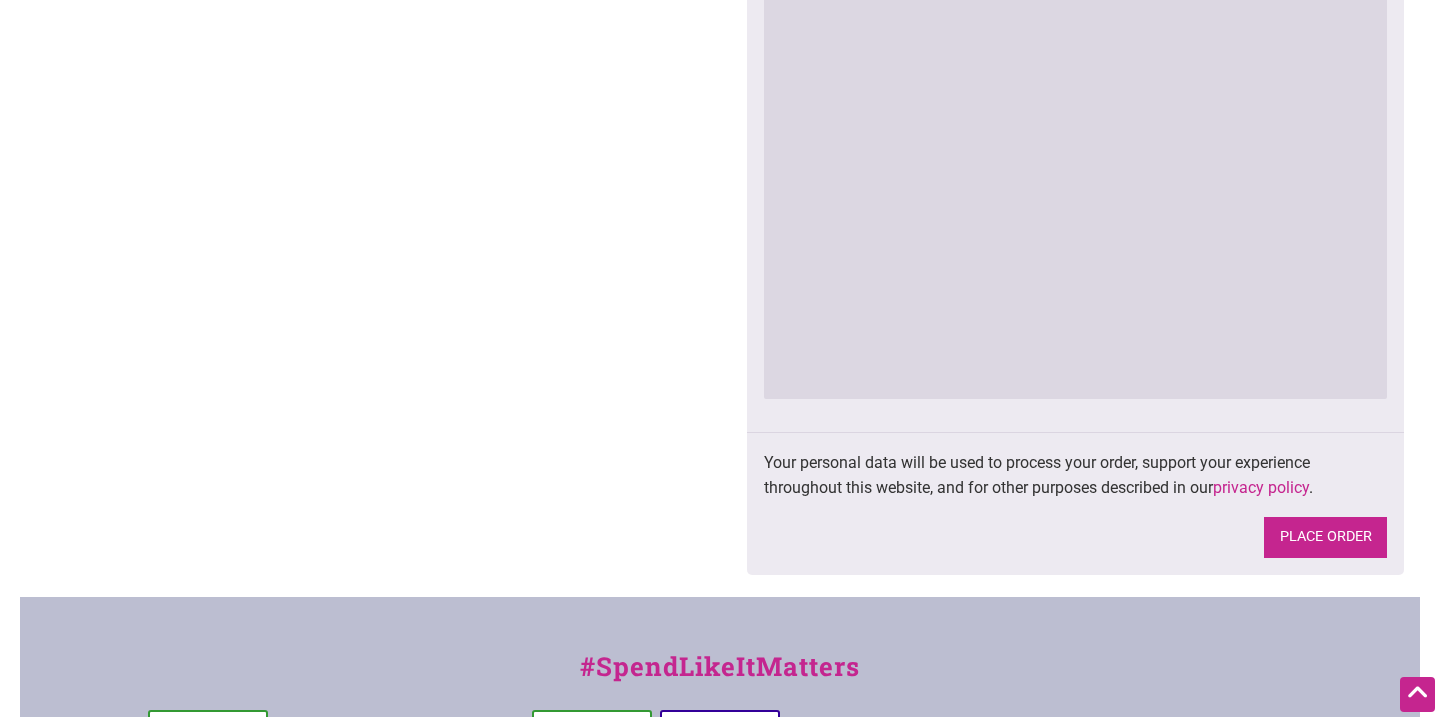 click on "Place order" at bounding box center (1325, 537) 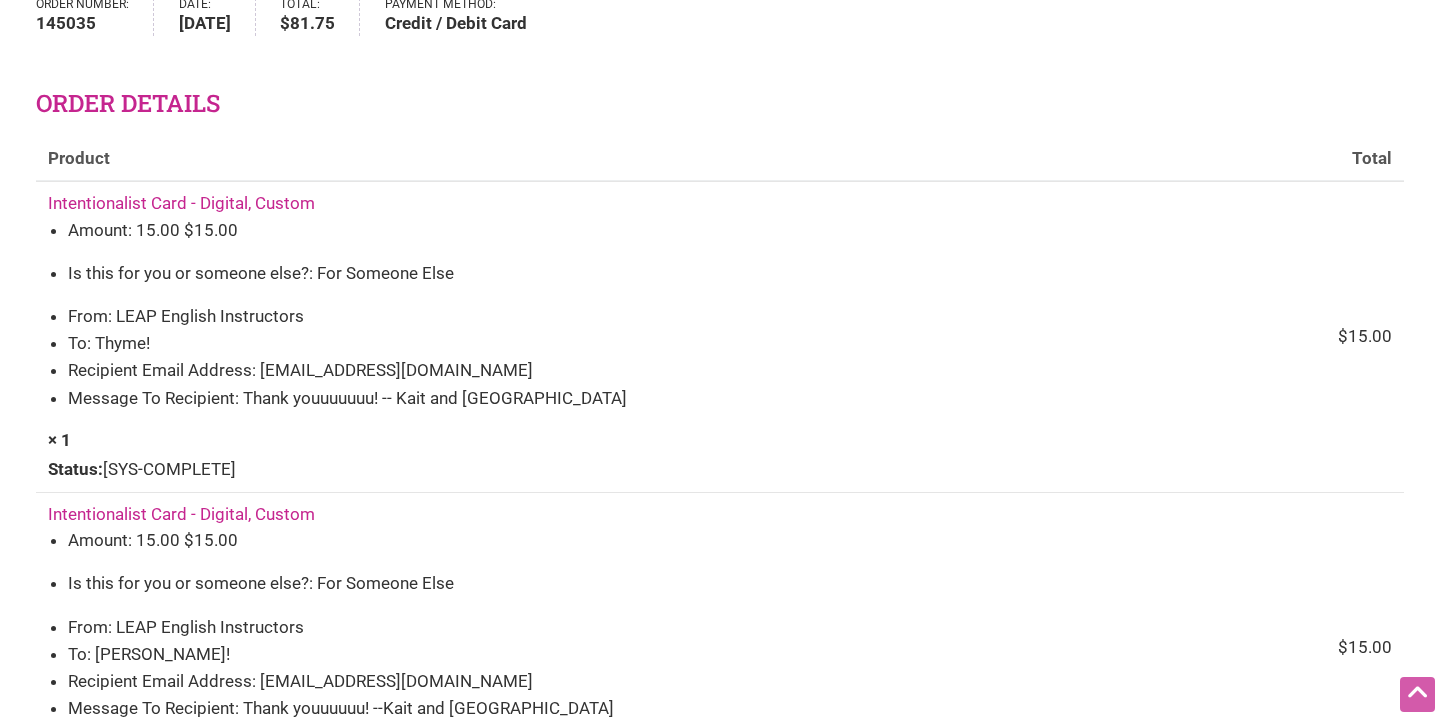 scroll, scrollTop: 0, scrollLeft: 0, axis: both 